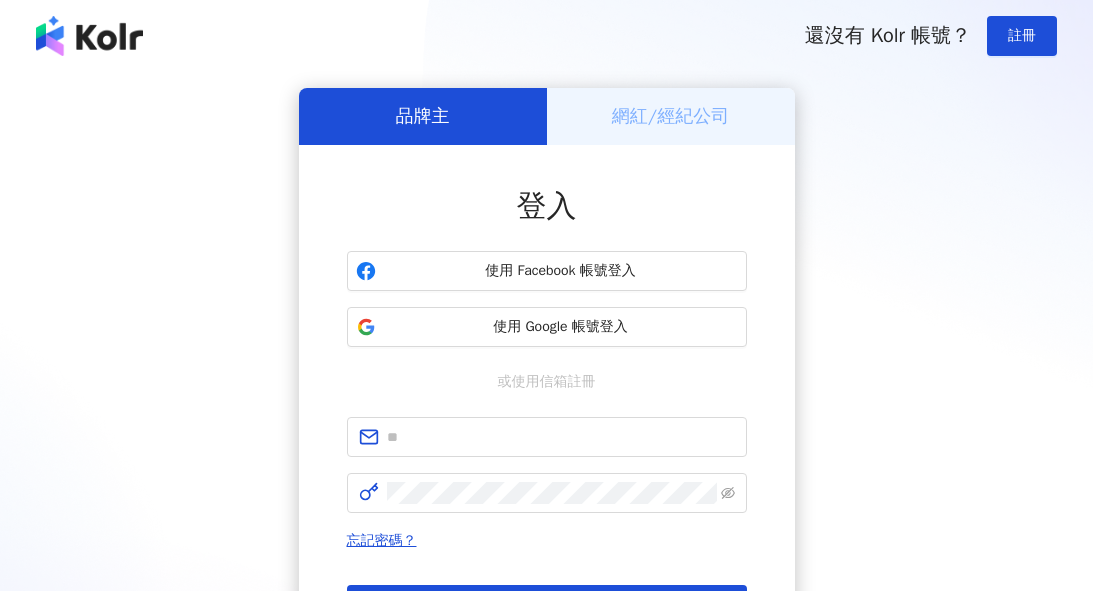 scroll, scrollTop: 0, scrollLeft: 0, axis: both 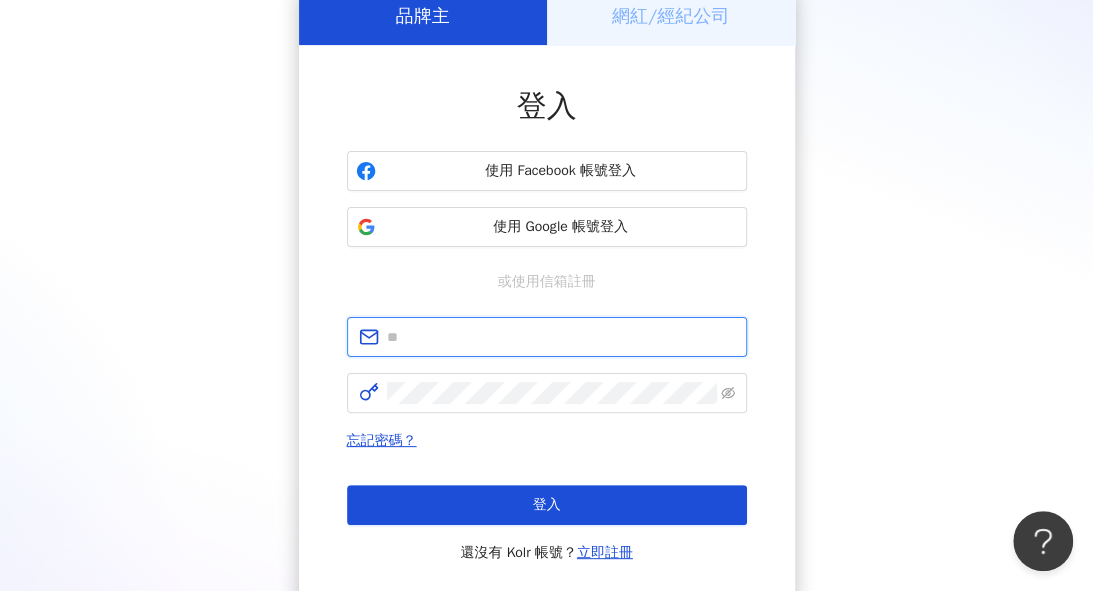 click at bounding box center [561, 337] 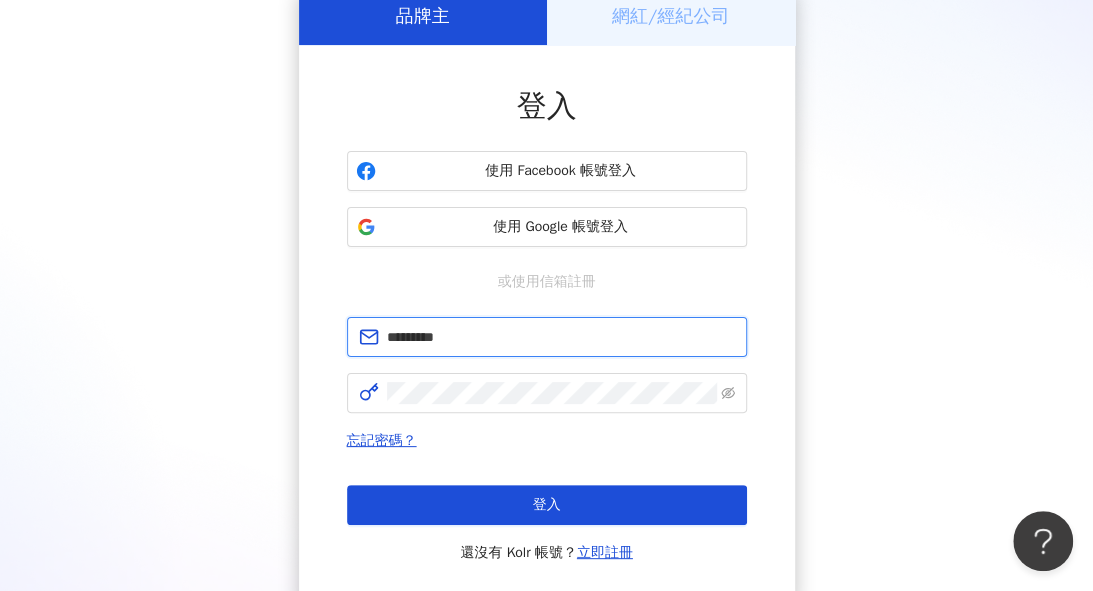 click on "*********" at bounding box center (561, 337) 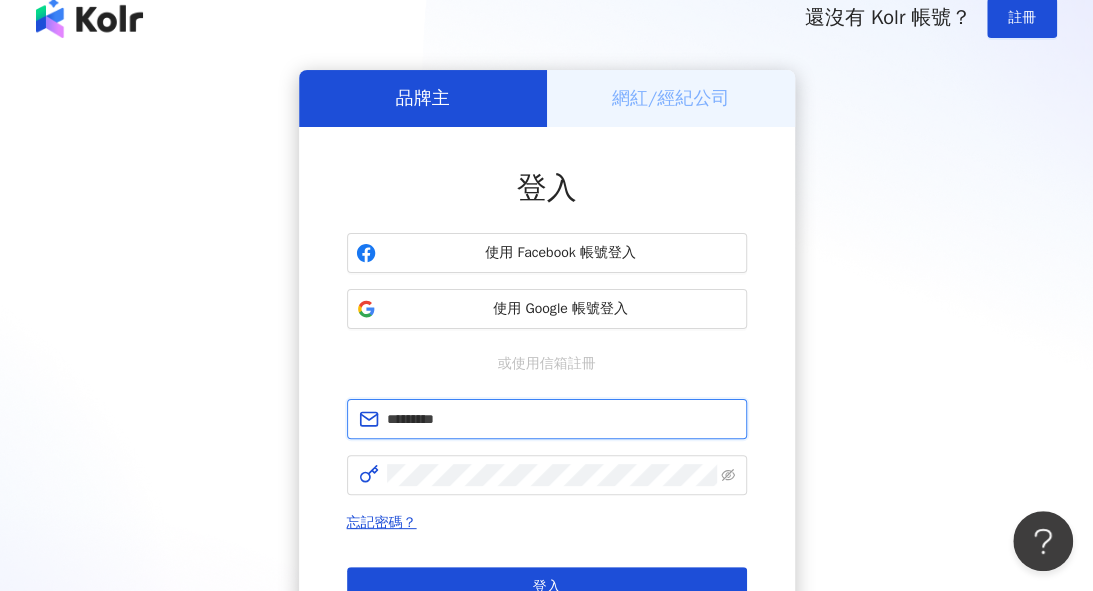 scroll, scrollTop: 0, scrollLeft: 0, axis: both 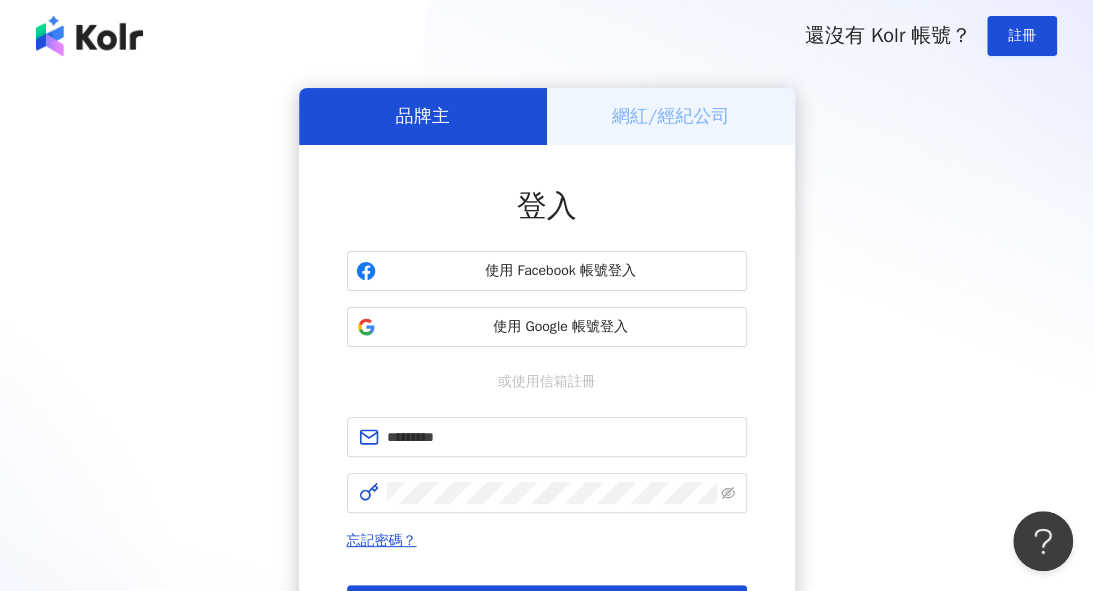 click at bounding box center [89, 36] 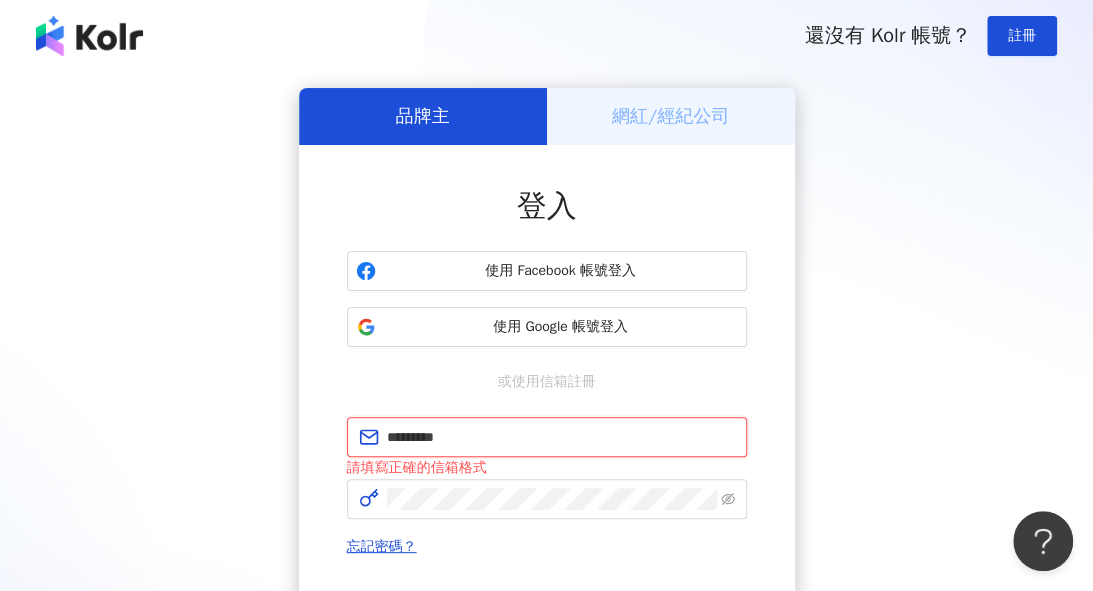 click on "*********" at bounding box center [561, 437] 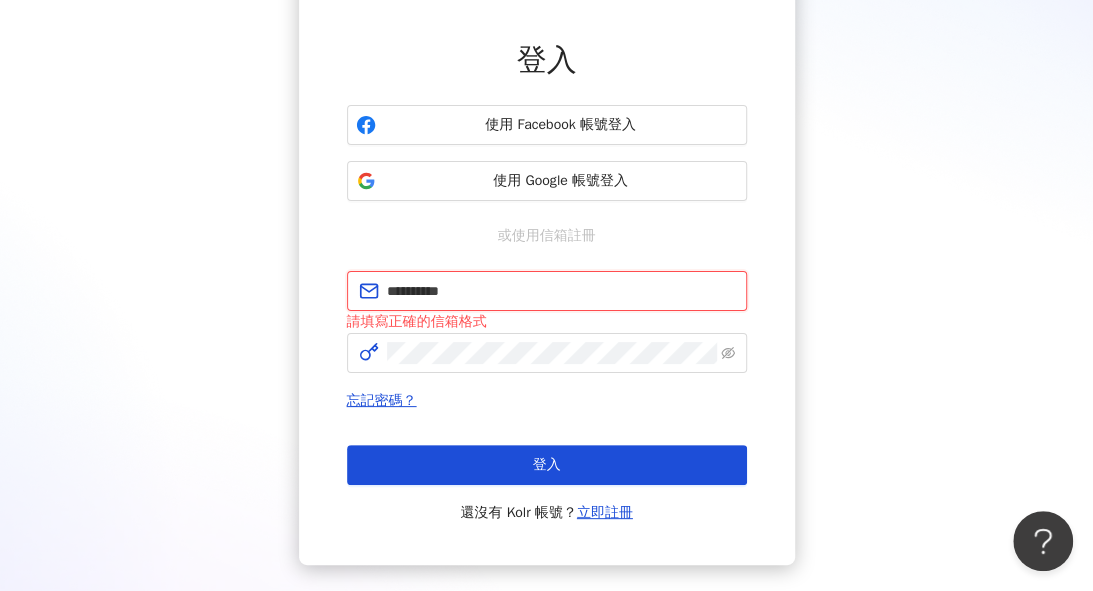 scroll, scrollTop: 268, scrollLeft: 0, axis: vertical 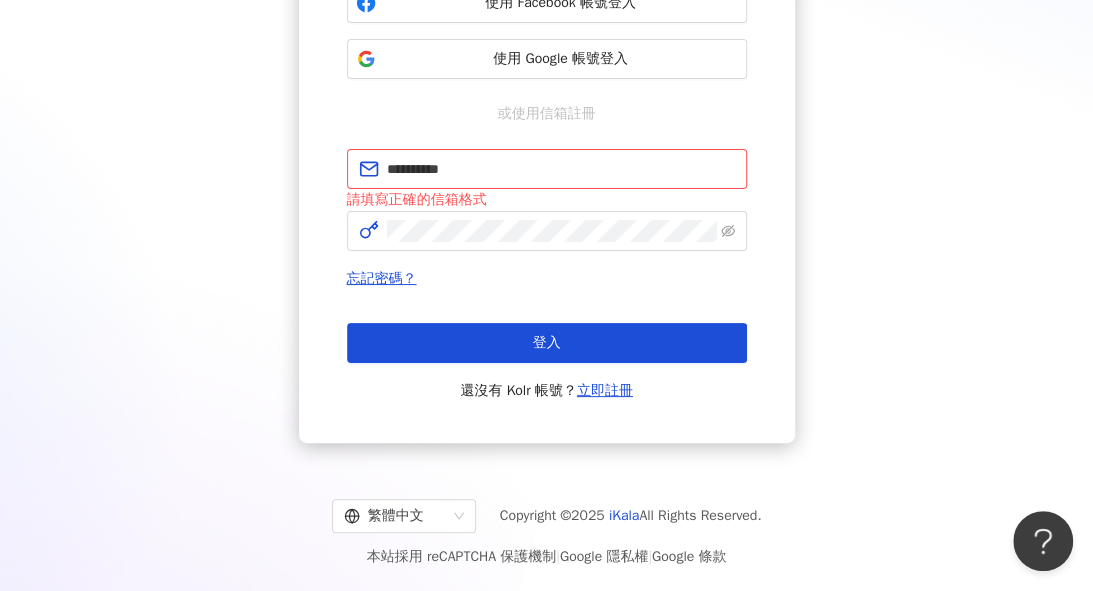click on "**********" at bounding box center [546, 131] 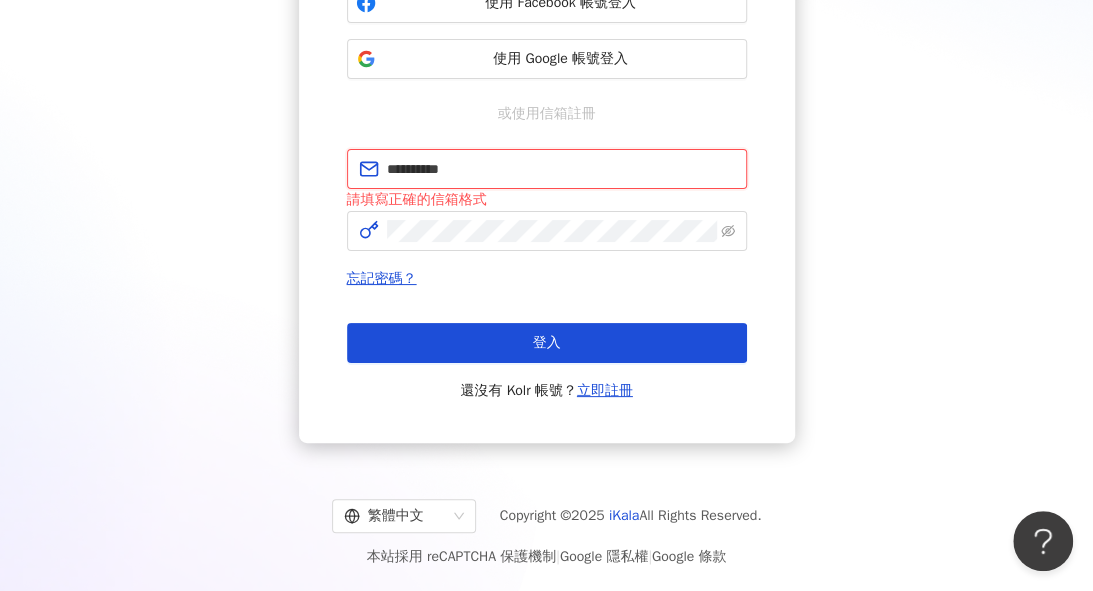 drag, startPoint x: 568, startPoint y: 163, endPoint x: 314, endPoint y: 163, distance: 254 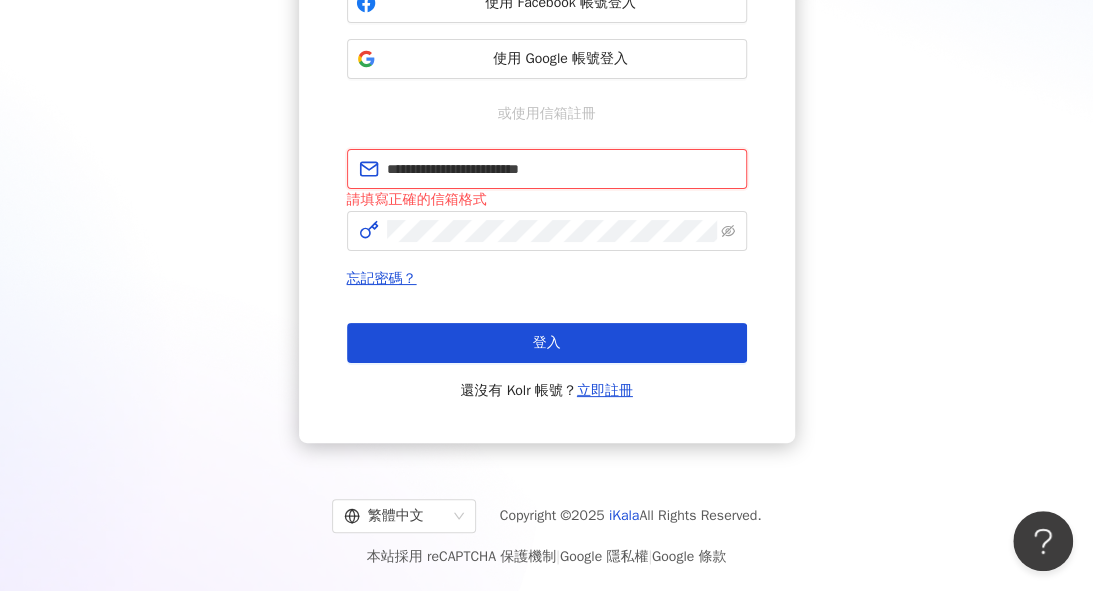 type on "**********" 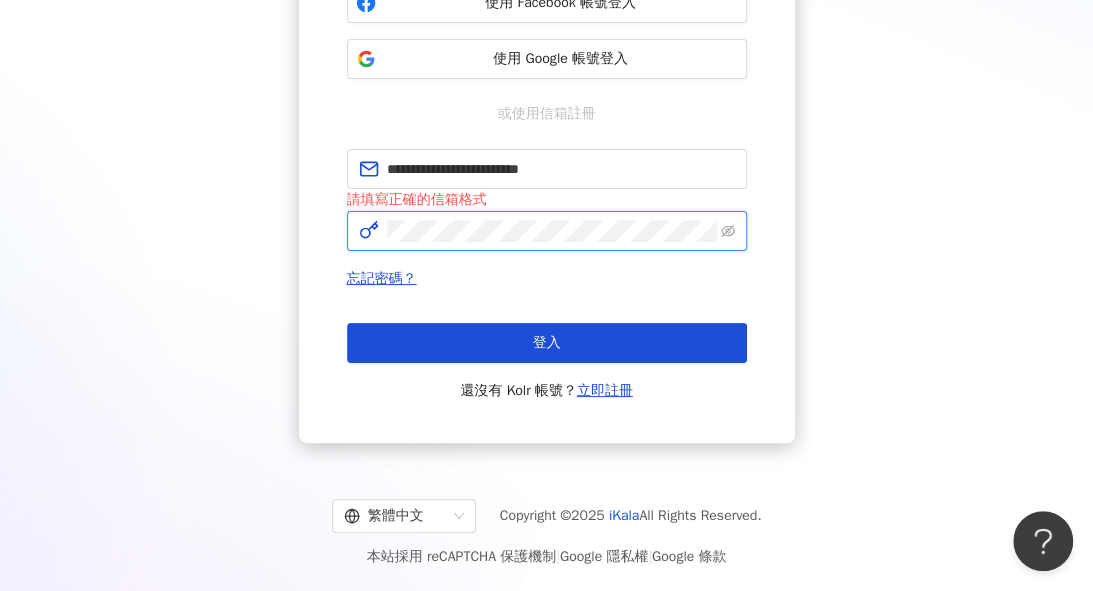 scroll, scrollTop: 262, scrollLeft: 0, axis: vertical 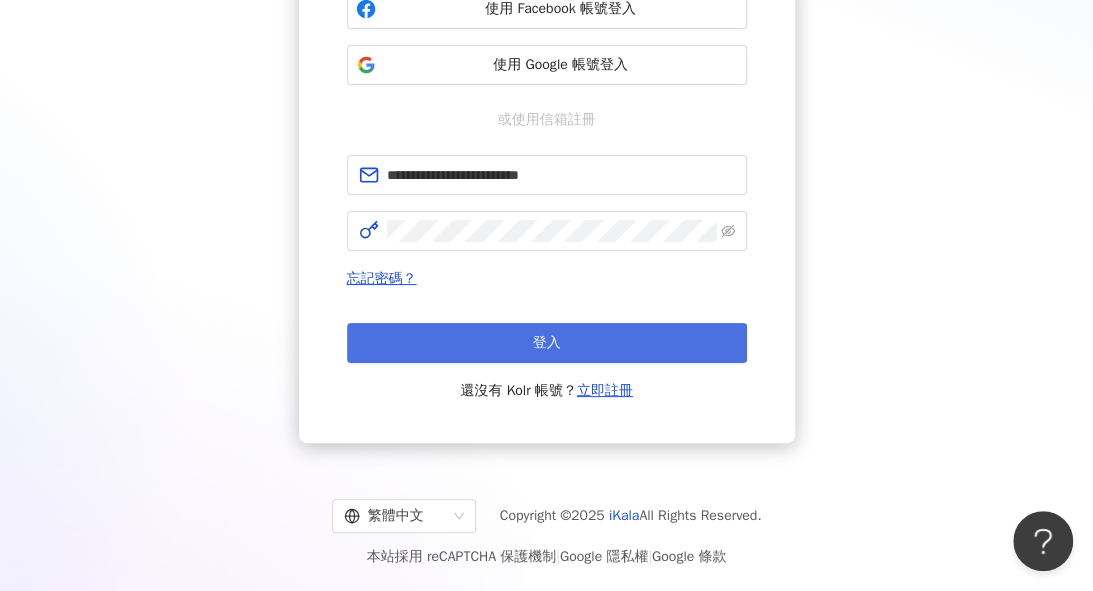click on "登入" at bounding box center [547, 343] 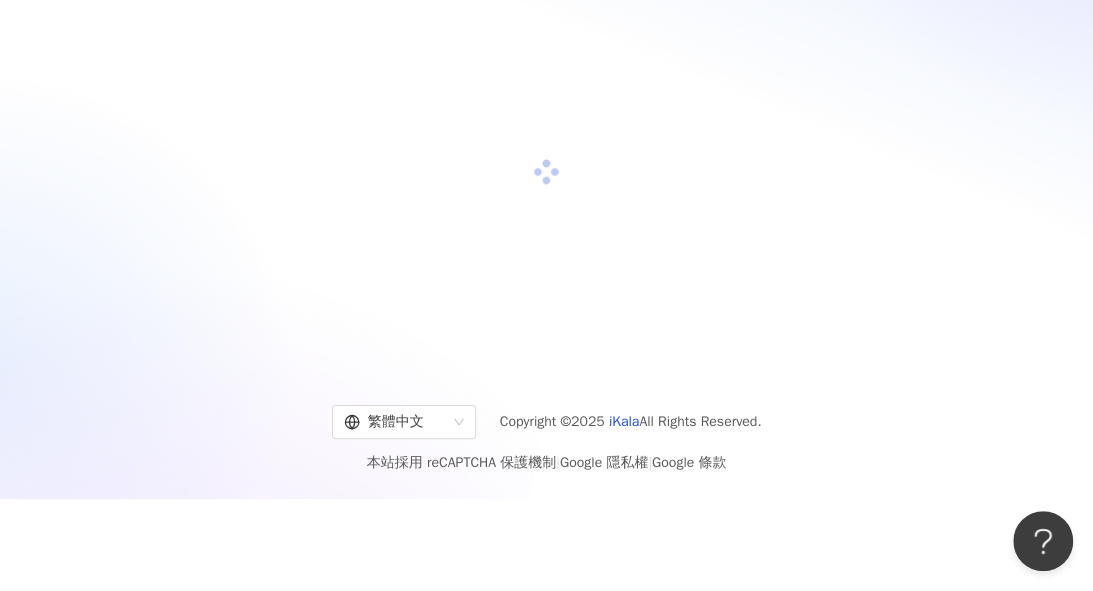 scroll, scrollTop: 262, scrollLeft: 0, axis: vertical 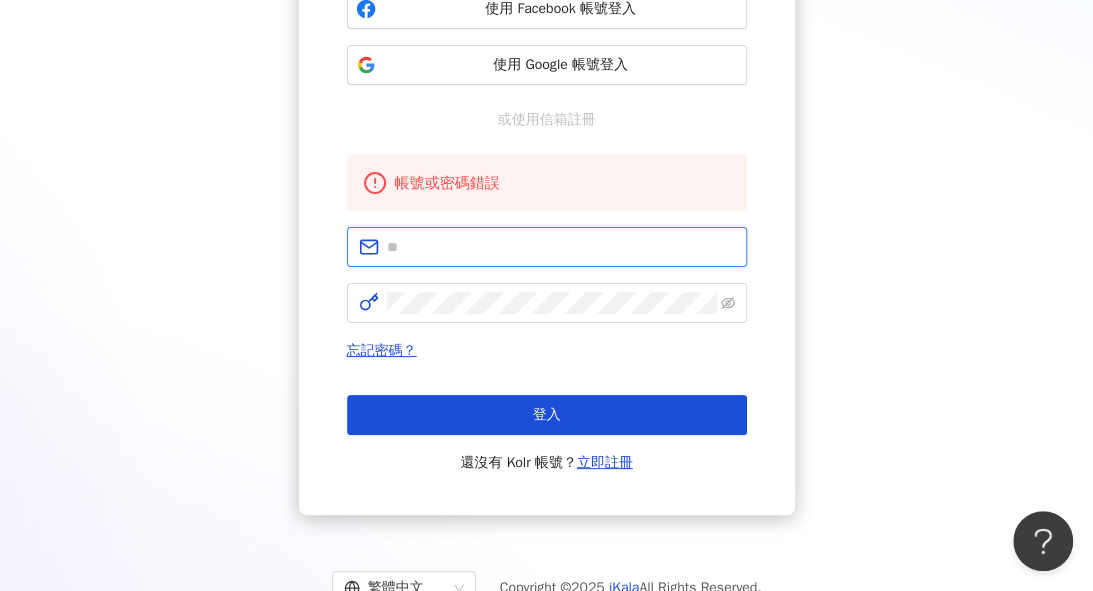 click at bounding box center (561, 247) 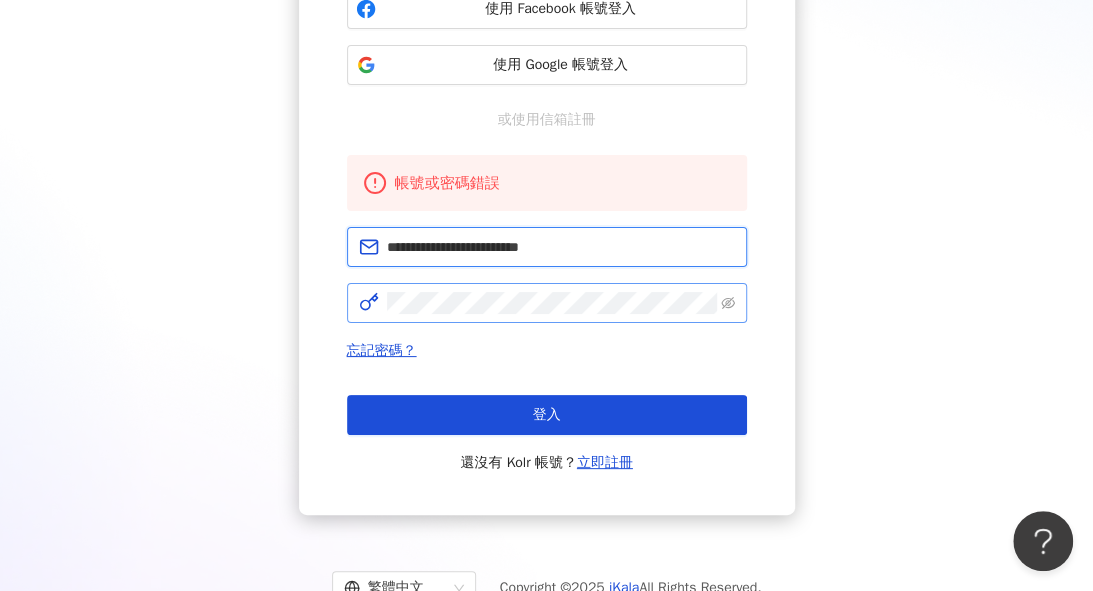 type on "**********" 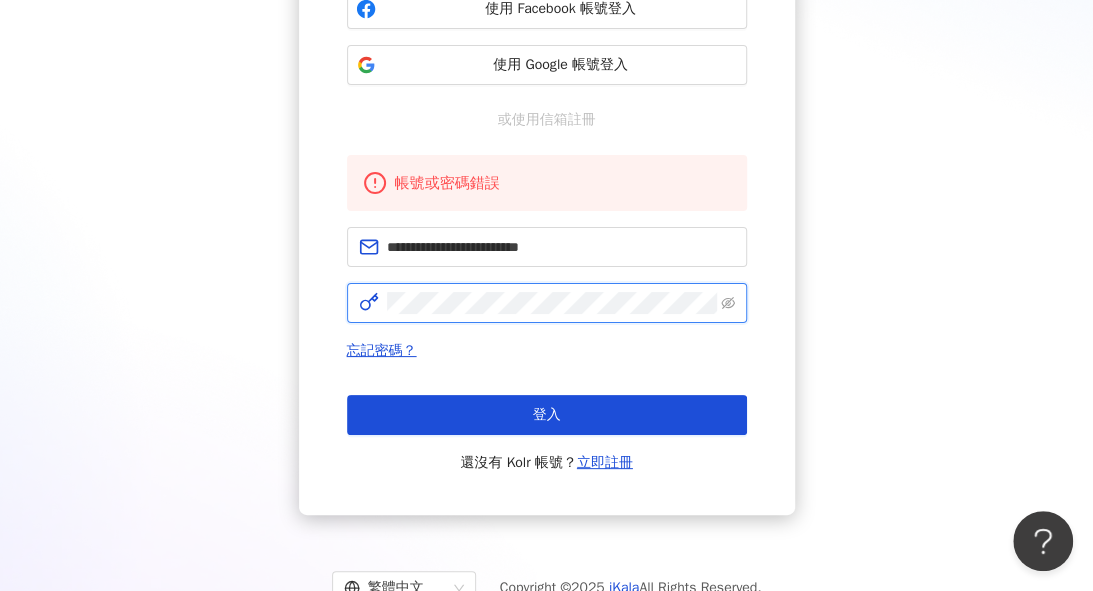 click on "登入" at bounding box center [547, 415] 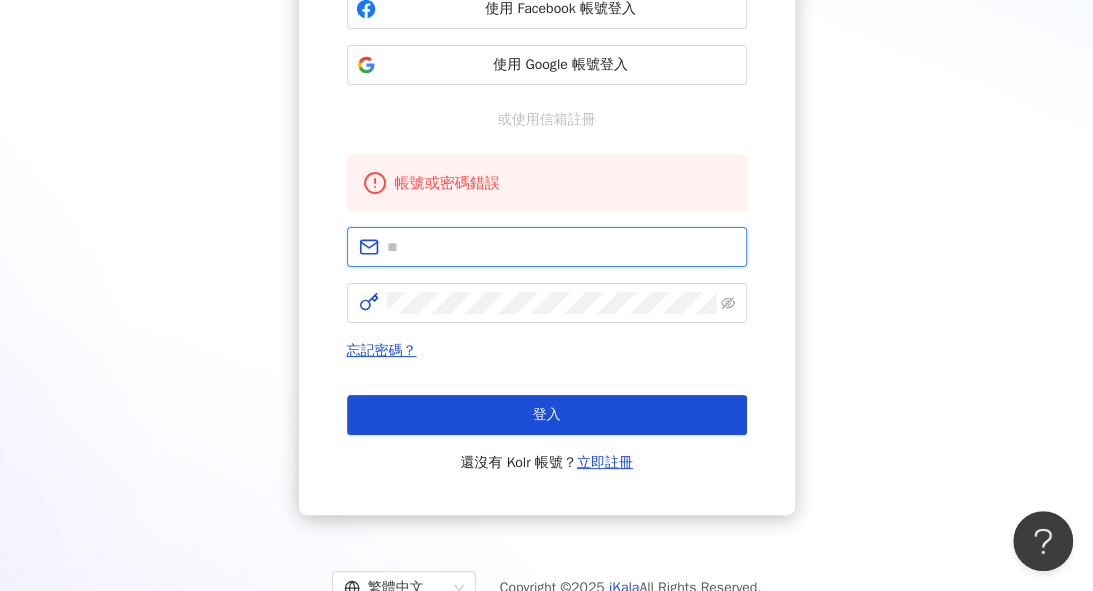 click at bounding box center (561, 247) 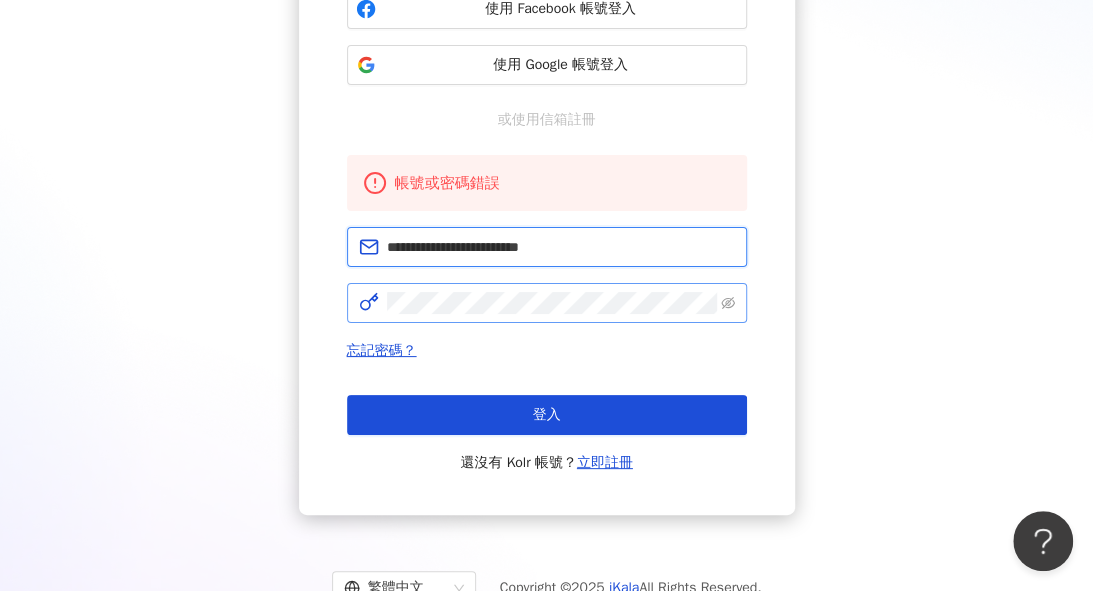 type on "**********" 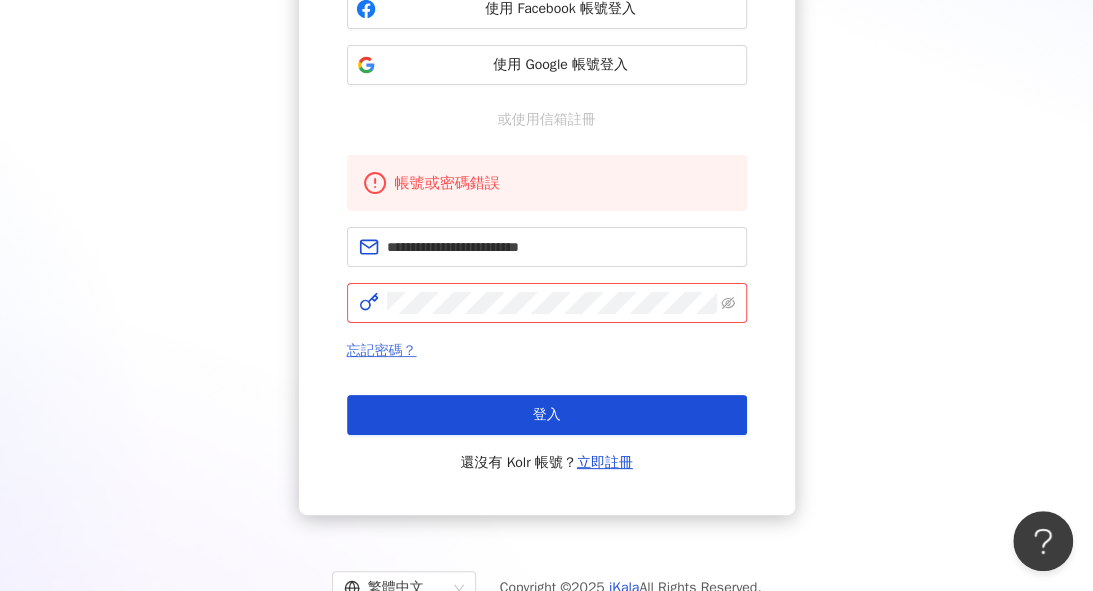 click on "忘記密碼？" at bounding box center [382, 350] 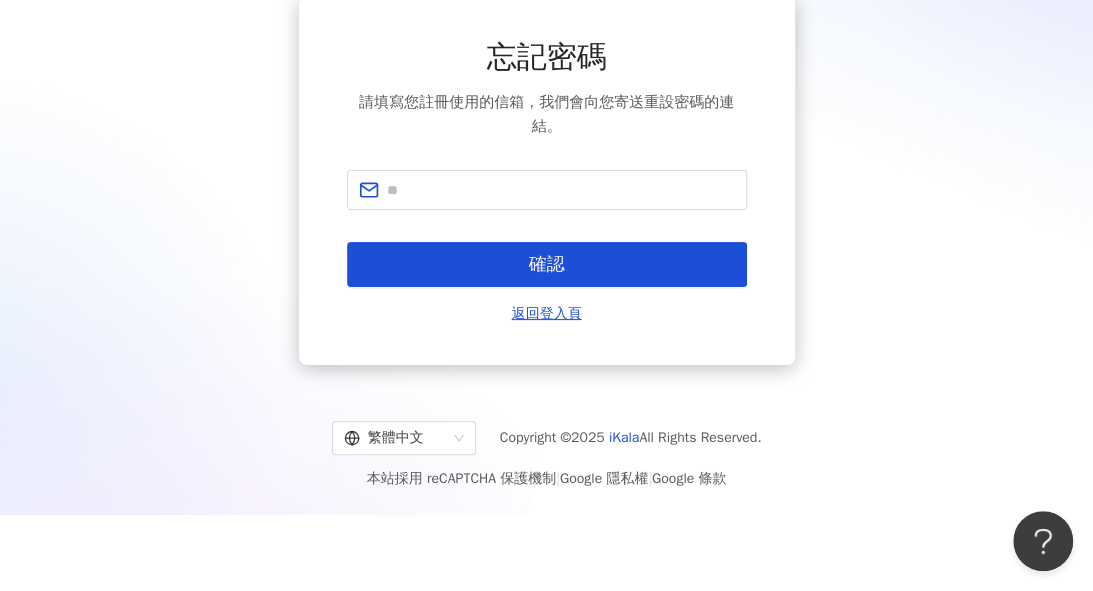 scroll, scrollTop: 0, scrollLeft: 0, axis: both 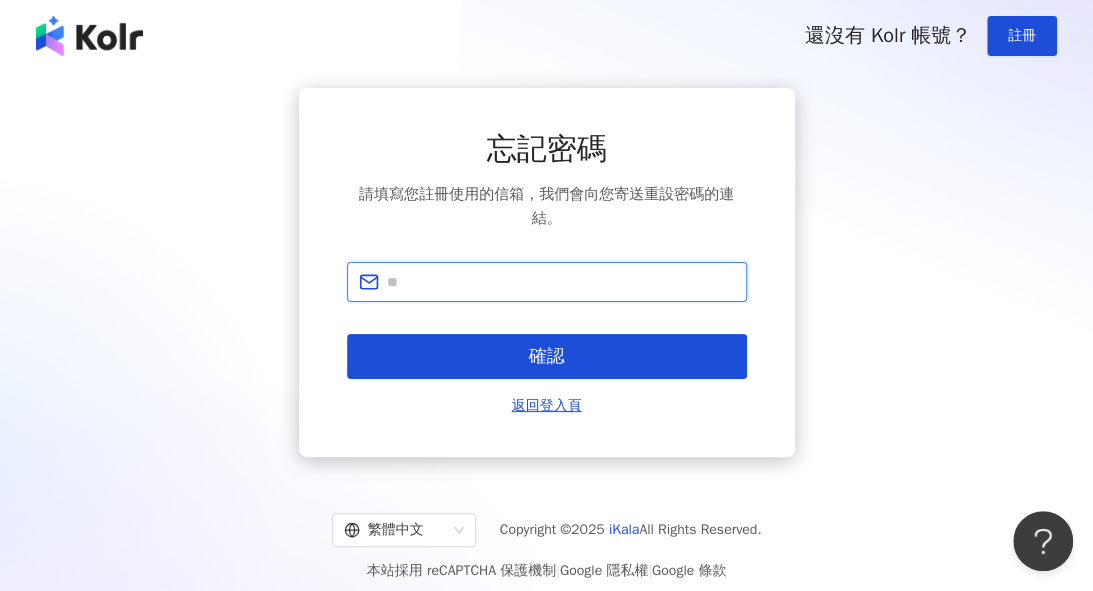 click at bounding box center [561, 282] 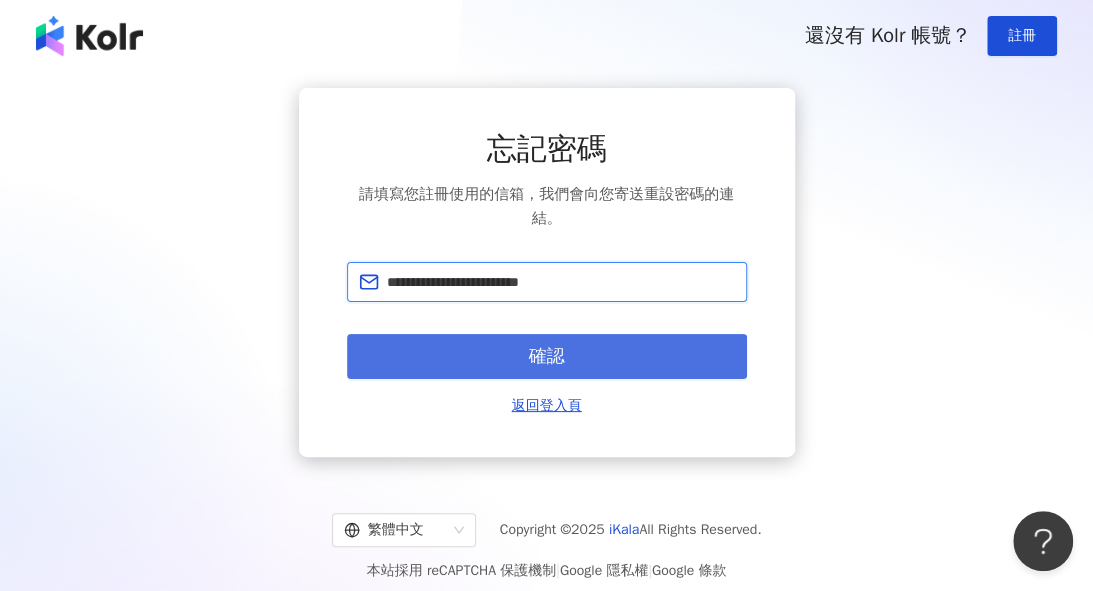 type on "**********" 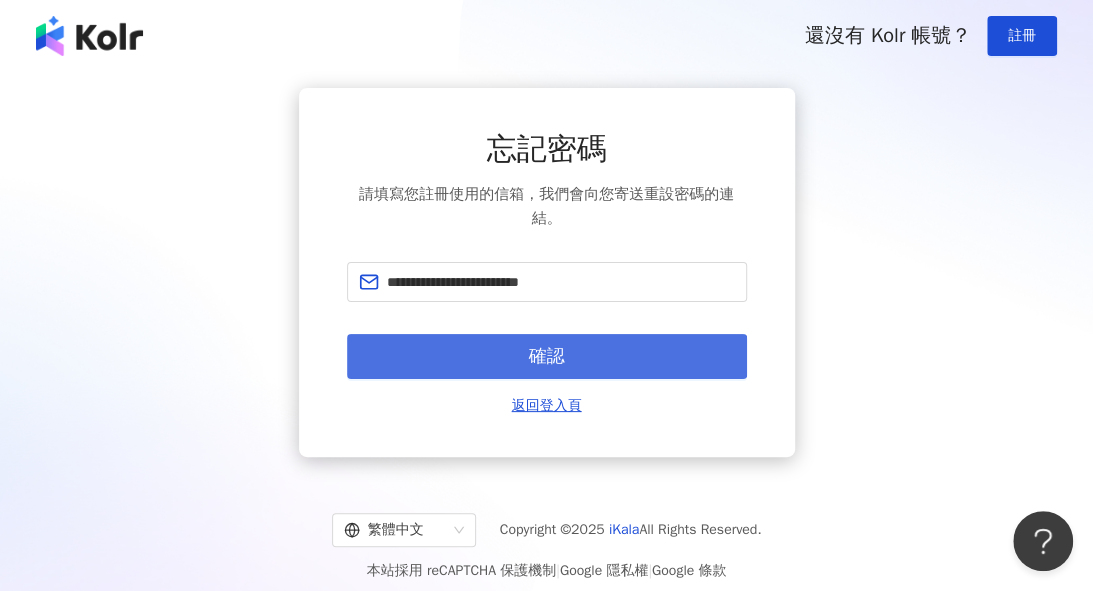 click on "確認" at bounding box center [547, 357] 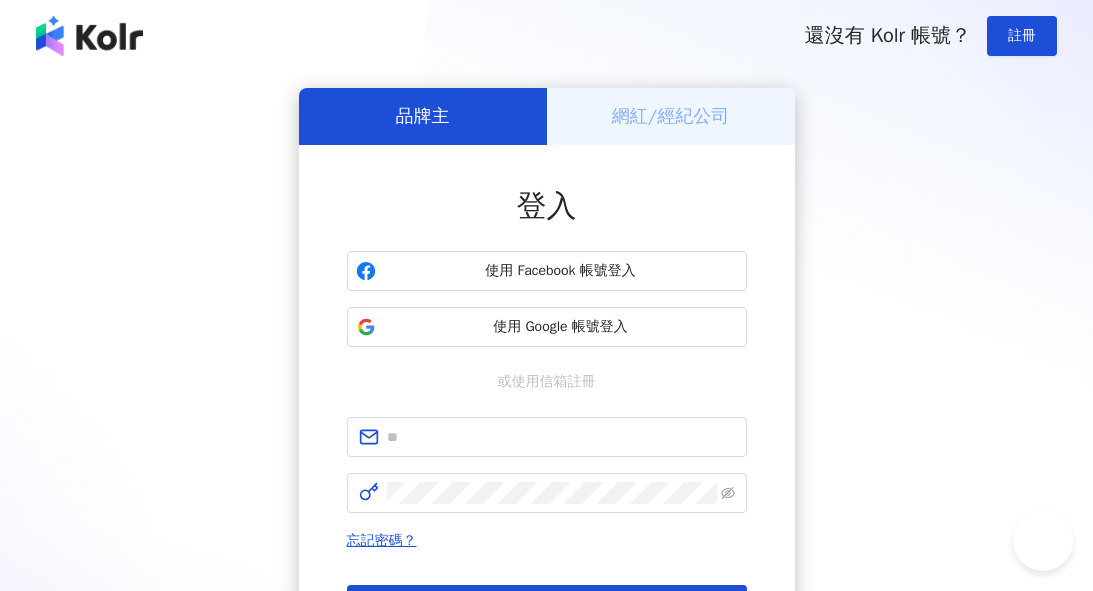 scroll, scrollTop: 0, scrollLeft: 0, axis: both 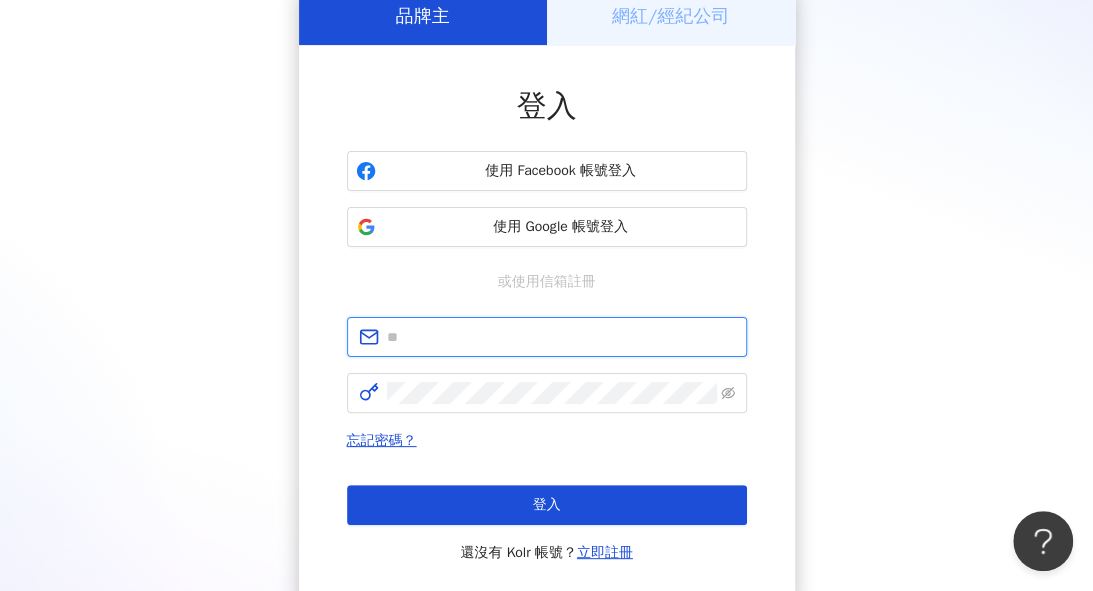 click at bounding box center [561, 337] 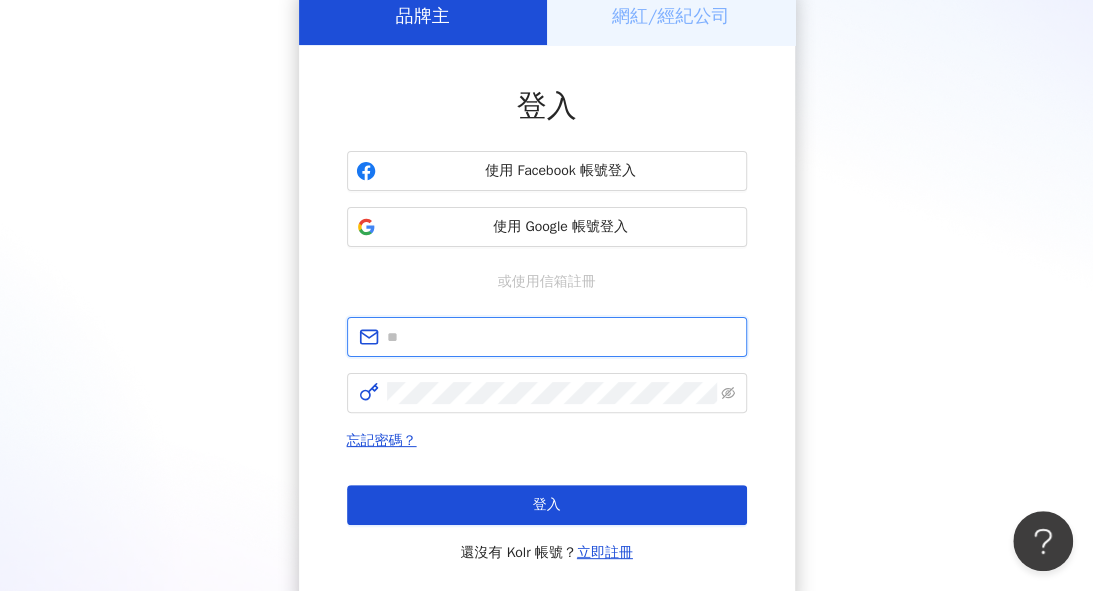 paste on "**********" 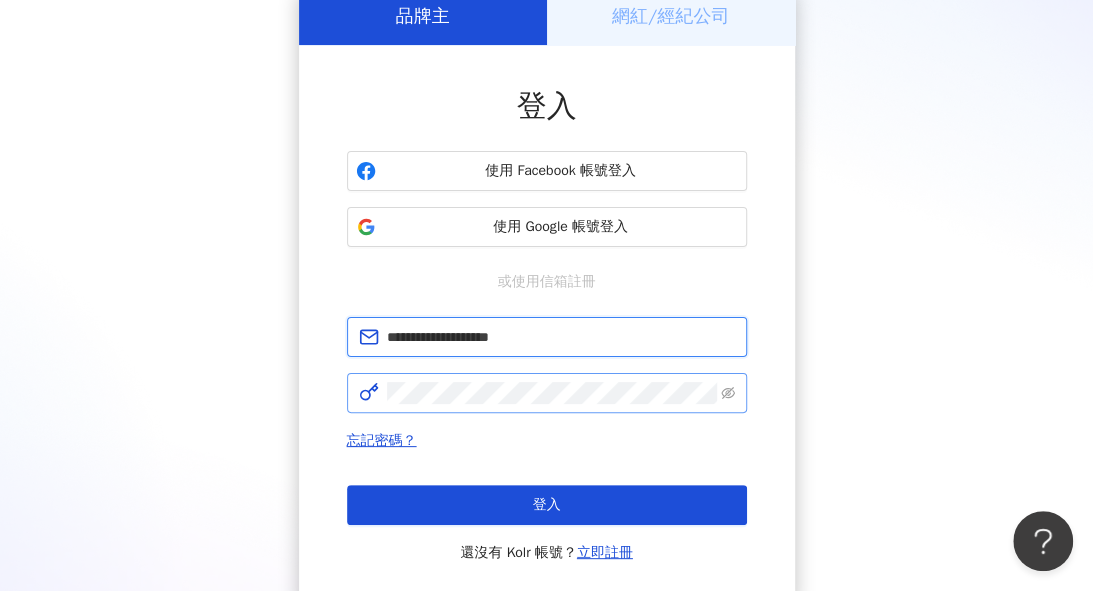 type on "**********" 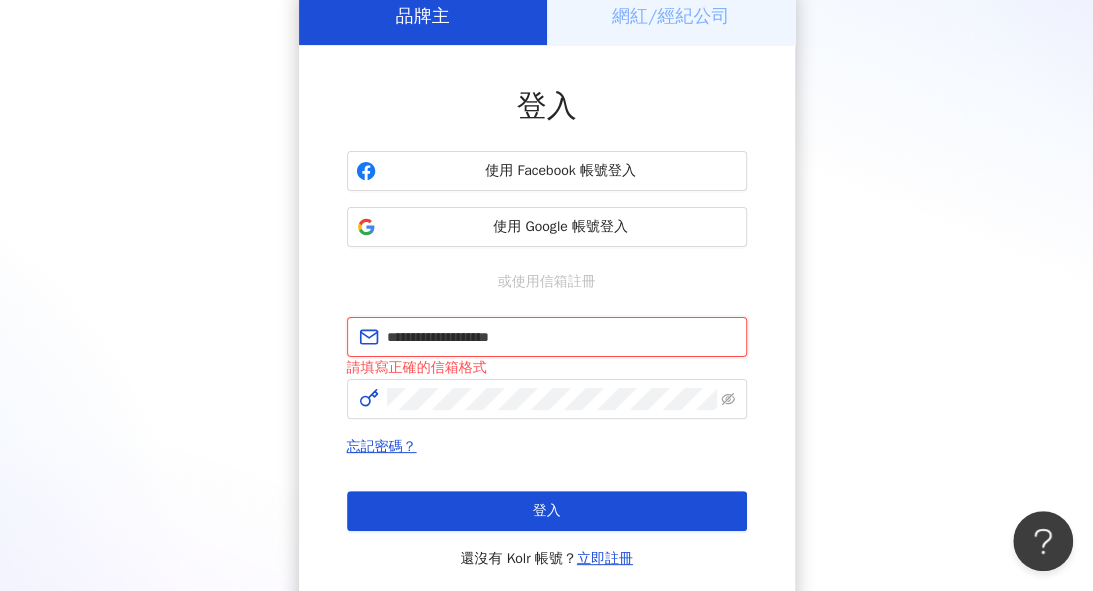 drag, startPoint x: 582, startPoint y: 339, endPoint x: 329, endPoint y: 333, distance: 253.07114 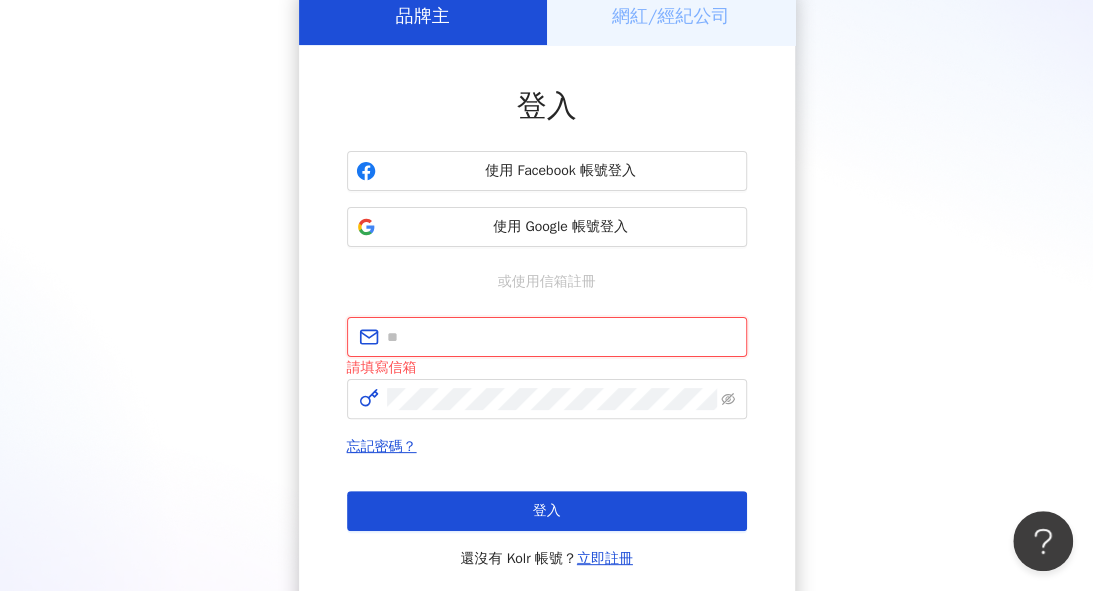 paste on "**********" 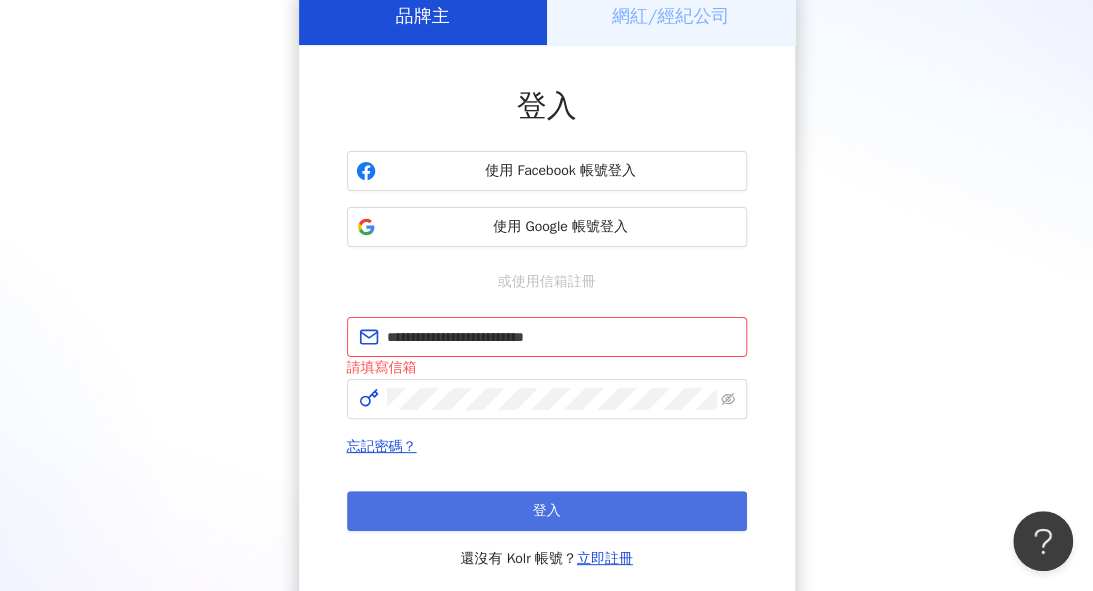 click on "登入" at bounding box center [547, 511] 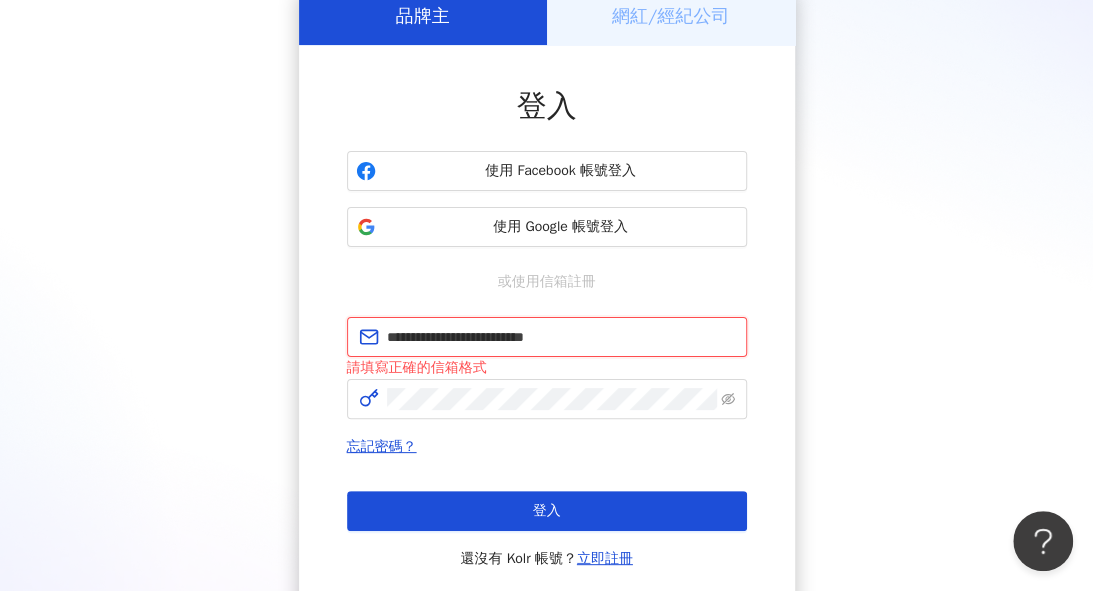 click on "**********" at bounding box center (561, 337) 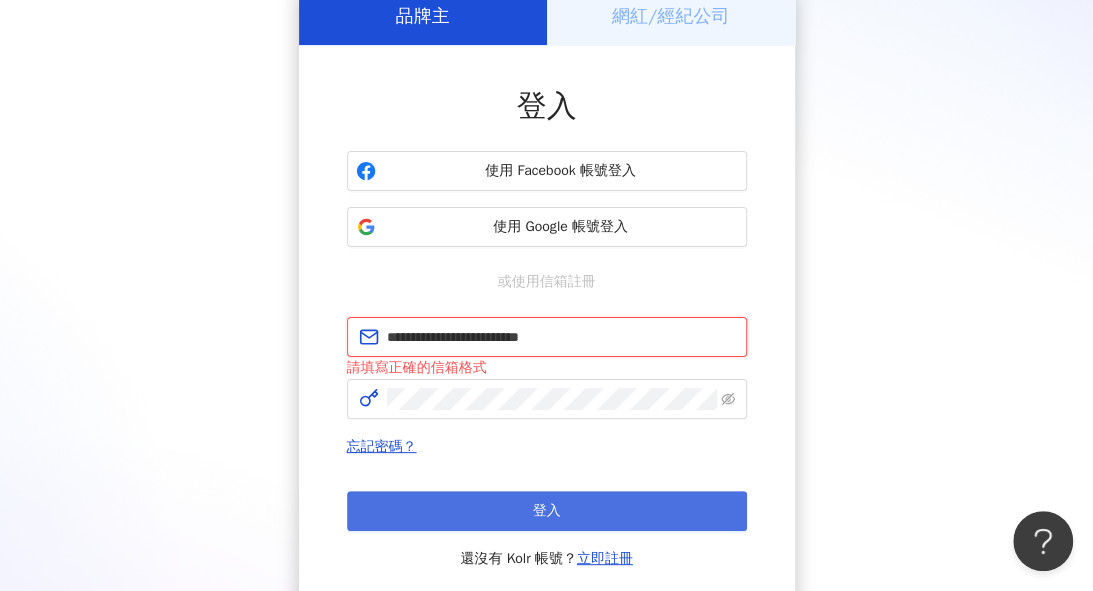 type on "**********" 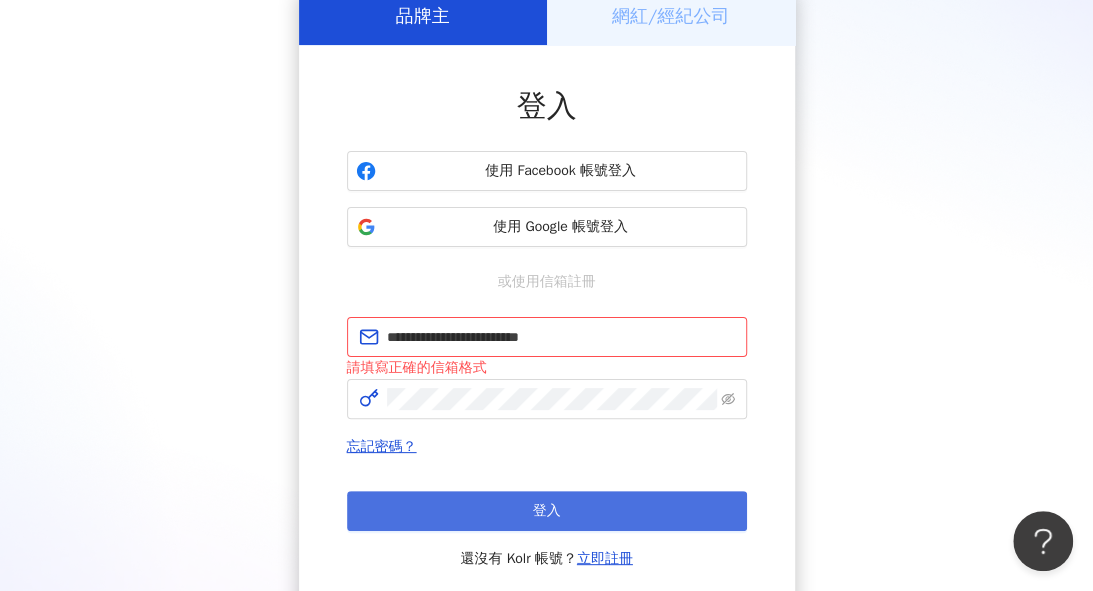 click on "登入" at bounding box center (547, 511) 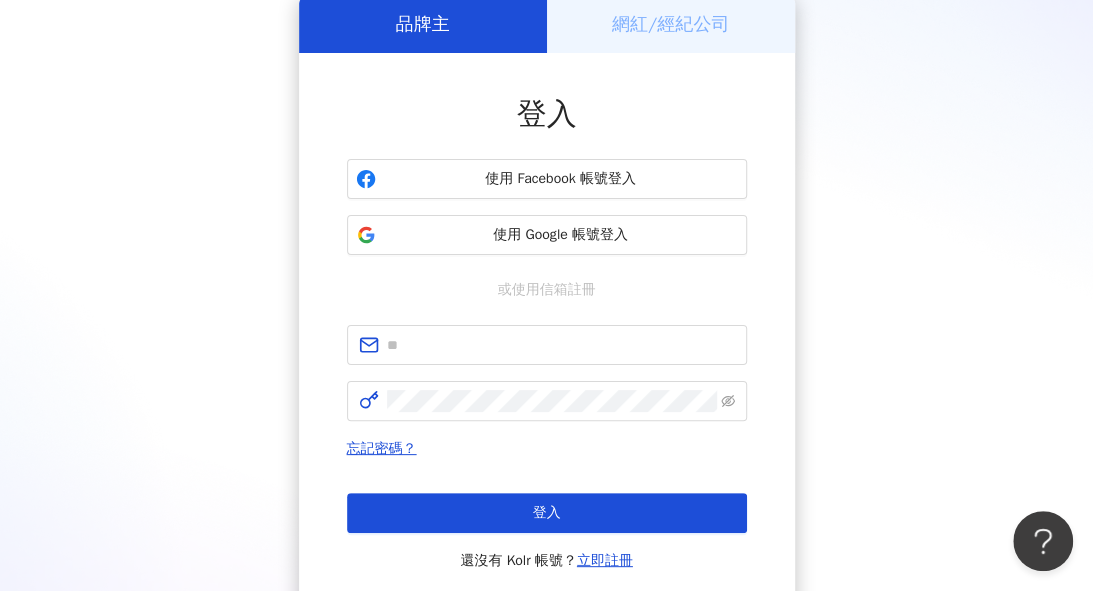 scroll, scrollTop: 0, scrollLeft: 0, axis: both 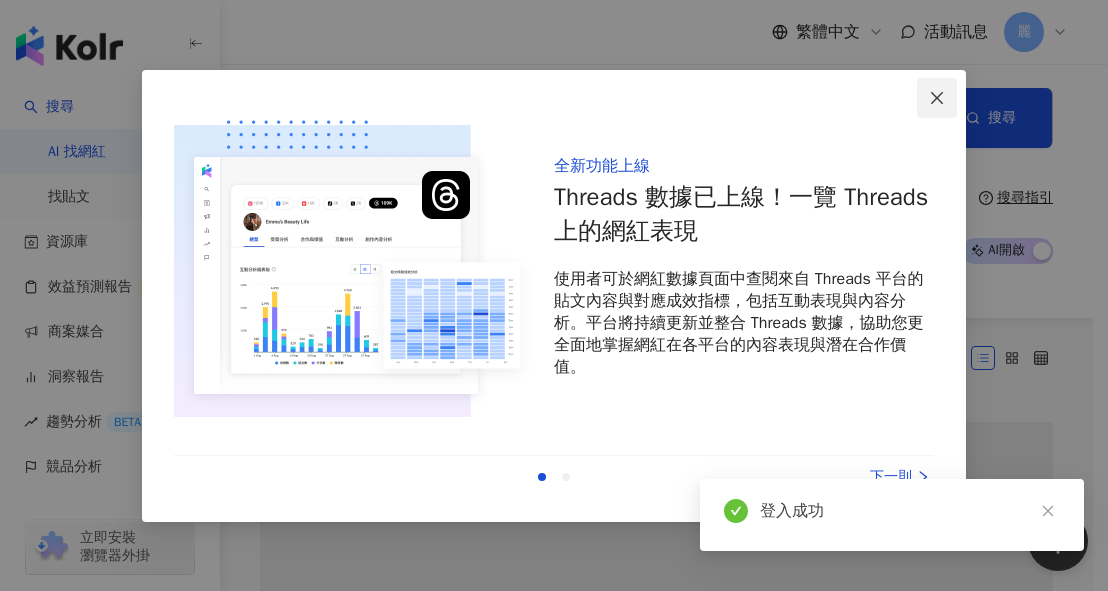 click at bounding box center (937, 98) 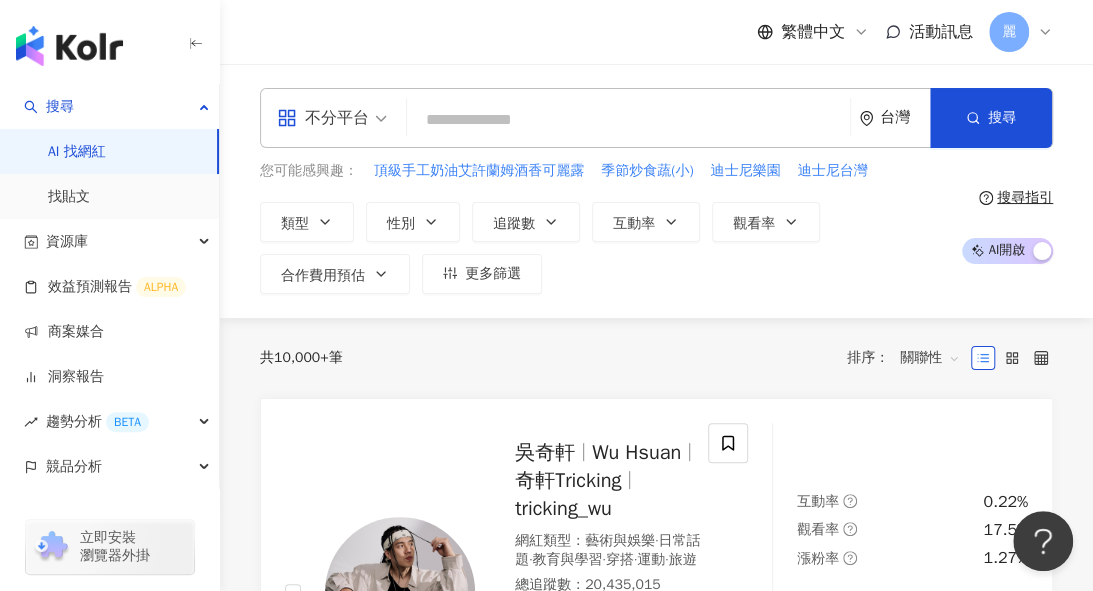 click on "麗" at bounding box center [1009, 32] 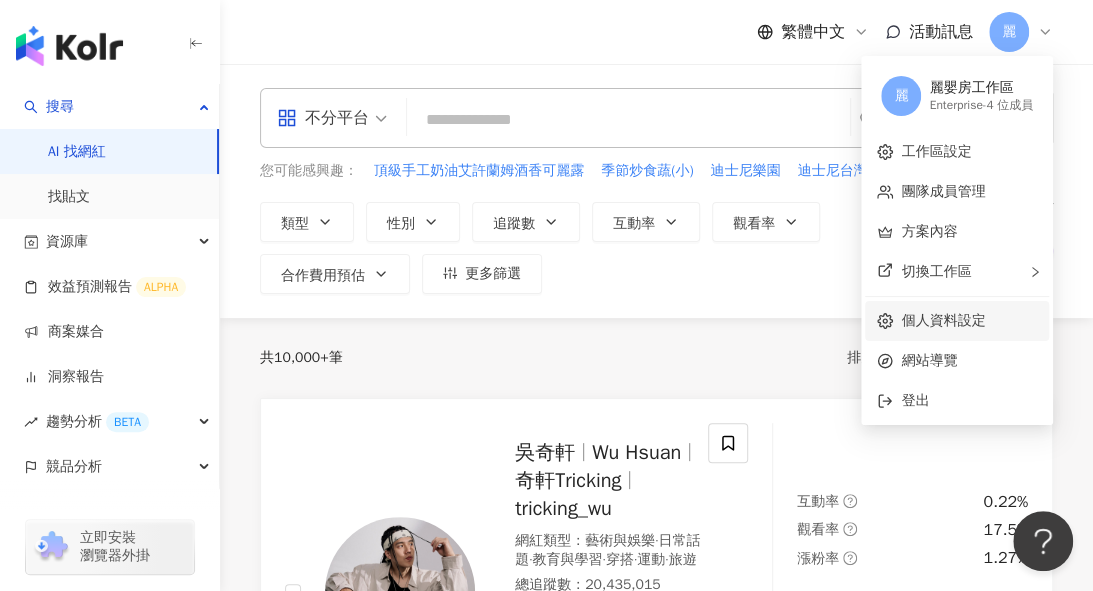 click on "個人資料設定" at bounding box center [943, 320] 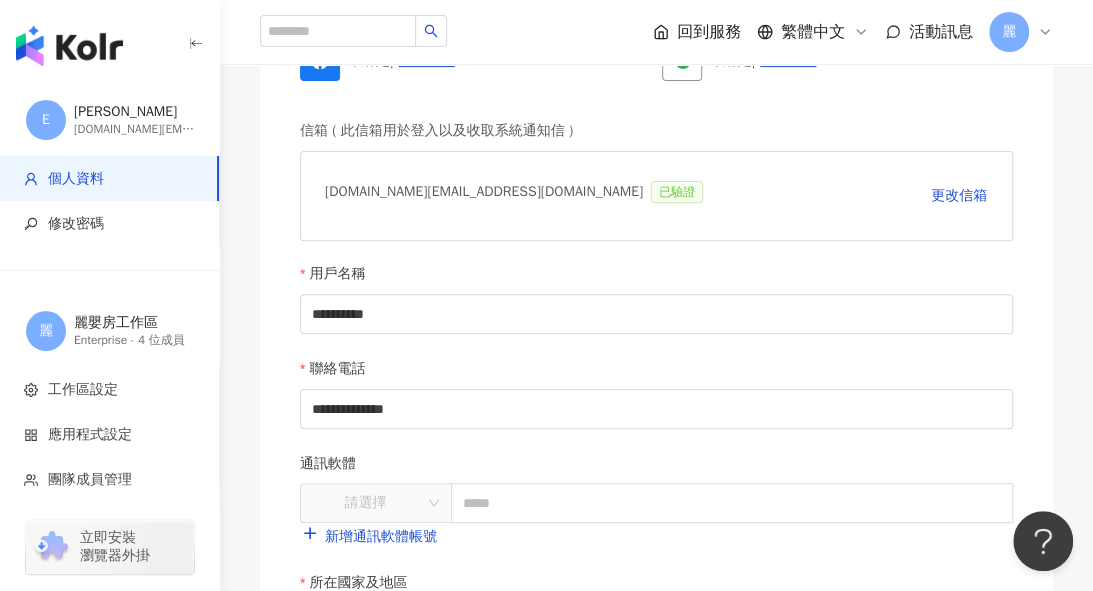 scroll, scrollTop: 84, scrollLeft: 0, axis: vertical 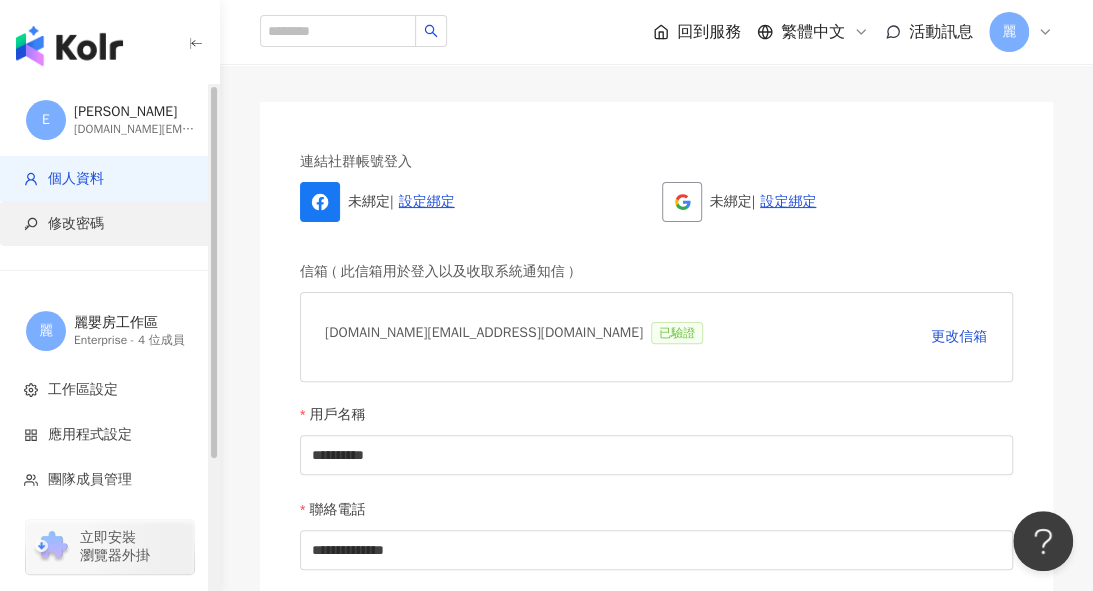 click on "修改密碼" at bounding box center (76, 224) 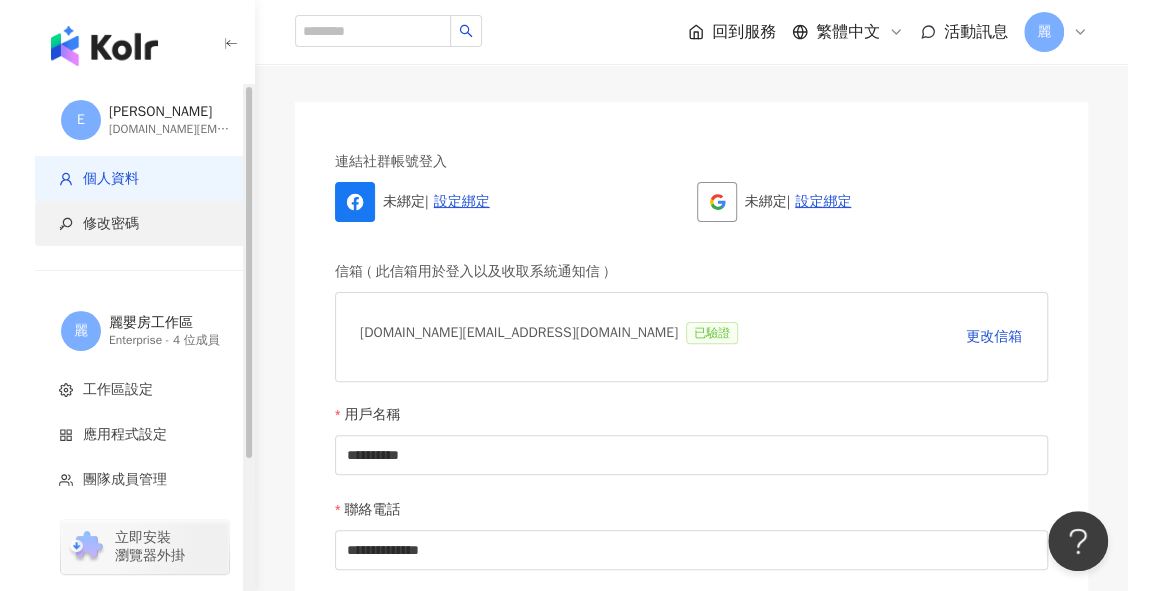 scroll, scrollTop: 0, scrollLeft: 0, axis: both 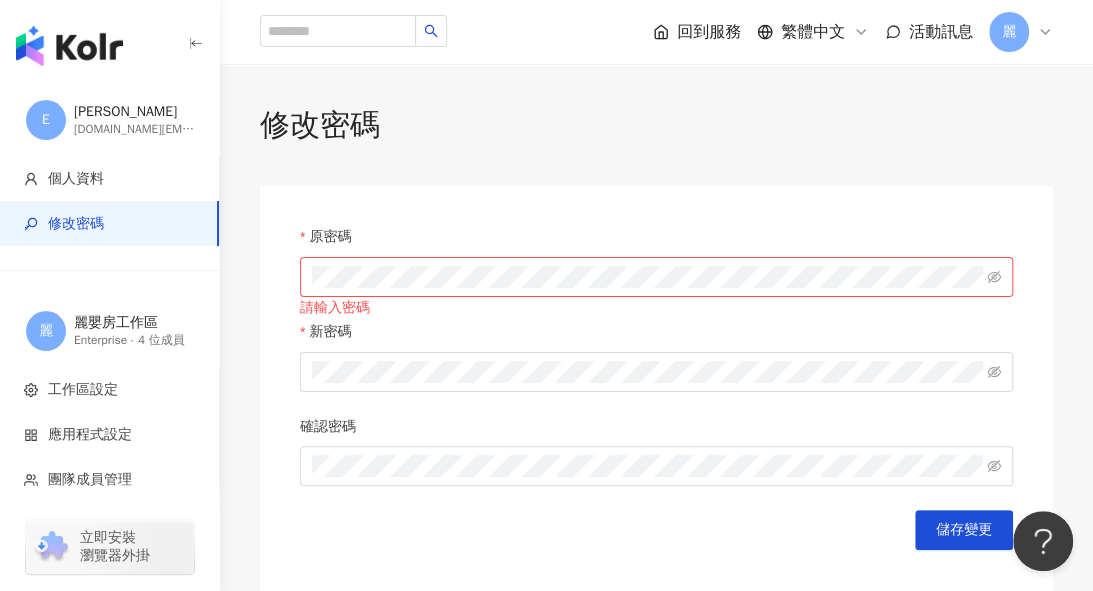 click on "原密碼 請輸入密碼 新密碼 確認密碼 儲存變更" at bounding box center [656, 400] 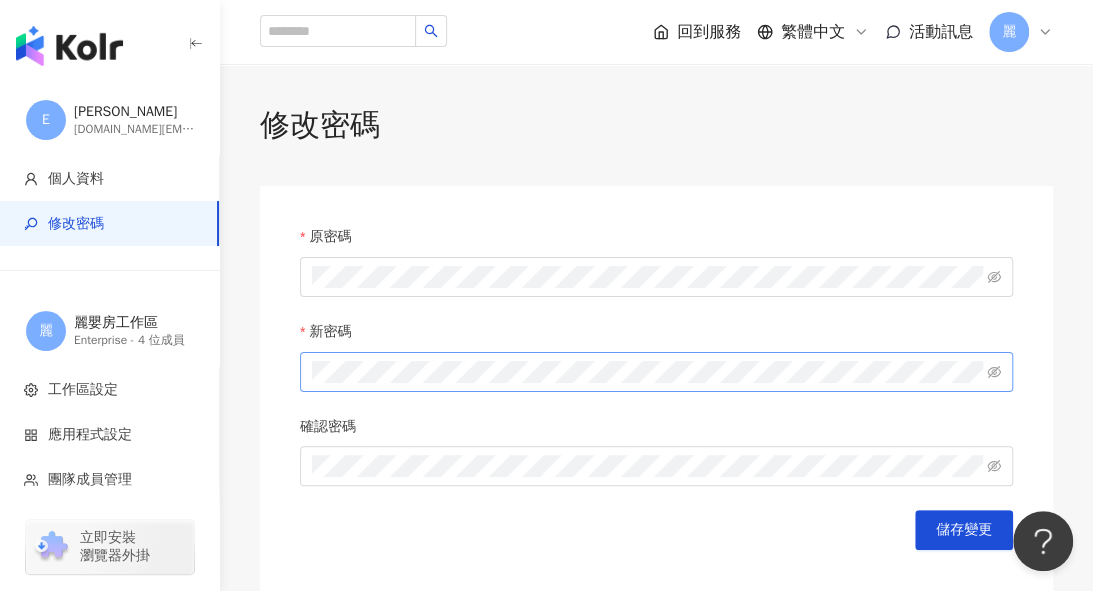 click at bounding box center (994, 372) 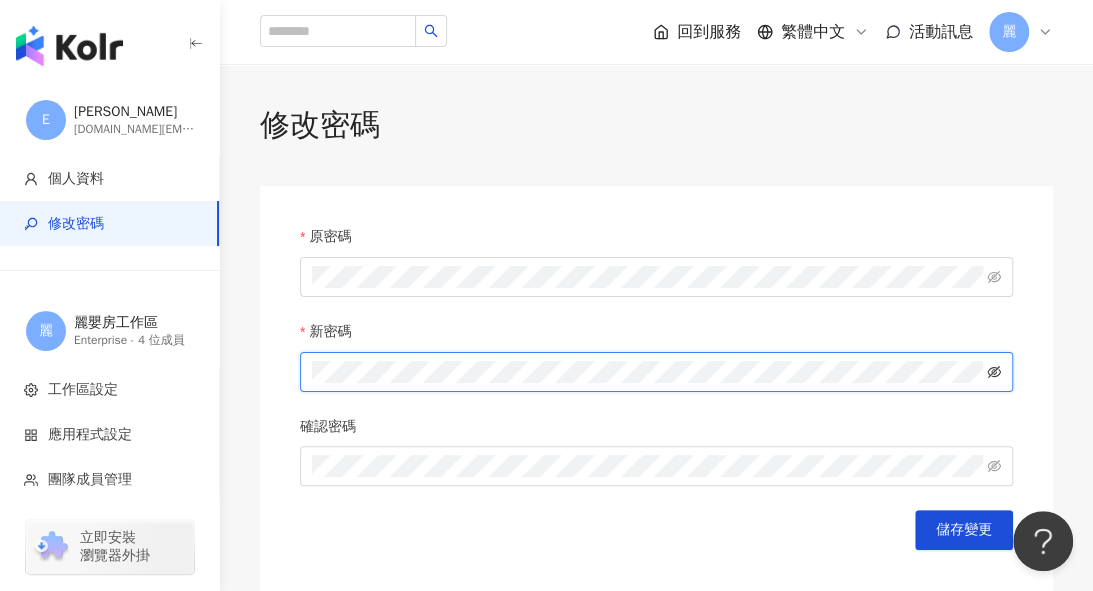 click 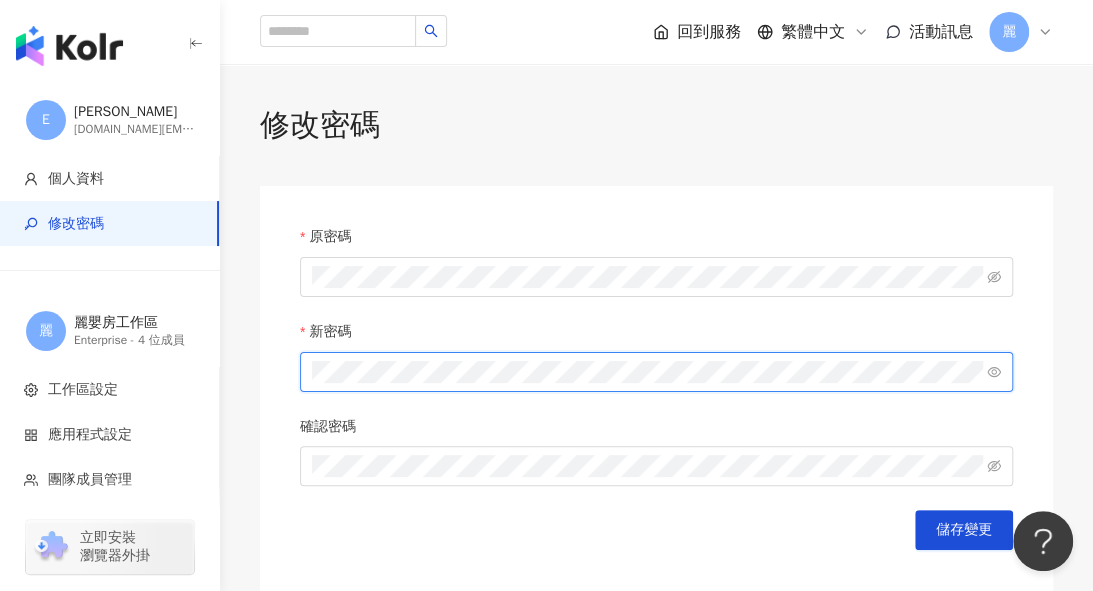 click 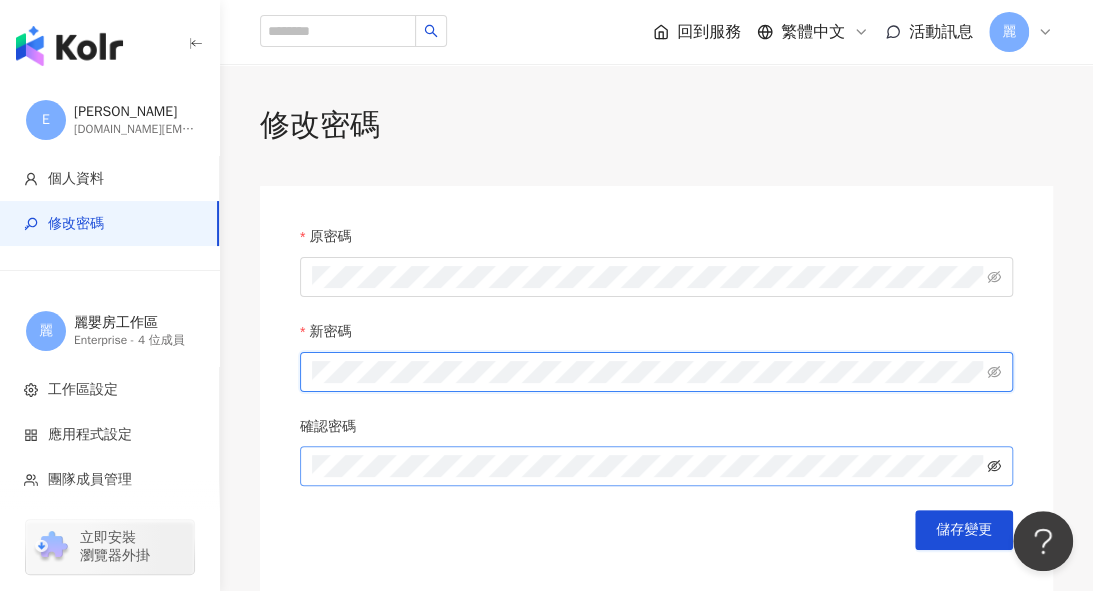 click 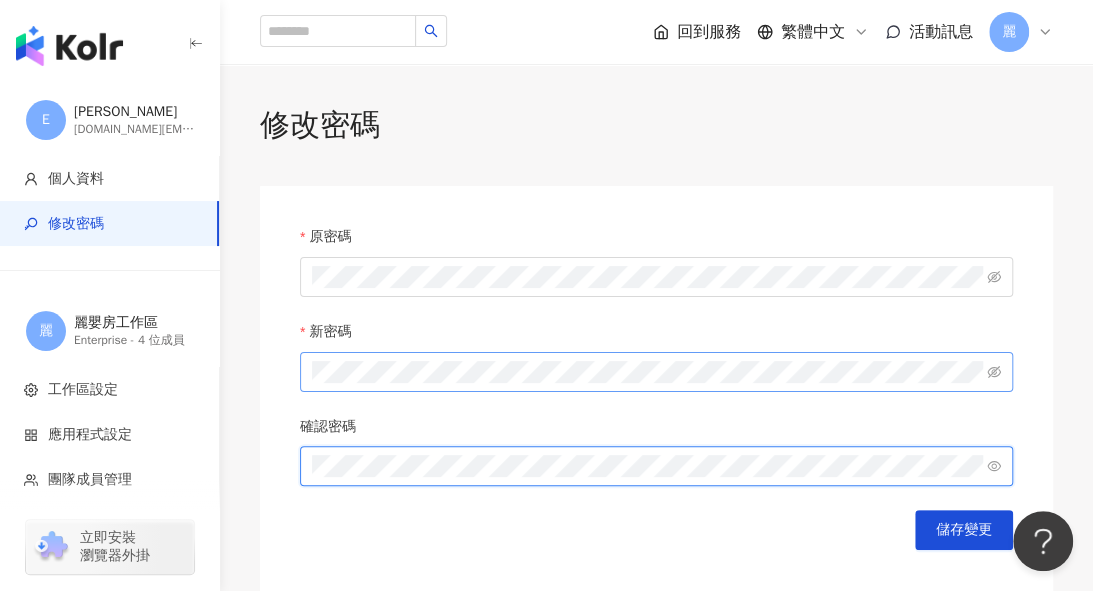 click 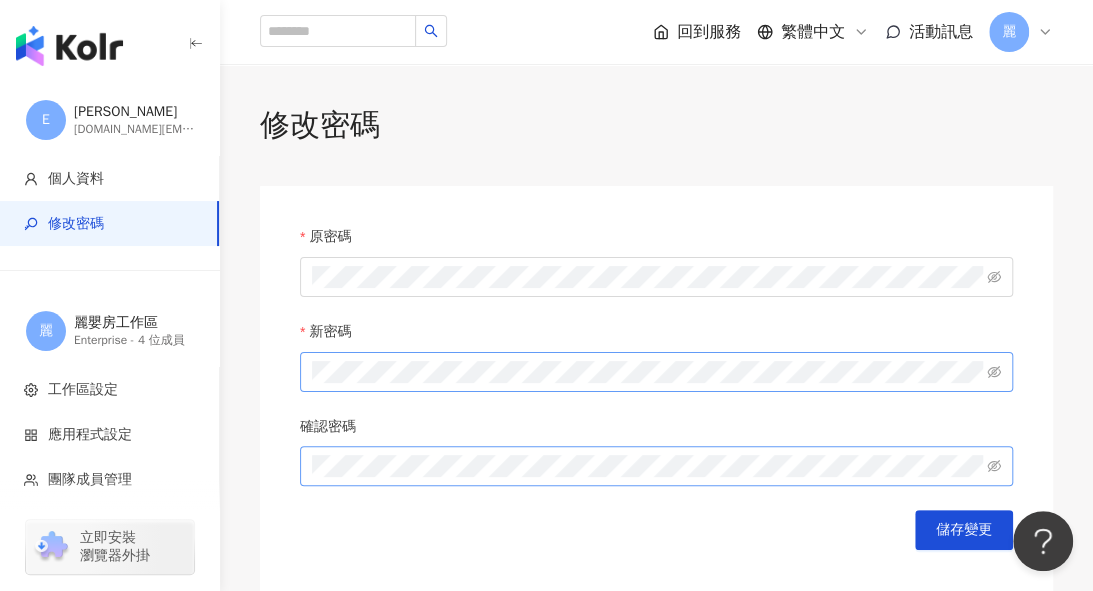click on "原密碼 新密碼 確認密碼 儲存變更" at bounding box center (656, 400) 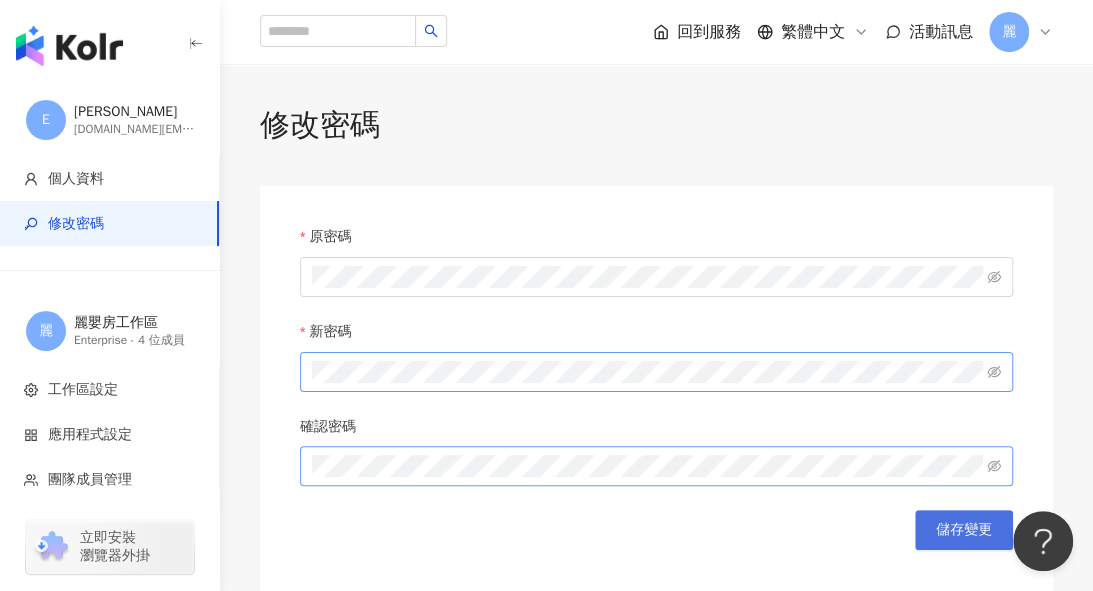 click on "儲存變更" at bounding box center [964, 530] 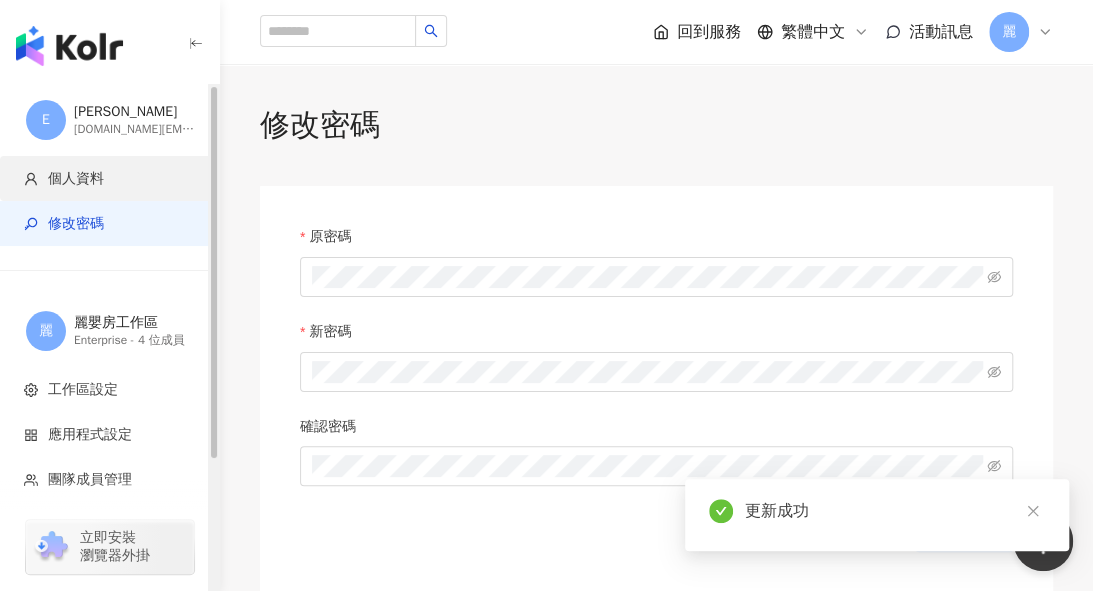 click on "個人資料" at bounding box center (113, 179) 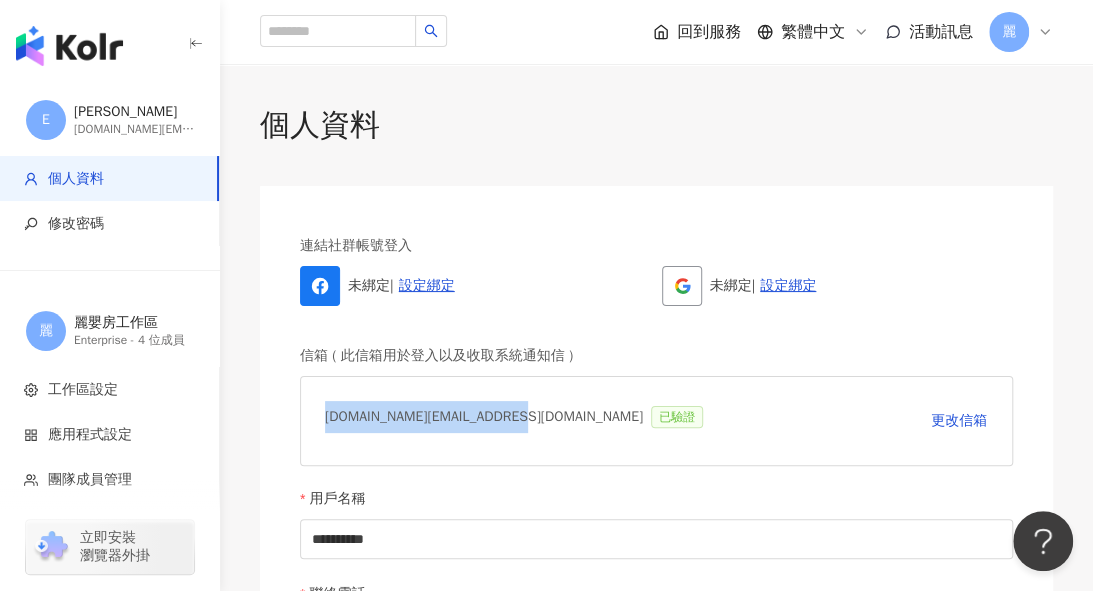 drag, startPoint x: 322, startPoint y: 419, endPoint x: 535, endPoint y: 417, distance: 213.00938 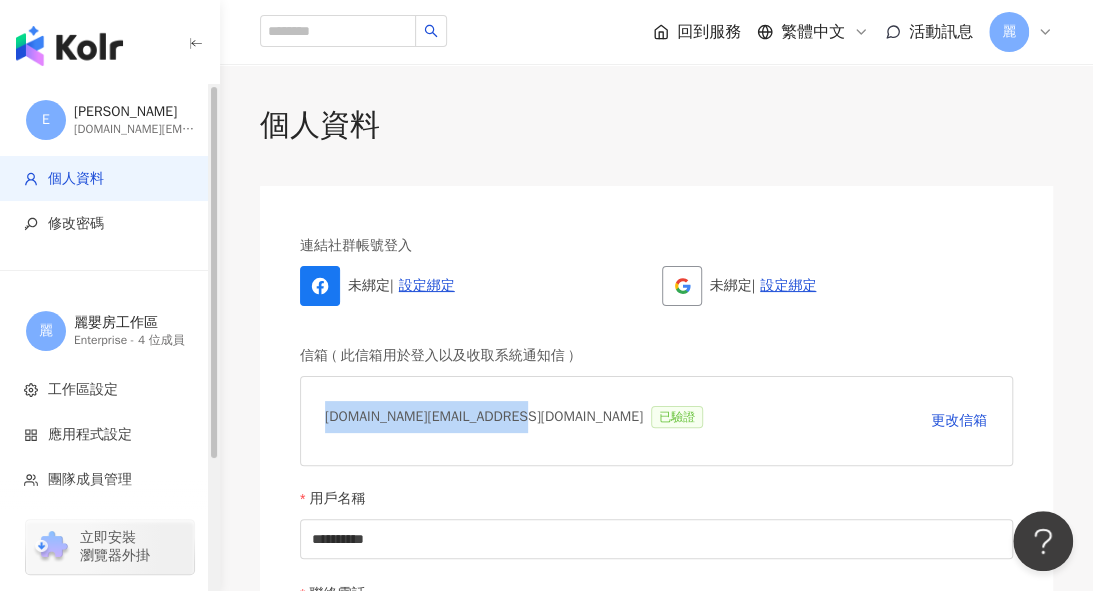 click at bounding box center [69, 46] 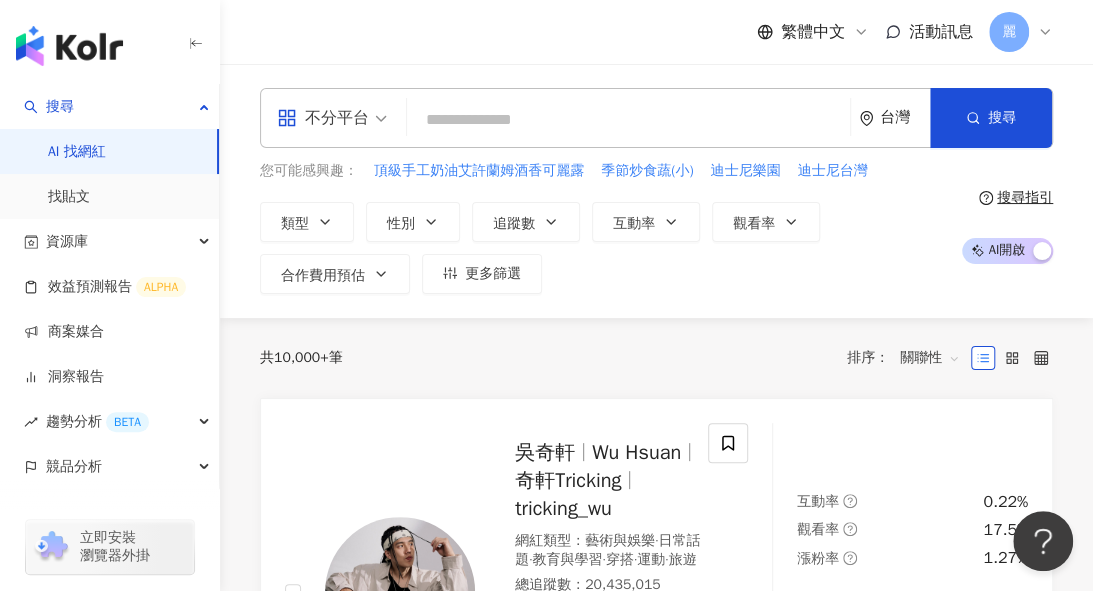 click at bounding box center (628, 120) 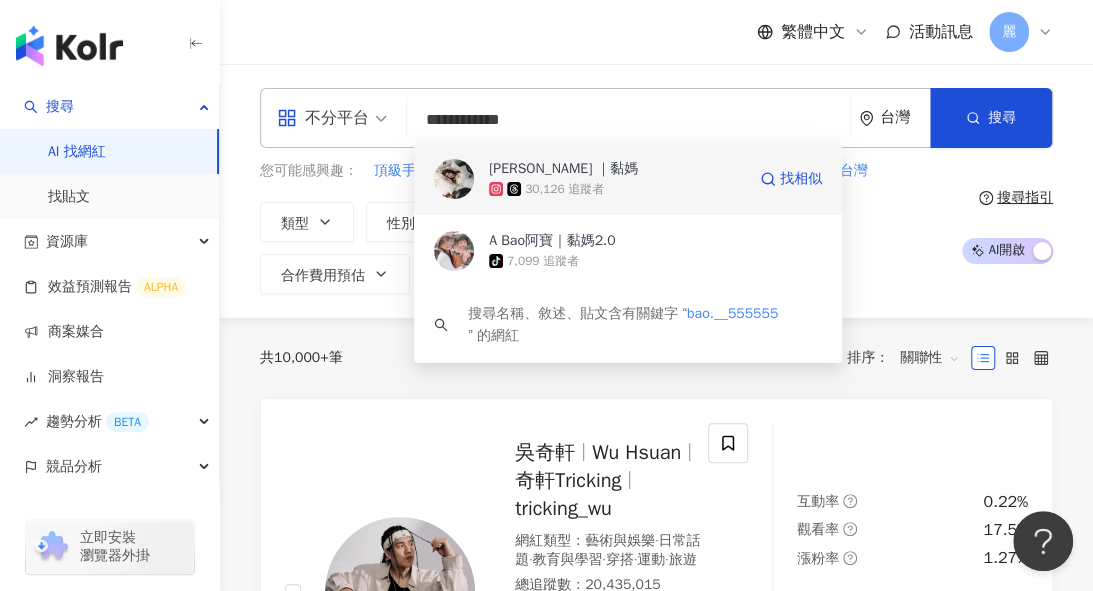 click on "Yuting [PERSON_NAME] ｜黏媽" at bounding box center (563, 169) 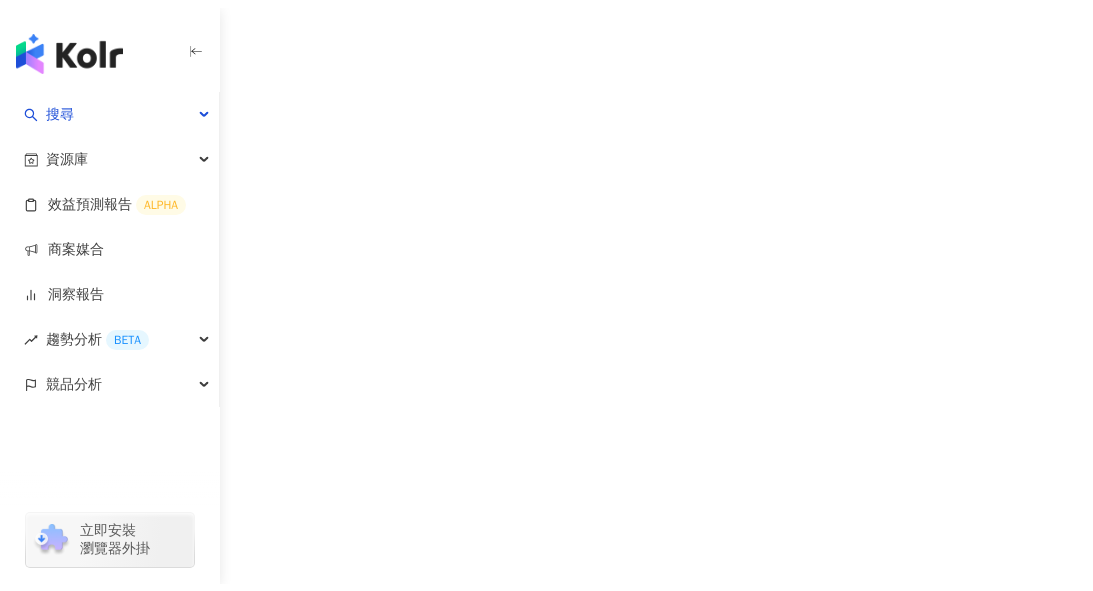 scroll, scrollTop: 0, scrollLeft: 0, axis: both 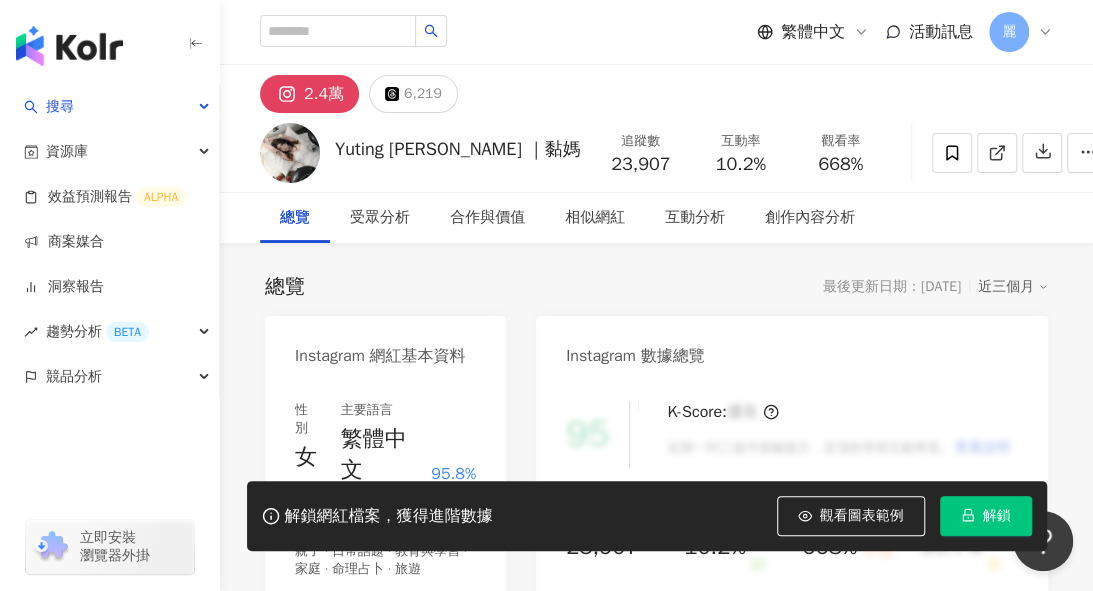click on "解鎖" at bounding box center (997, 516) 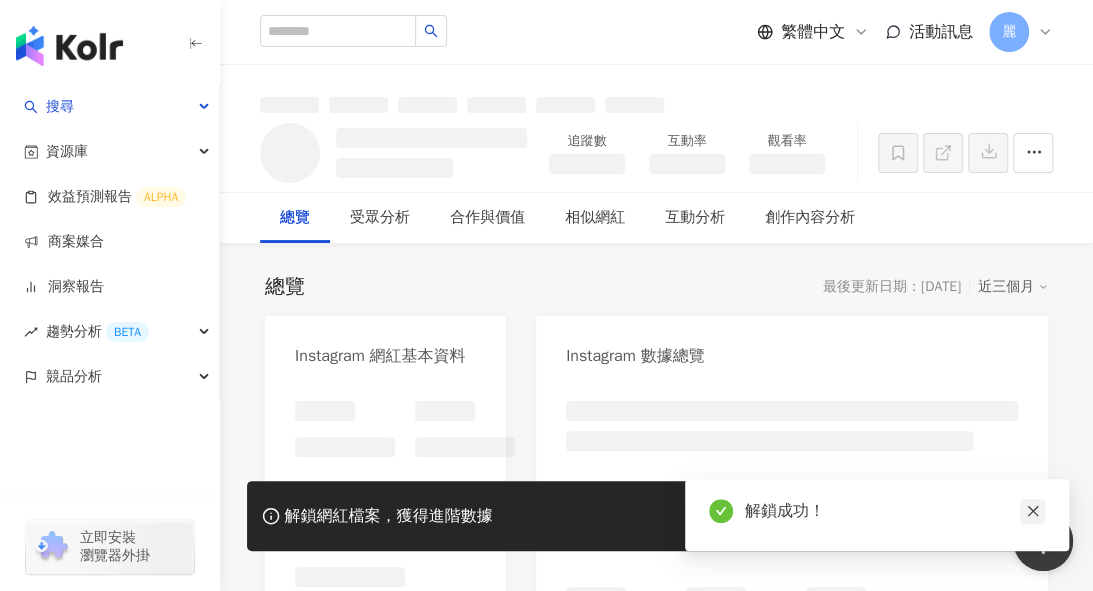 click at bounding box center [1032, 511] 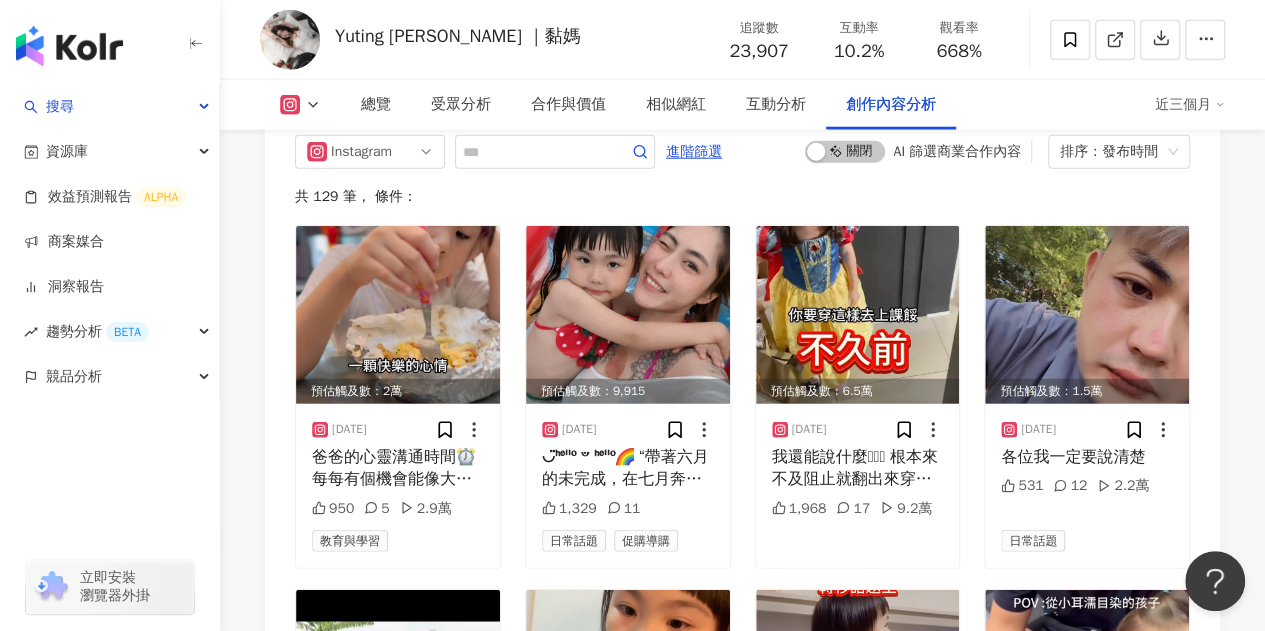 scroll, scrollTop: 6320, scrollLeft: 0, axis: vertical 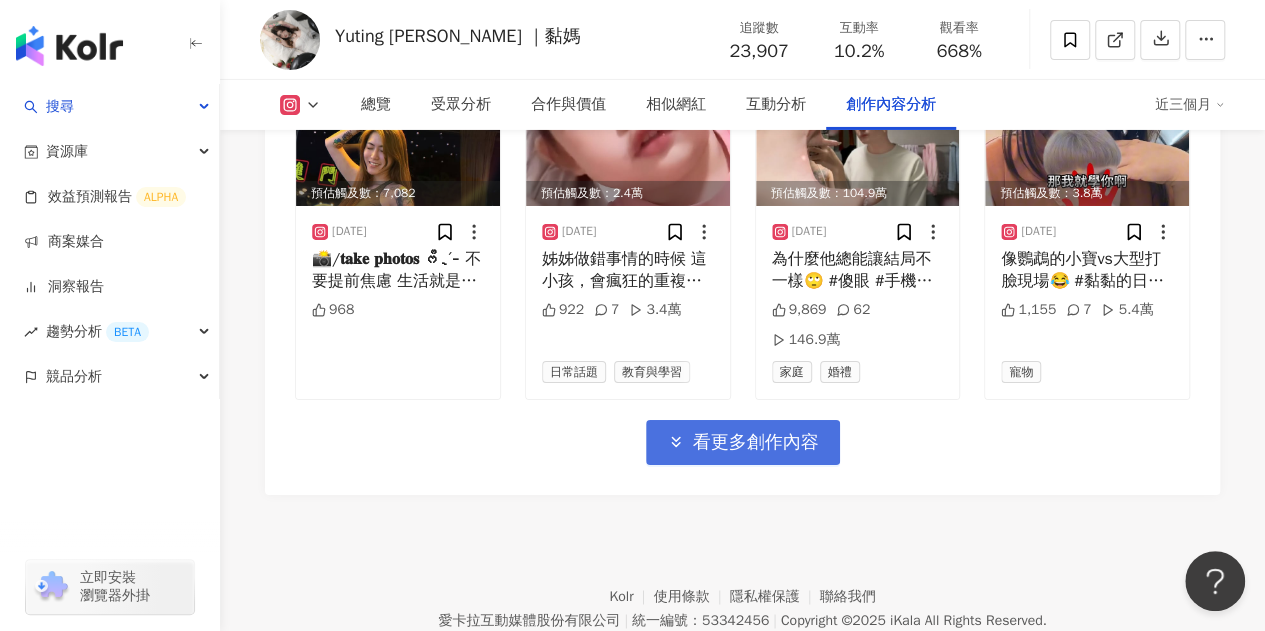 click on "看更多創作內容" at bounding box center (756, 443) 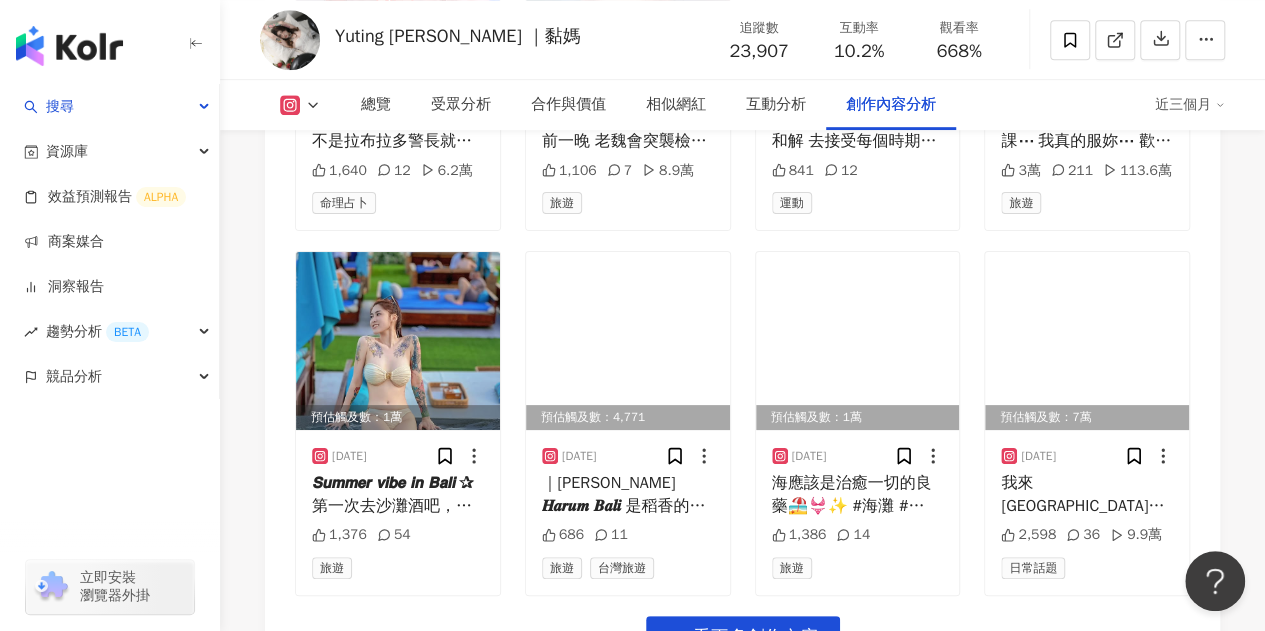 scroll, scrollTop: 8142, scrollLeft: 0, axis: vertical 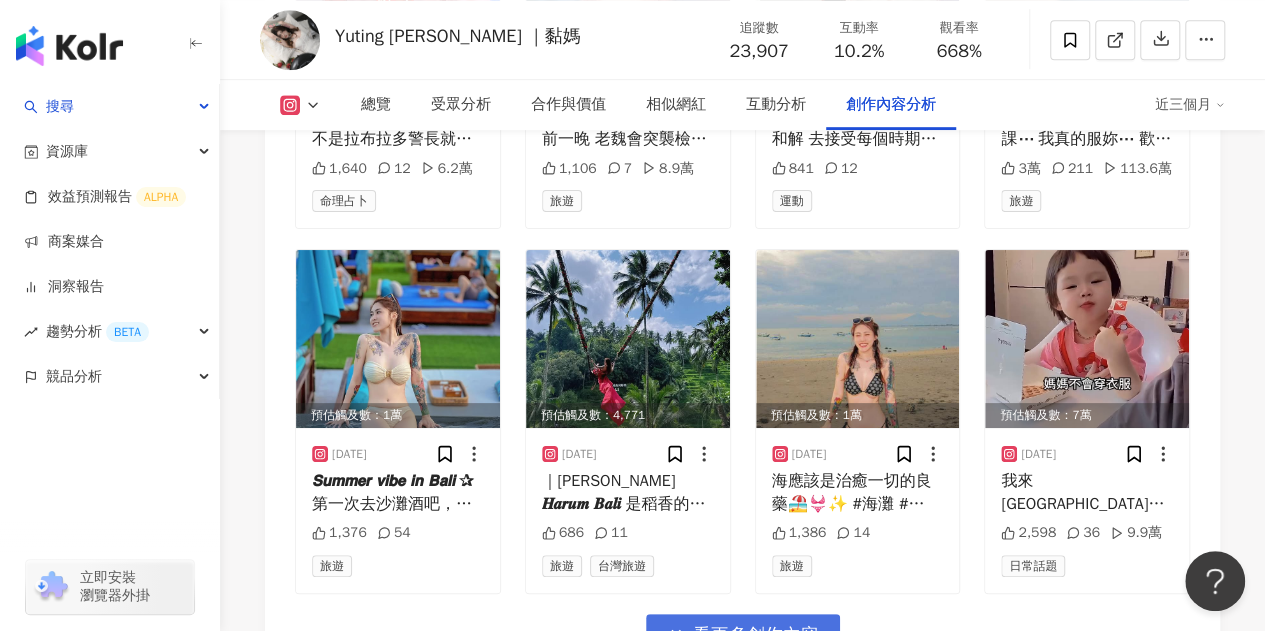 click on "看更多創作內容" at bounding box center (756, 636) 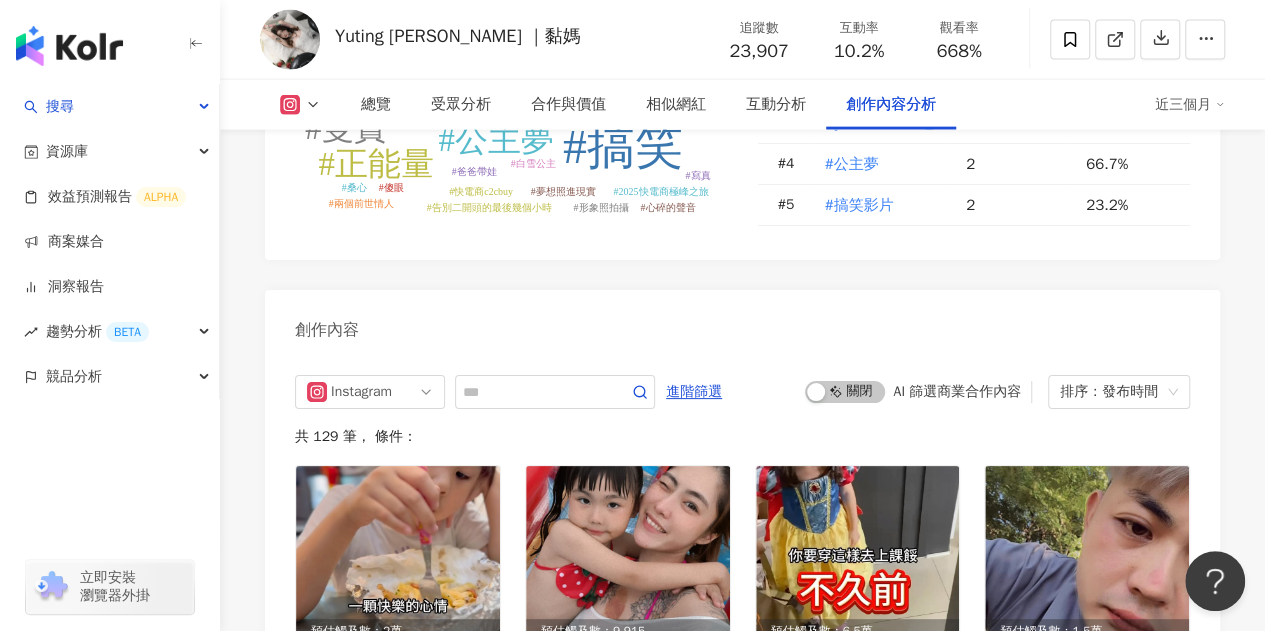 scroll, scrollTop: 6142, scrollLeft: 0, axis: vertical 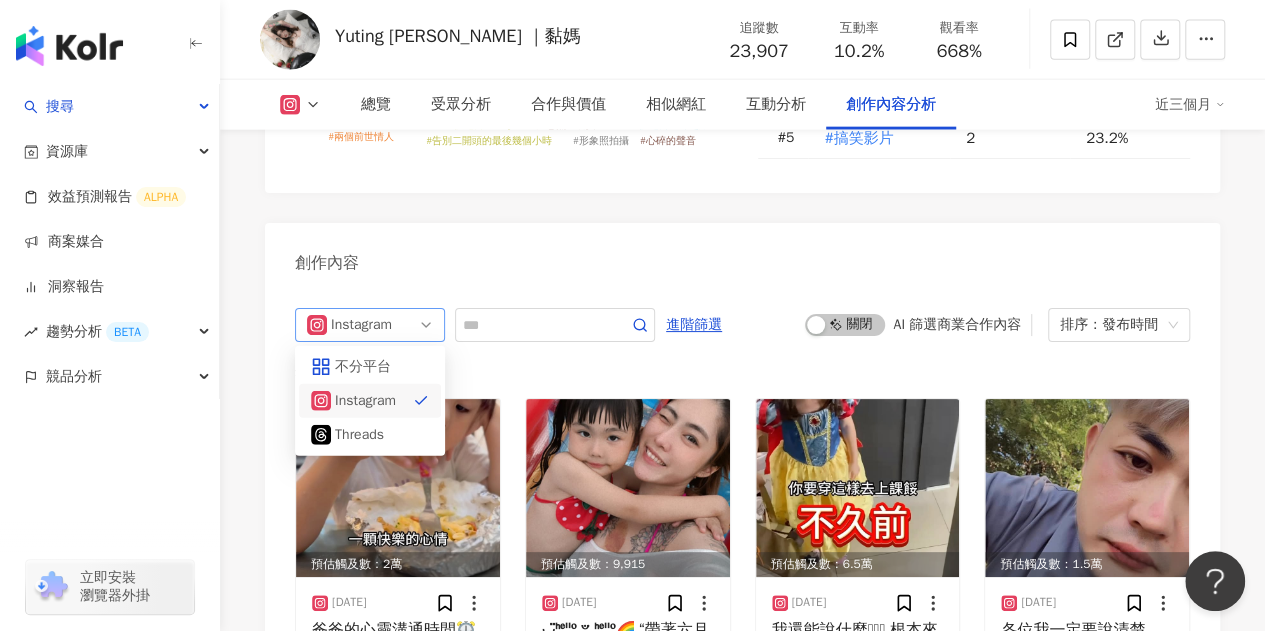 click on "Instagram all ig threads 不分平台 Instagram Threads" at bounding box center [370, 325] 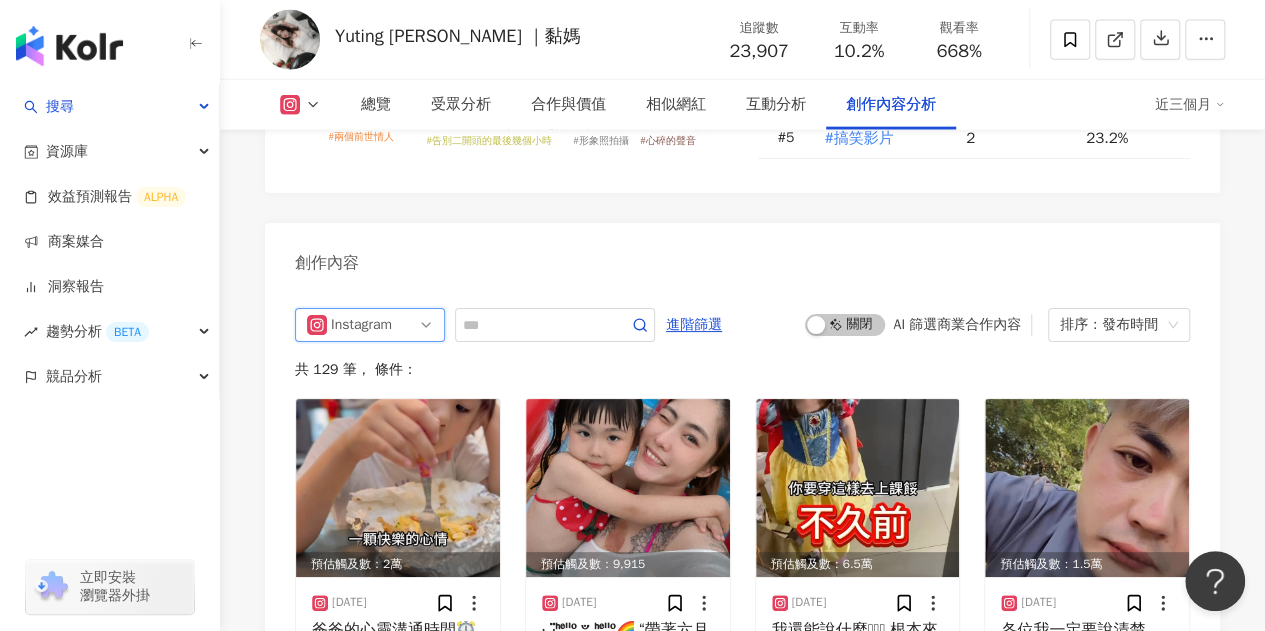 click on "Instagram" at bounding box center (370, 325) 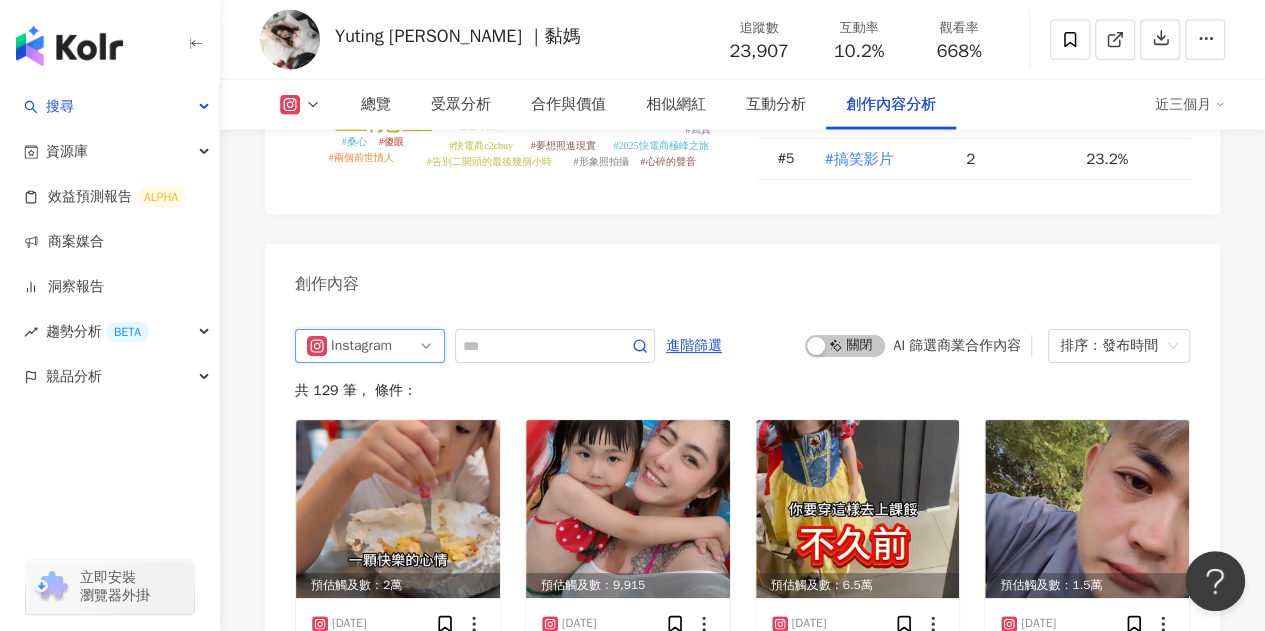 scroll, scrollTop: 6120, scrollLeft: 0, axis: vertical 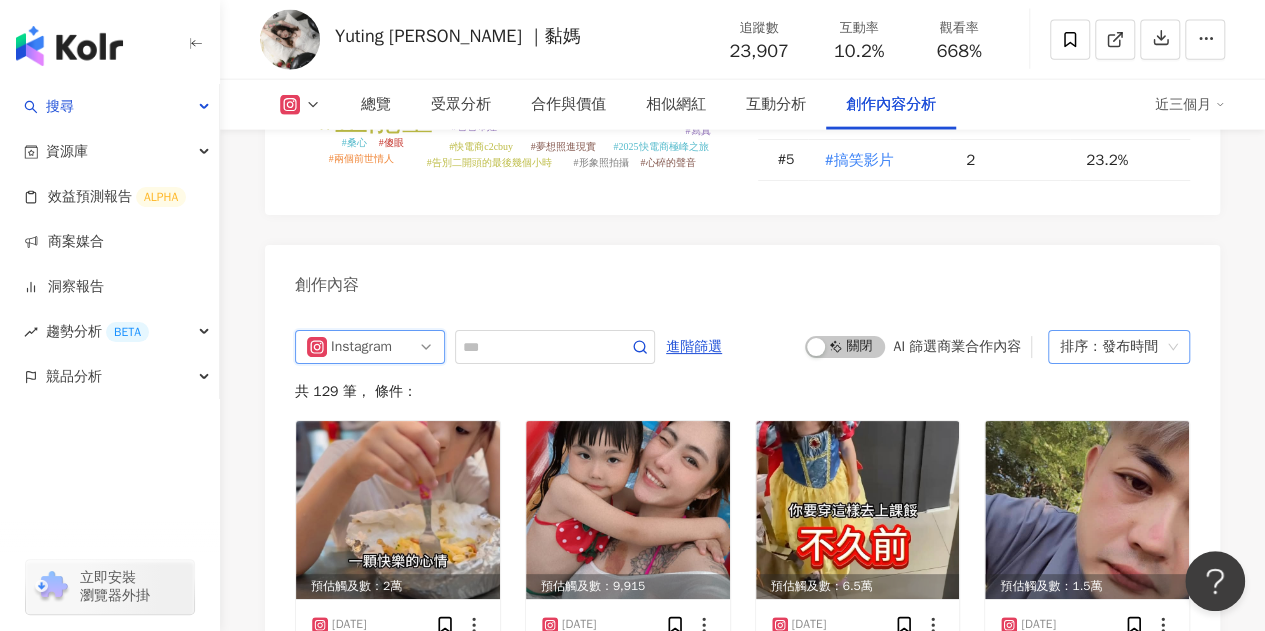 click on "排序：發布時間" at bounding box center (1110, 347) 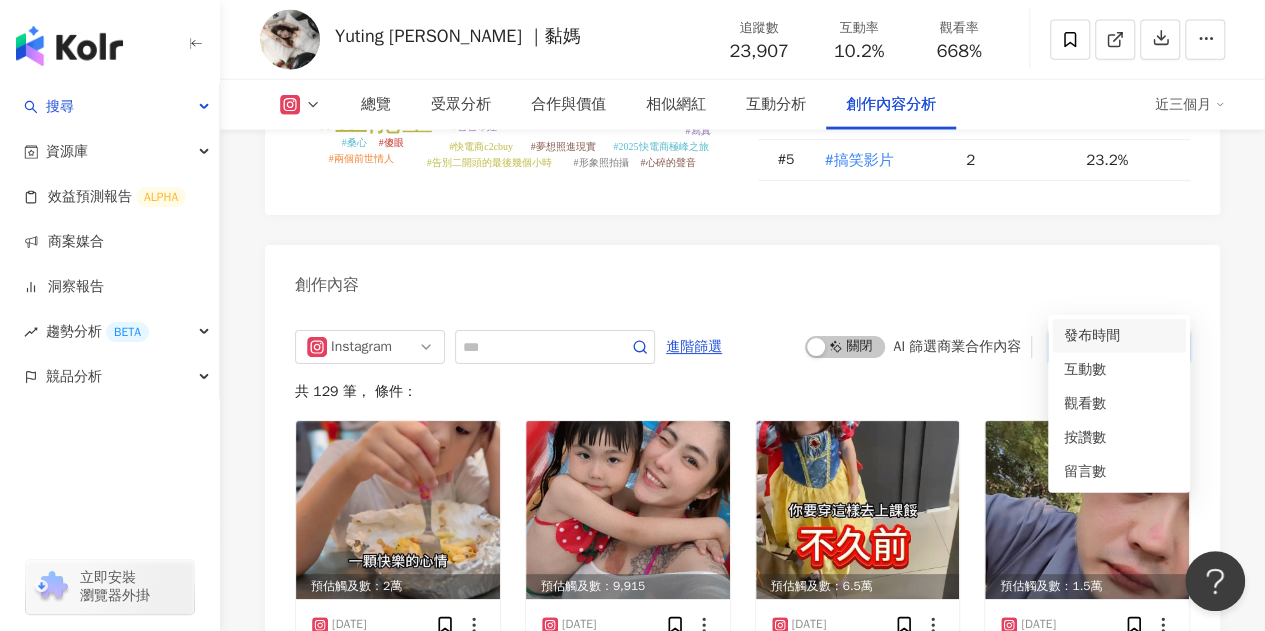 click on "發布時間" at bounding box center (1119, 336) 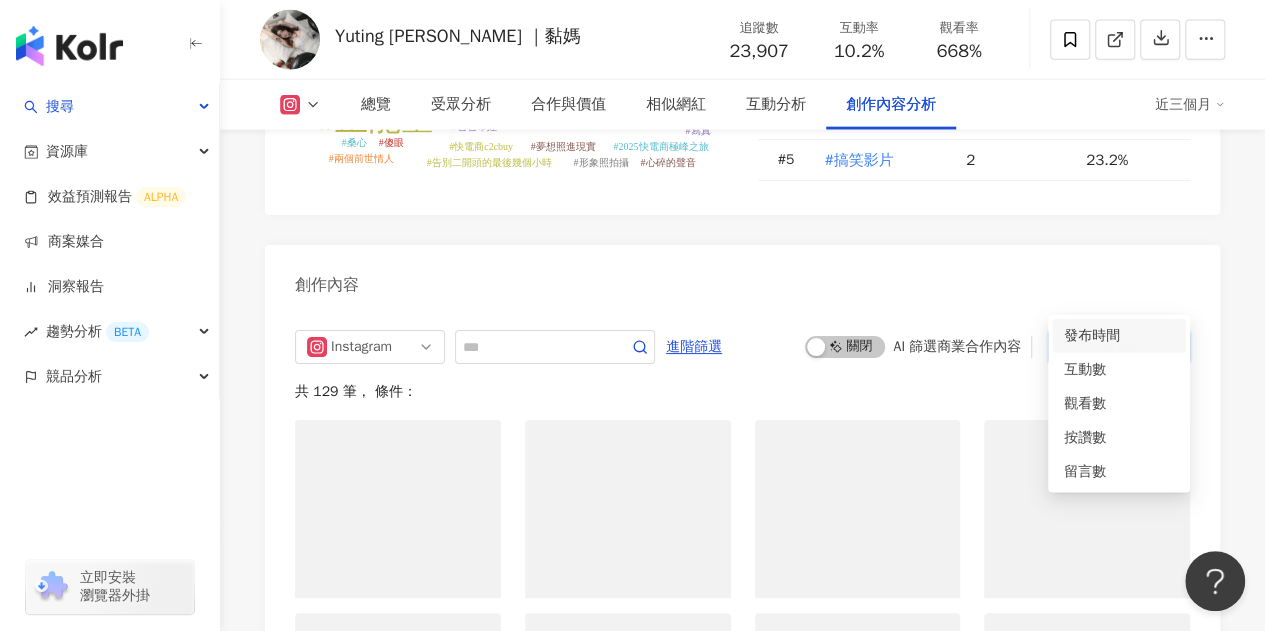 scroll, scrollTop: 6182, scrollLeft: 0, axis: vertical 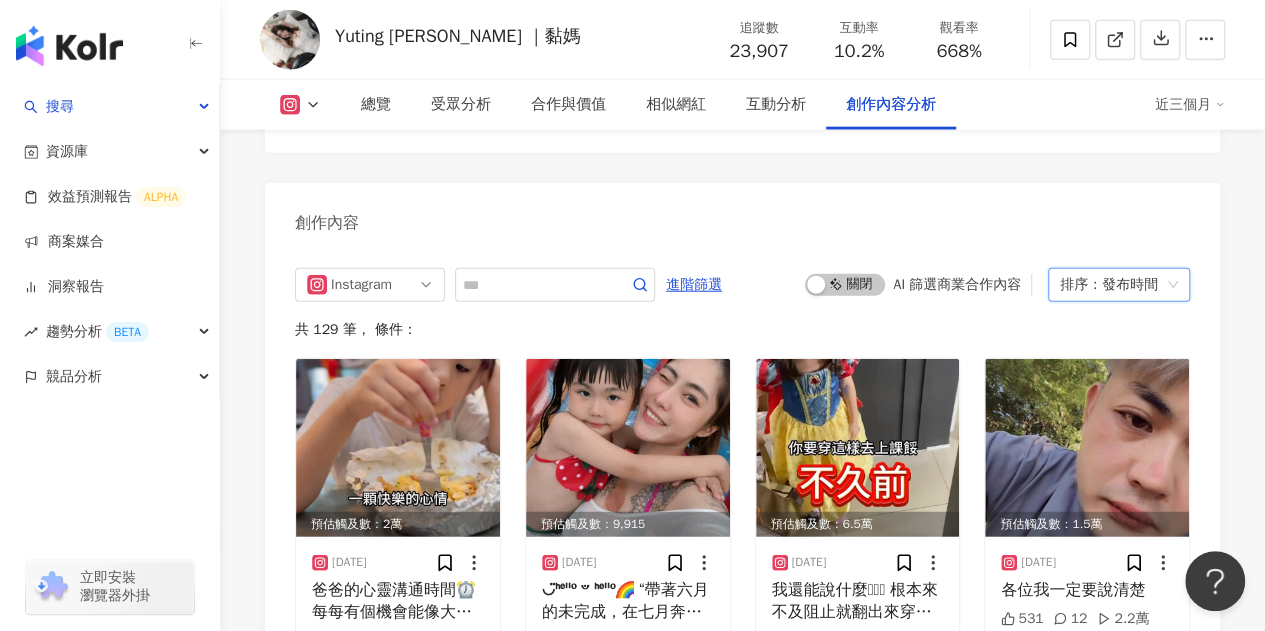 click on "創作內容" at bounding box center (742, 215) 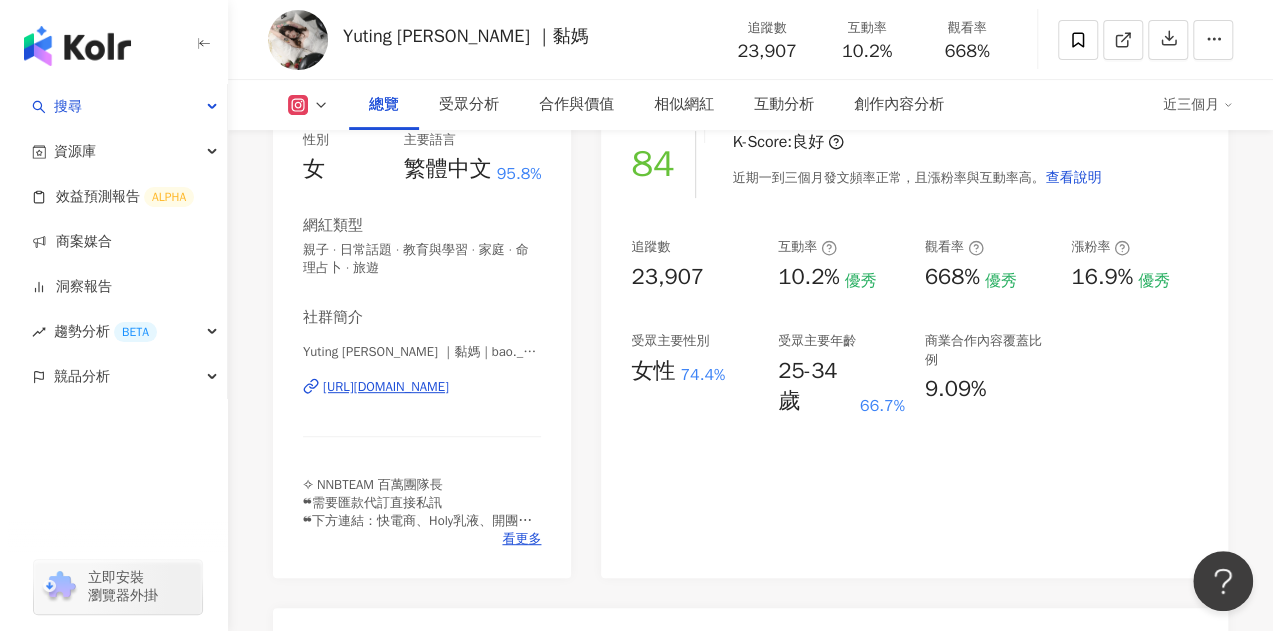 scroll, scrollTop: 0, scrollLeft: 0, axis: both 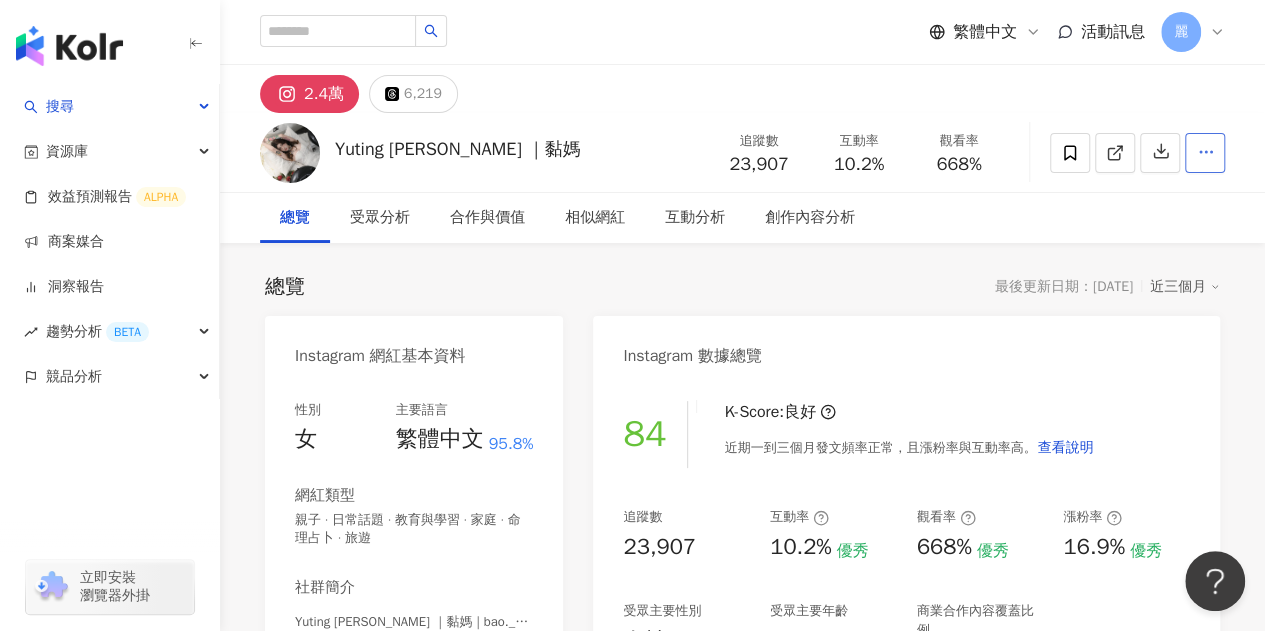 click 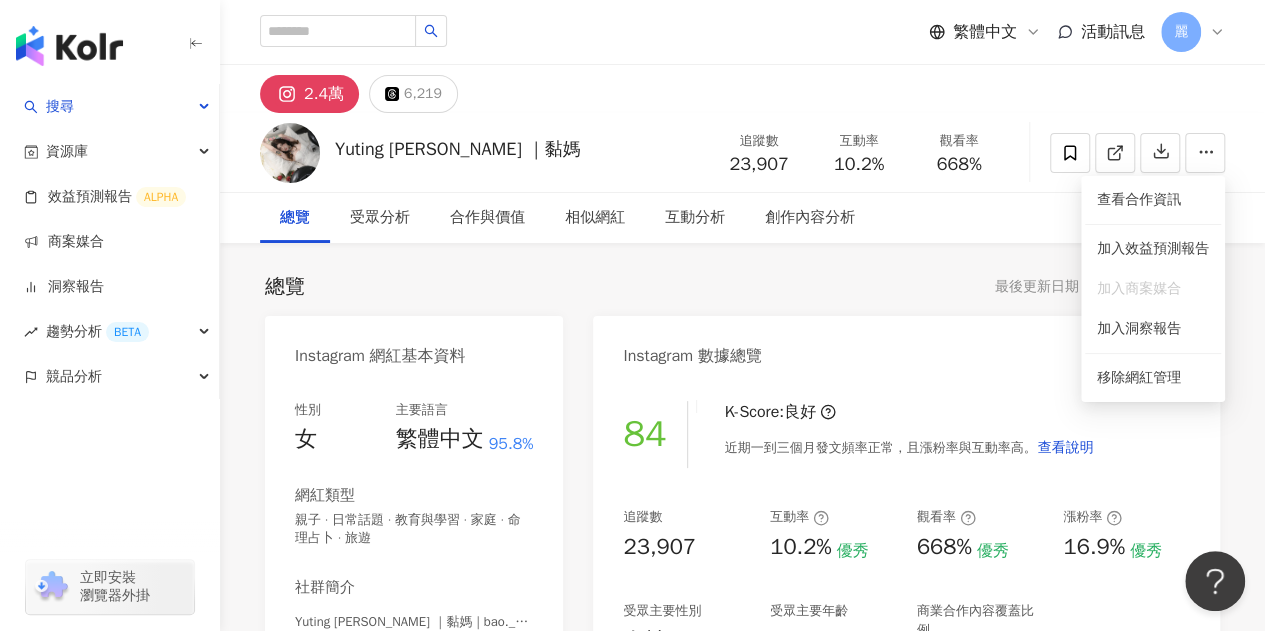 click on "2.4萬 6,219" at bounding box center (742, 89) 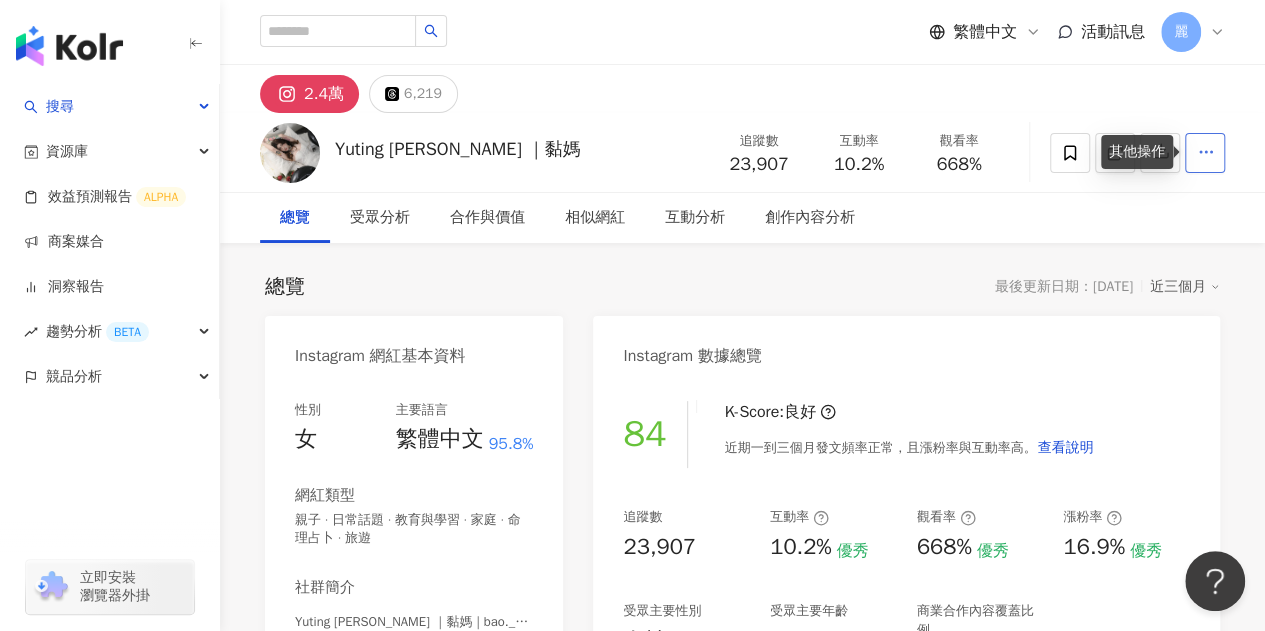 click 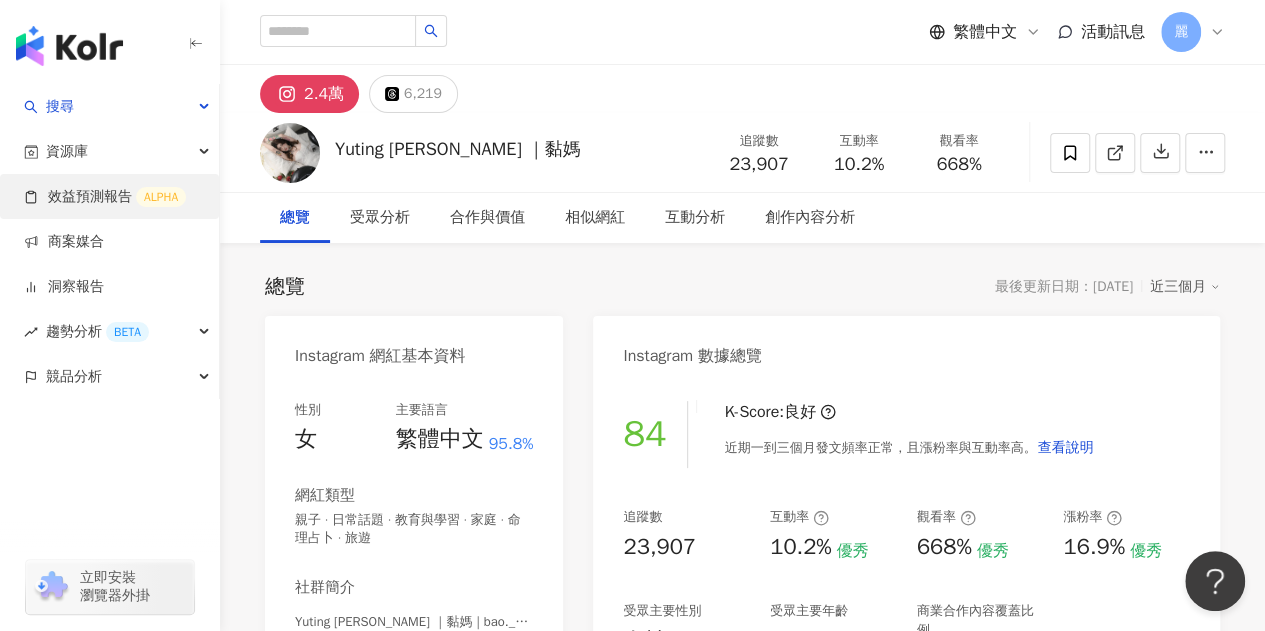 click on "效益預測報告 ALPHA" at bounding box center [105, 197] 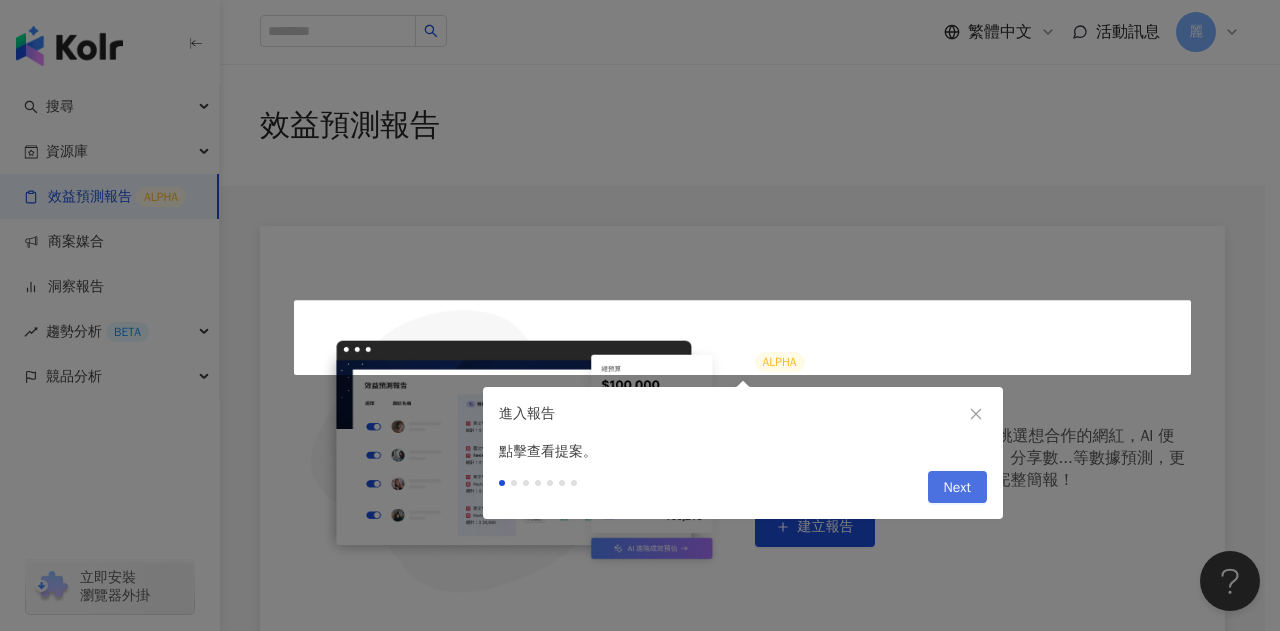 click on "Next" at bounding box center [957, 488] 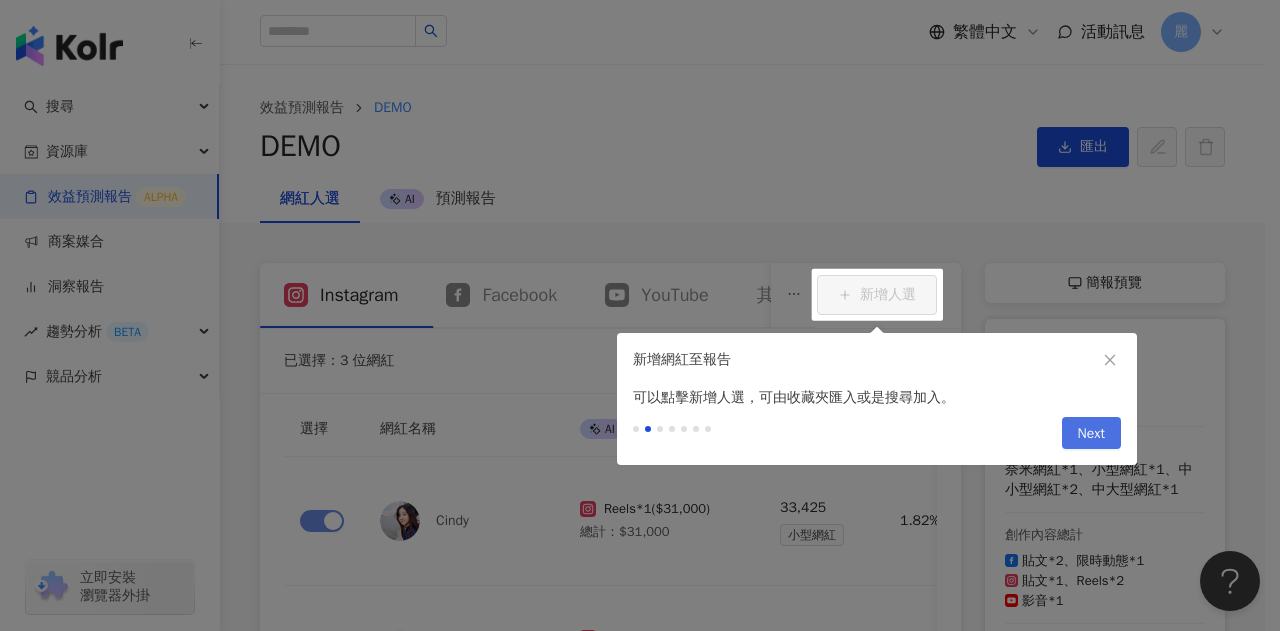 click on "Next" at bounding box center (1091, 434) 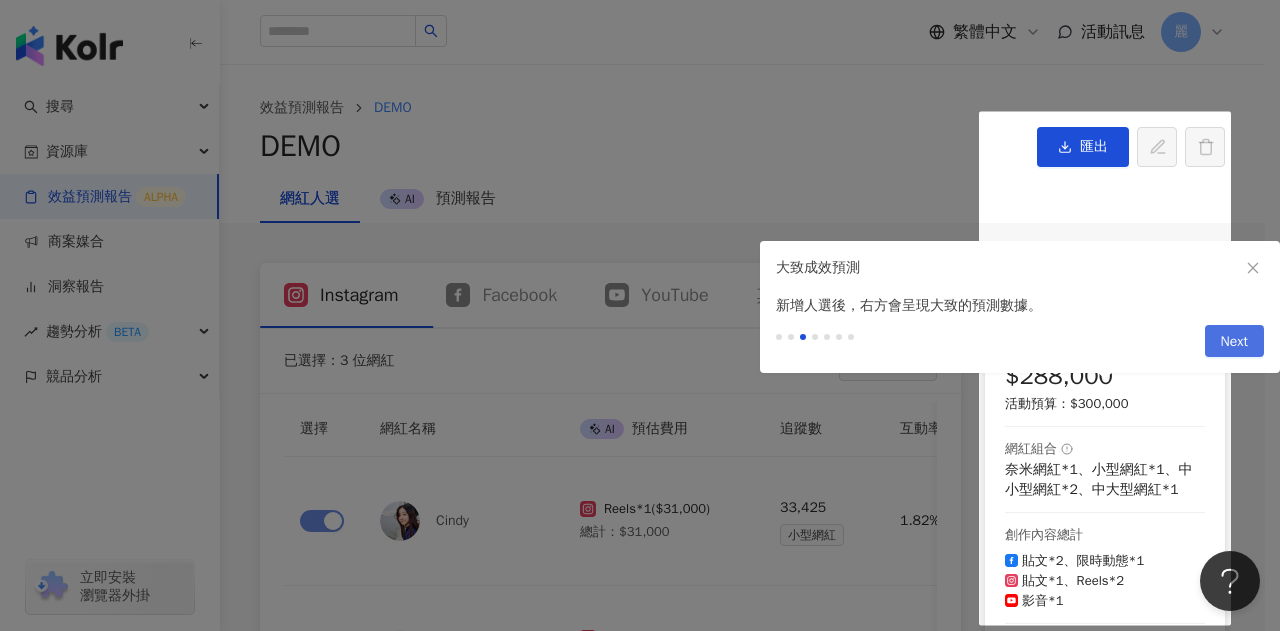 scroll, scrollTop: 253, scrollLeft: 0, axis: vertical 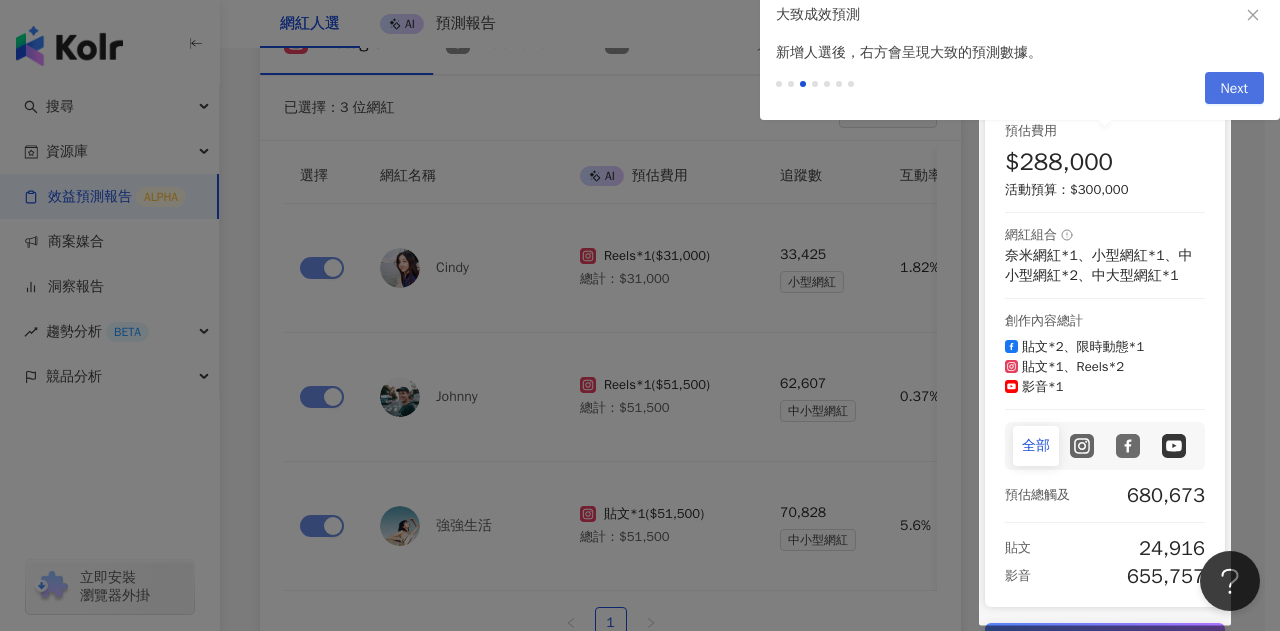 click on "Next" at bounding box center [1234, 89] 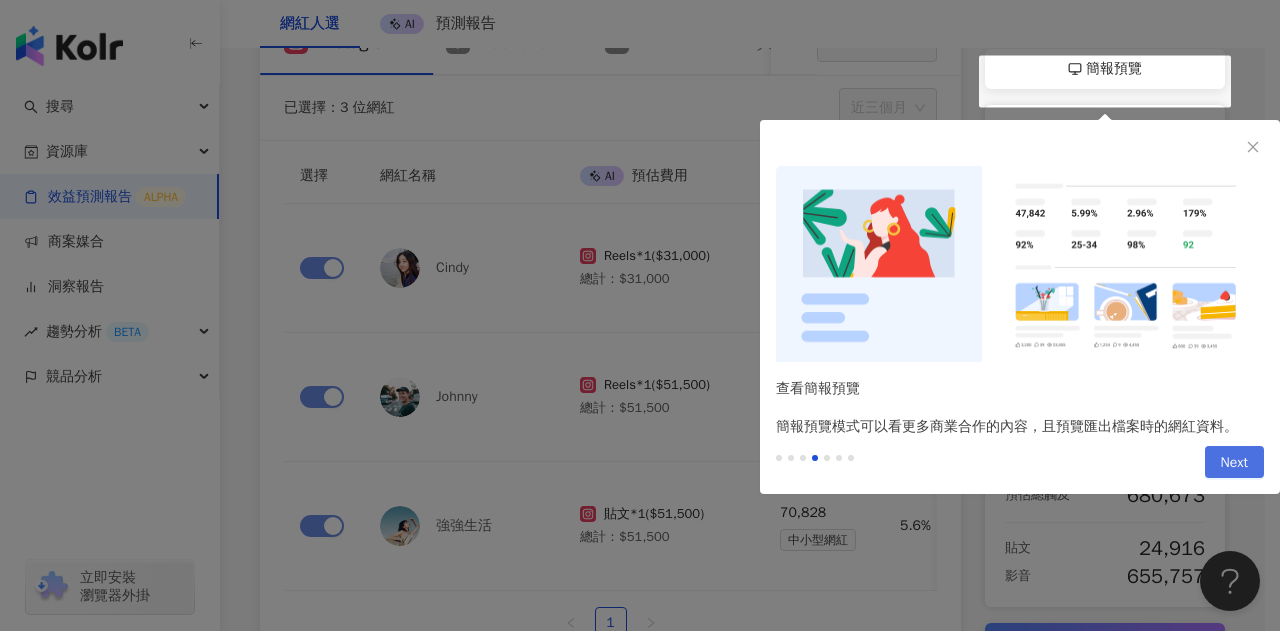 click on "Next" at bounding box center [1234, 463] 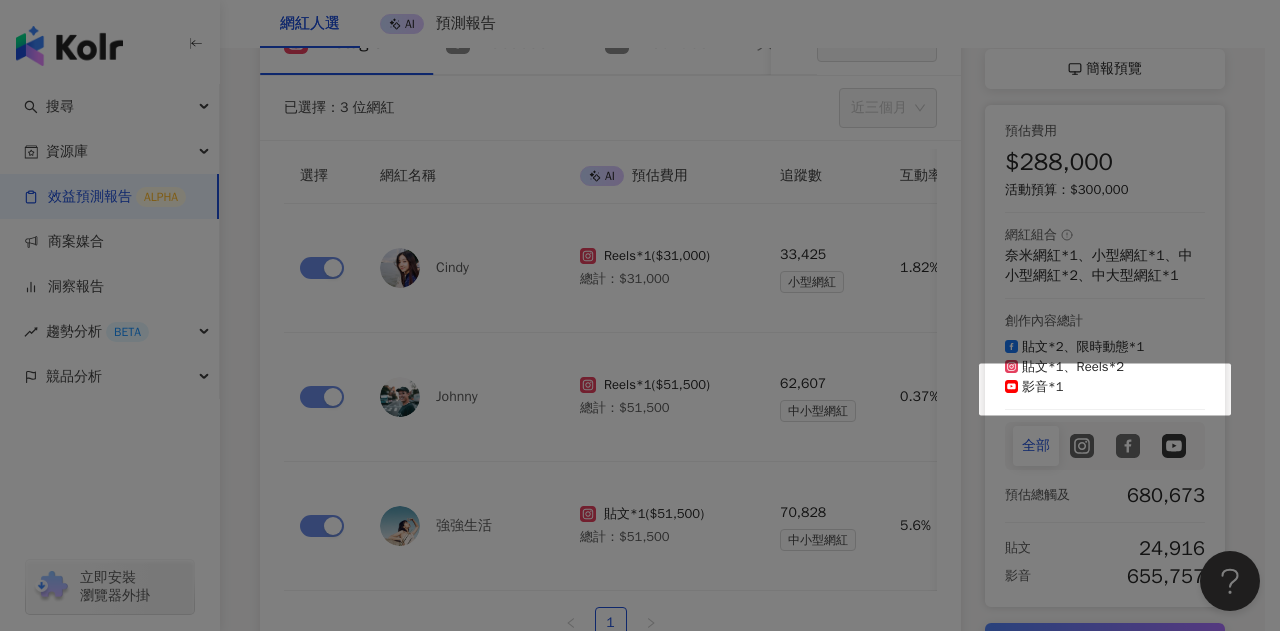 scroll, scrollTop: 519, scrollLeft: 0, axis: vertical 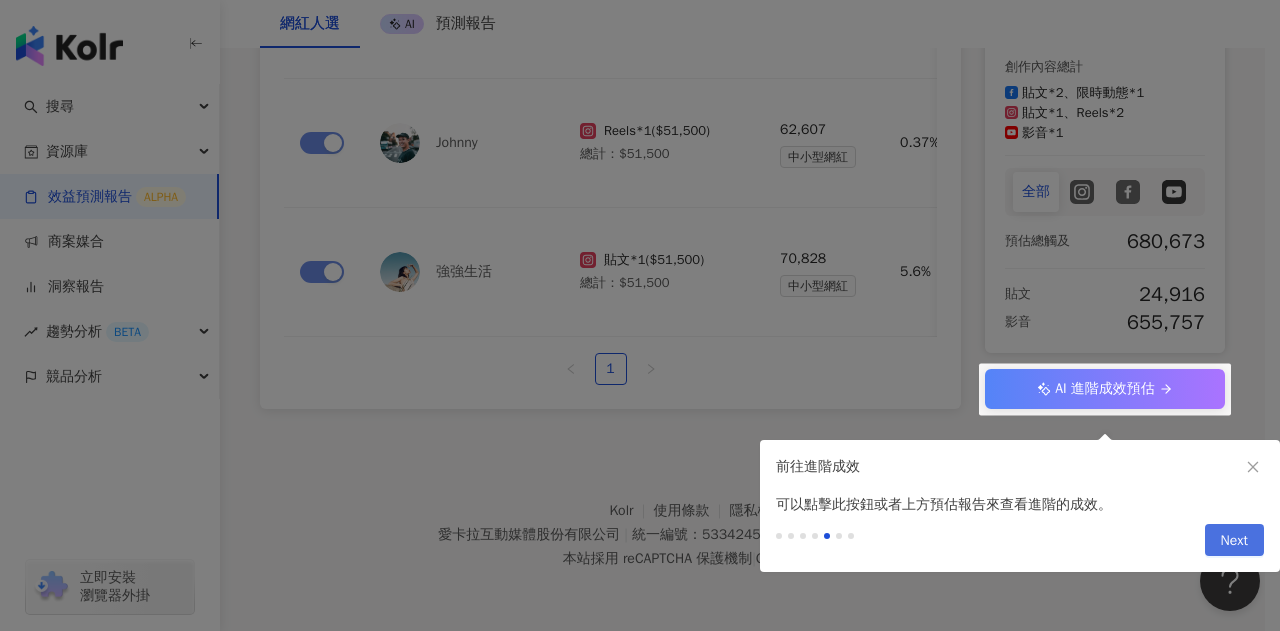 click on "Next" at bounding box center [1234, 541] 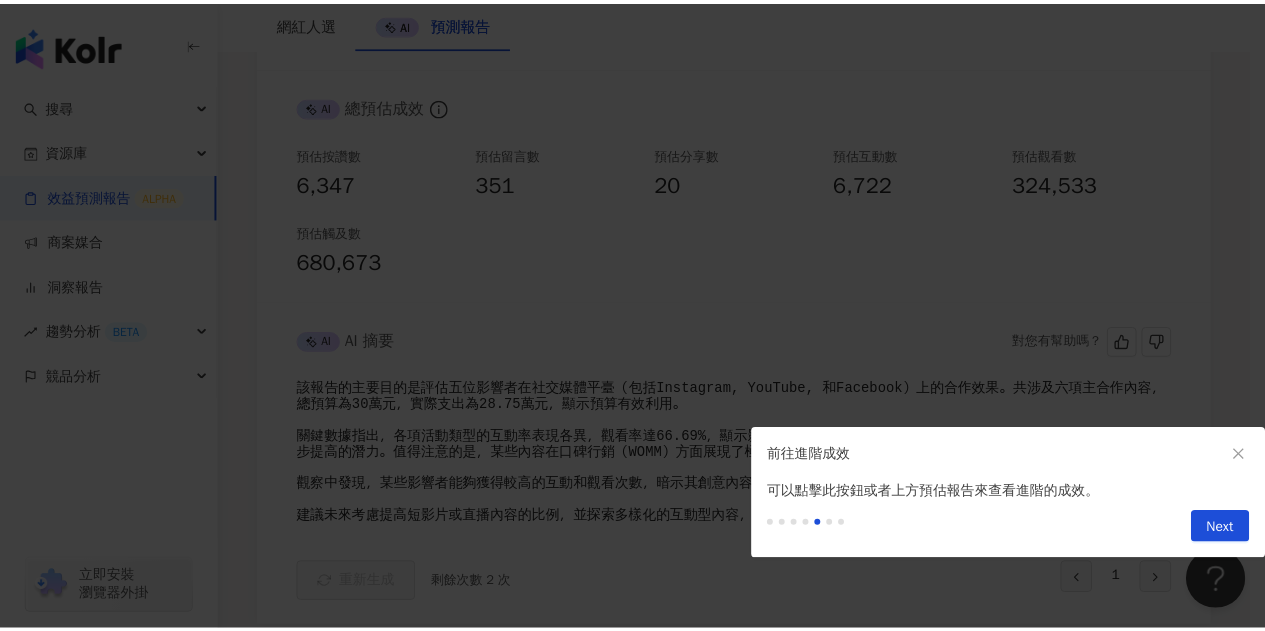 scroll, scrollTop: 0, scrollLeft: 0, axis: both 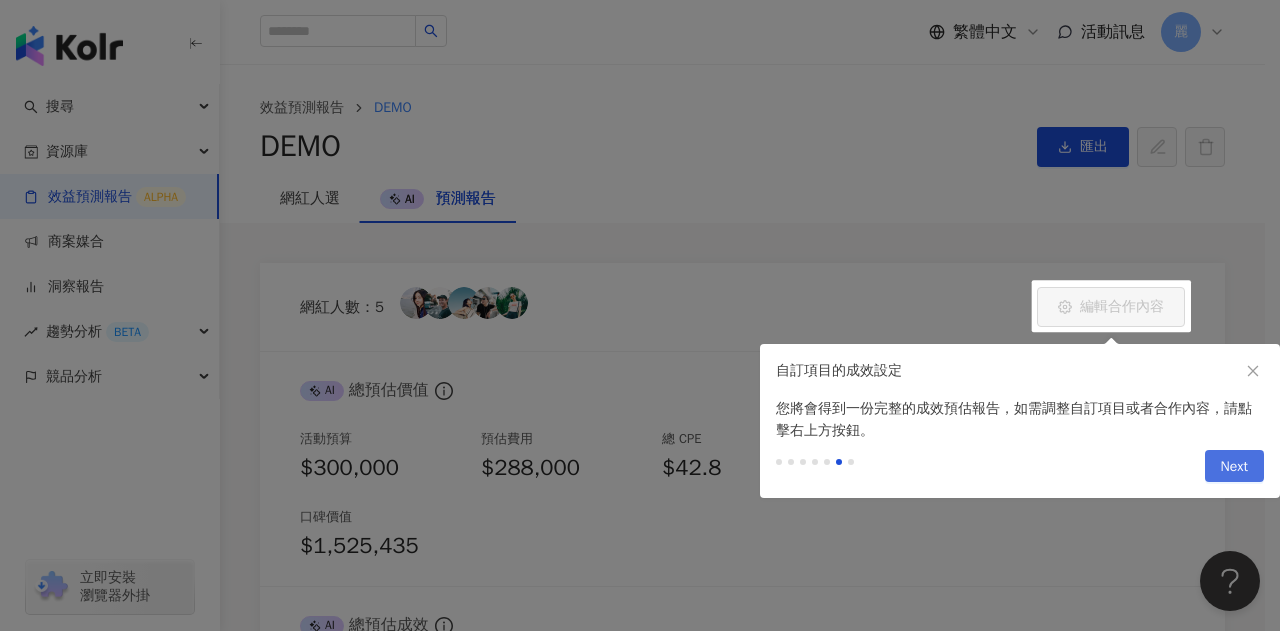 click on "Next" at bounding box center (1234, 467) 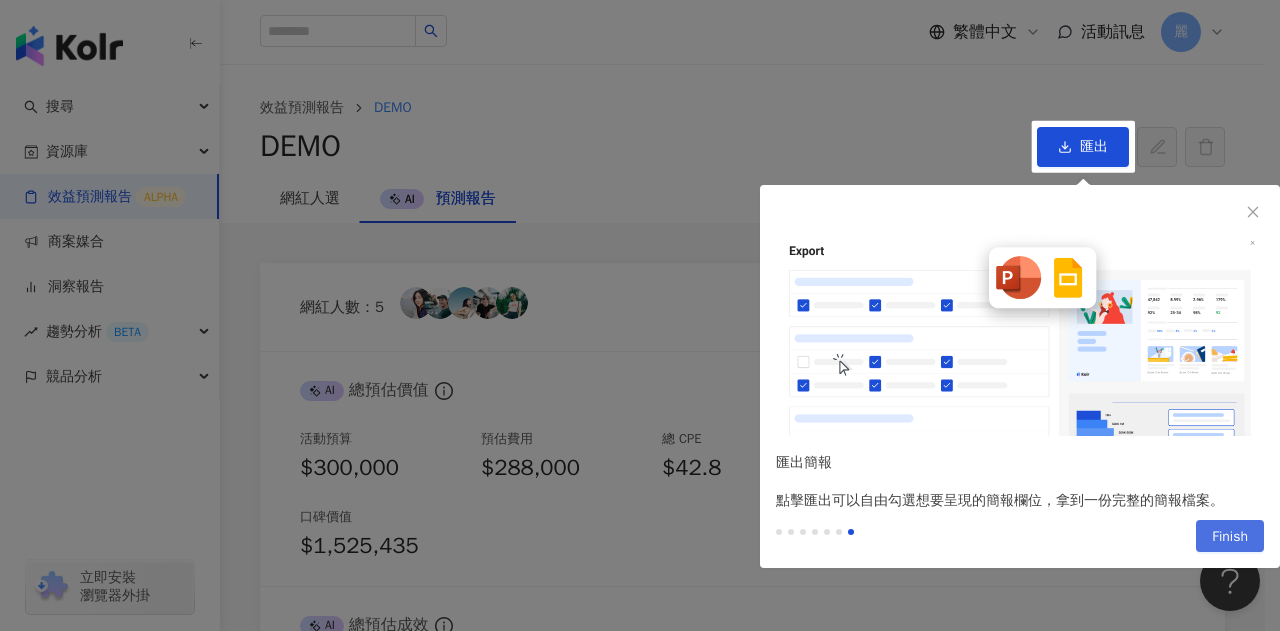 click on "Finish" at bounding box center (1230, 537) 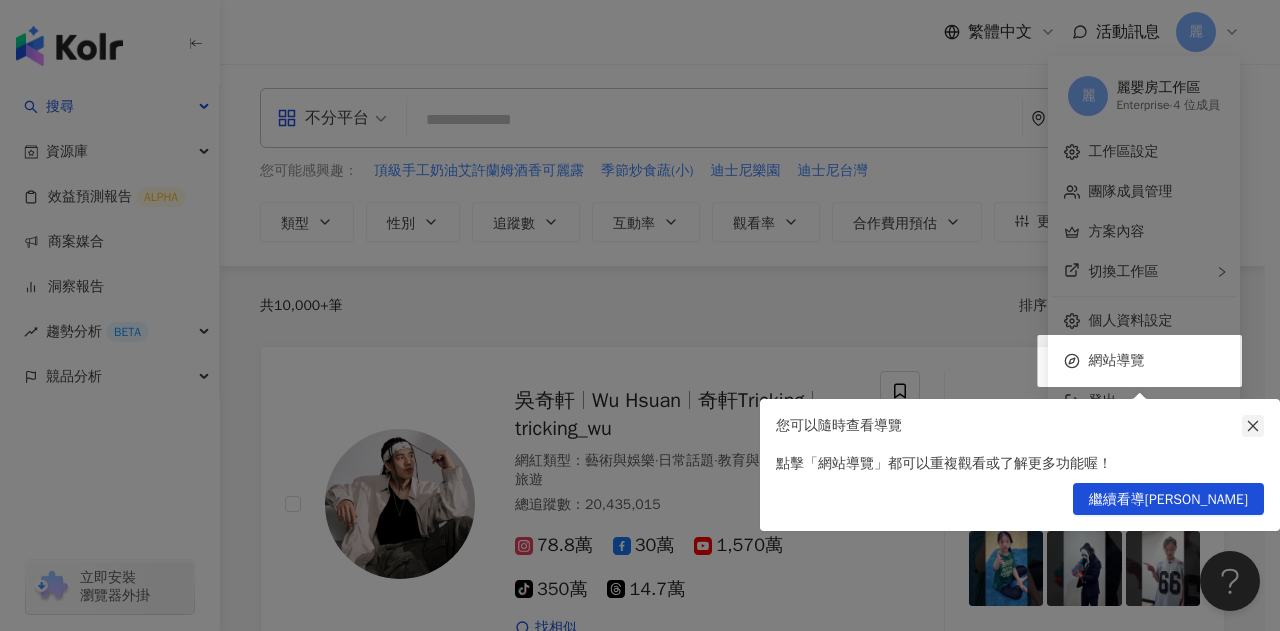 click 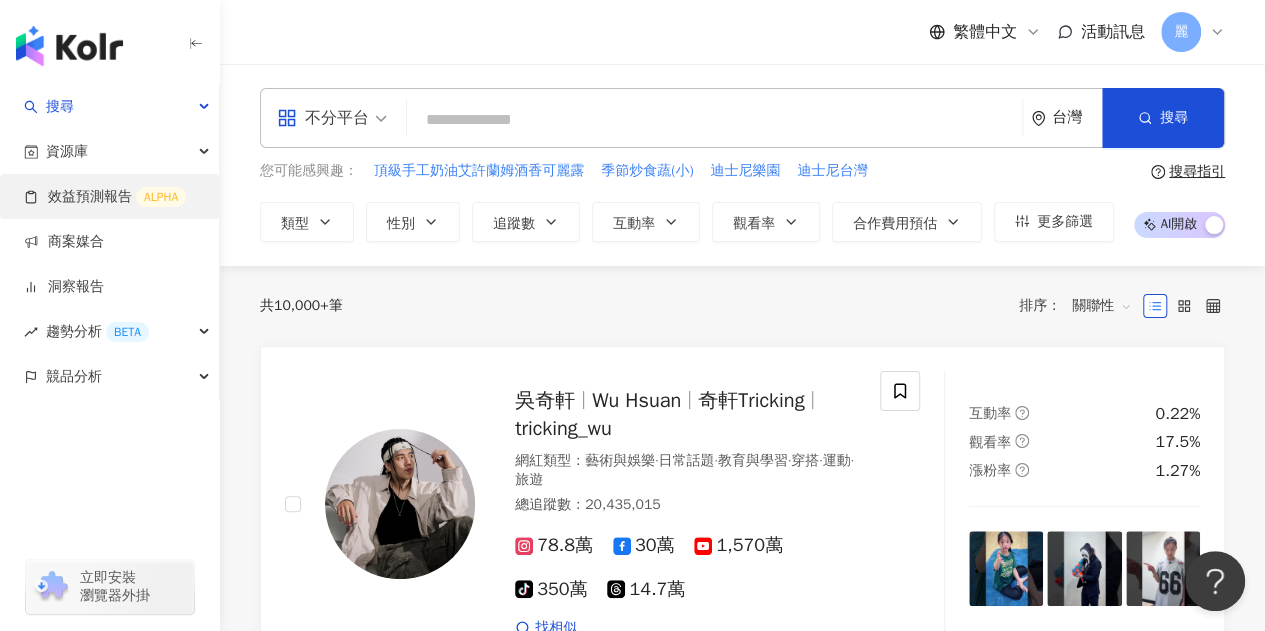 click on "效益預測報告 ALPHA" at bounding box center [105, 197] 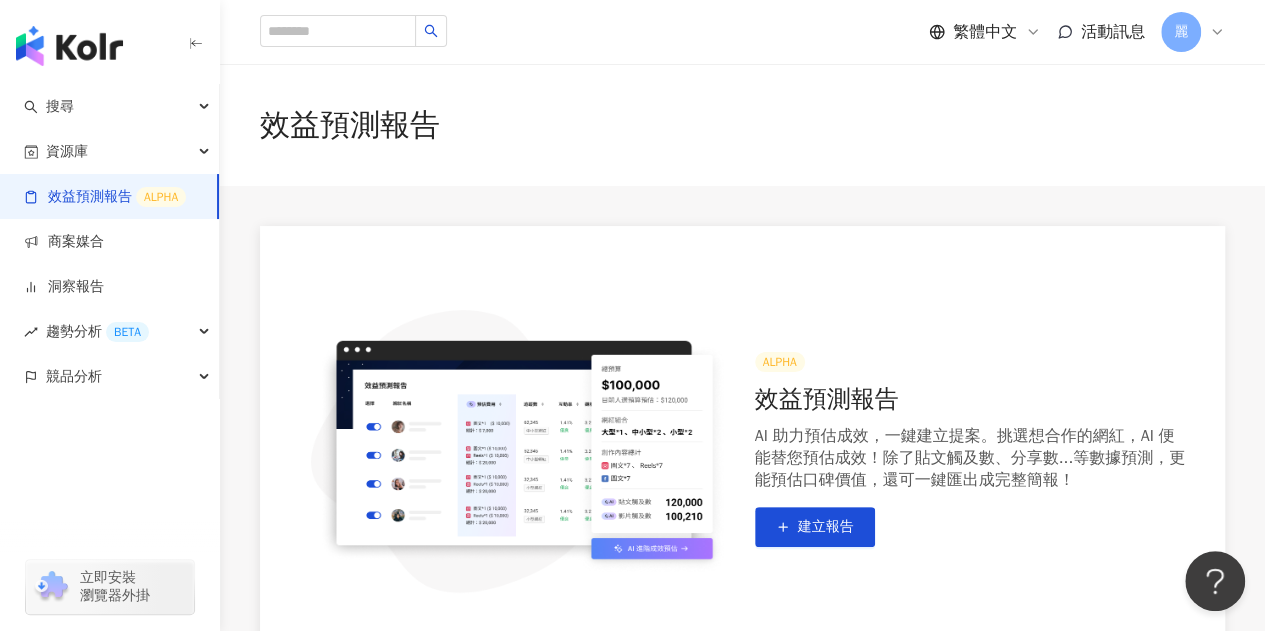 scroll, scrollTop: 200, scrollLeft: 0, axis: vertical 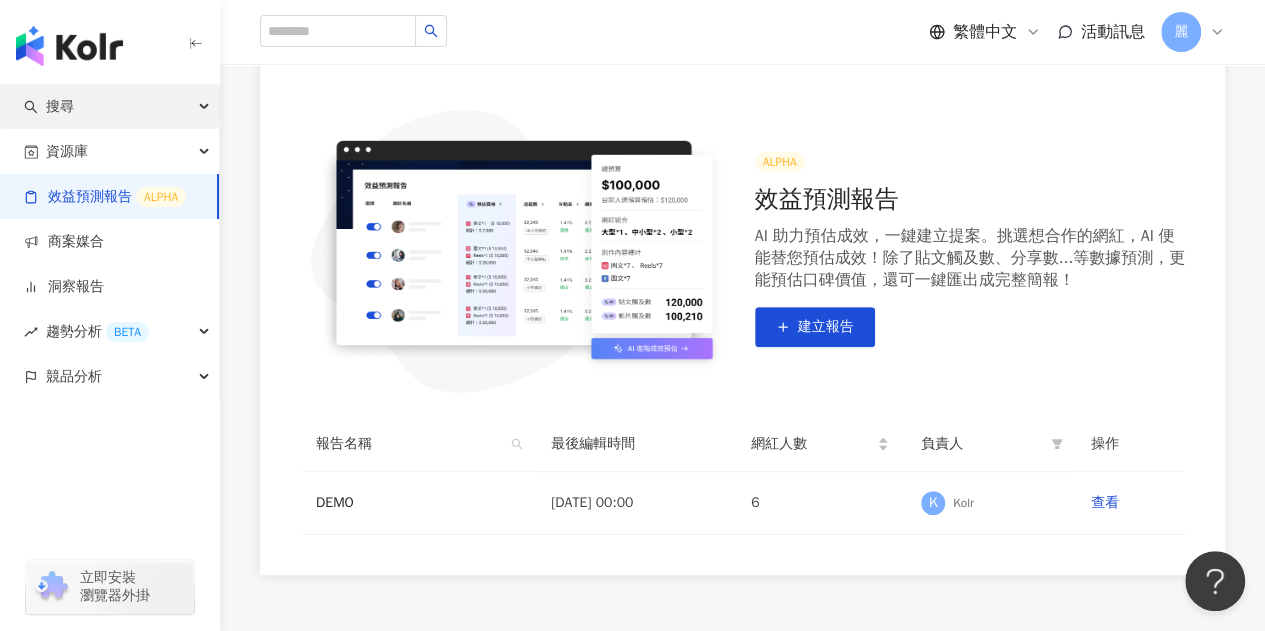 click on "搜尋" at bounding box center (60, 106) 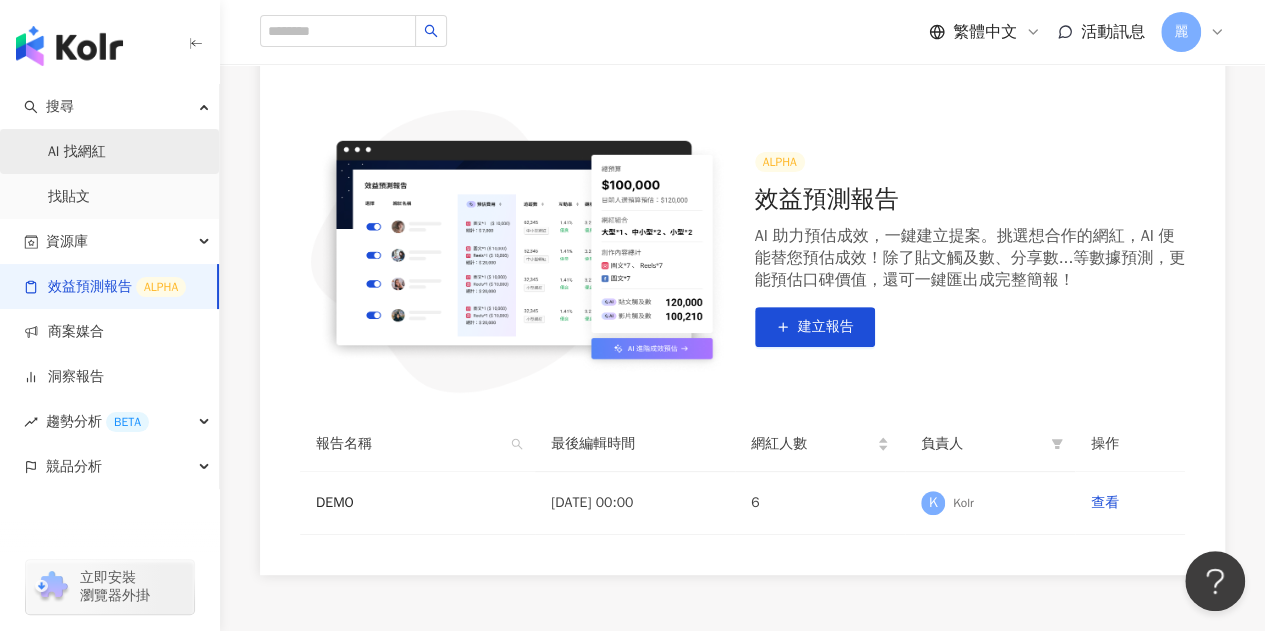 click on "AI 找網紅" at bounding box center (77, 152) 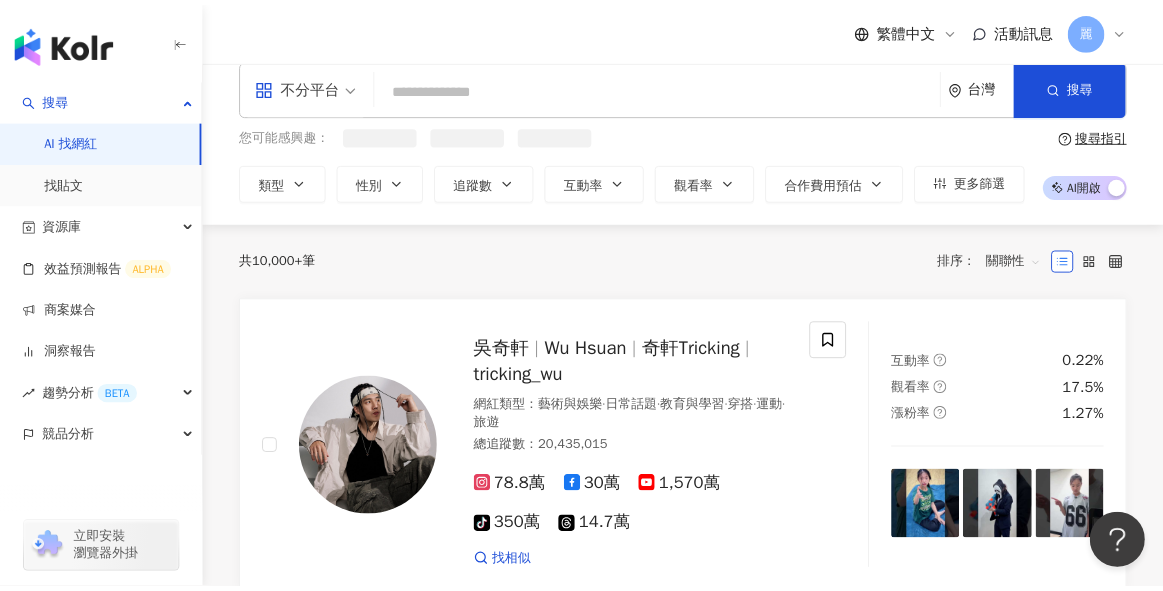 scroll, scrollTop: 100, scrollLeft: 0, axis: vertical 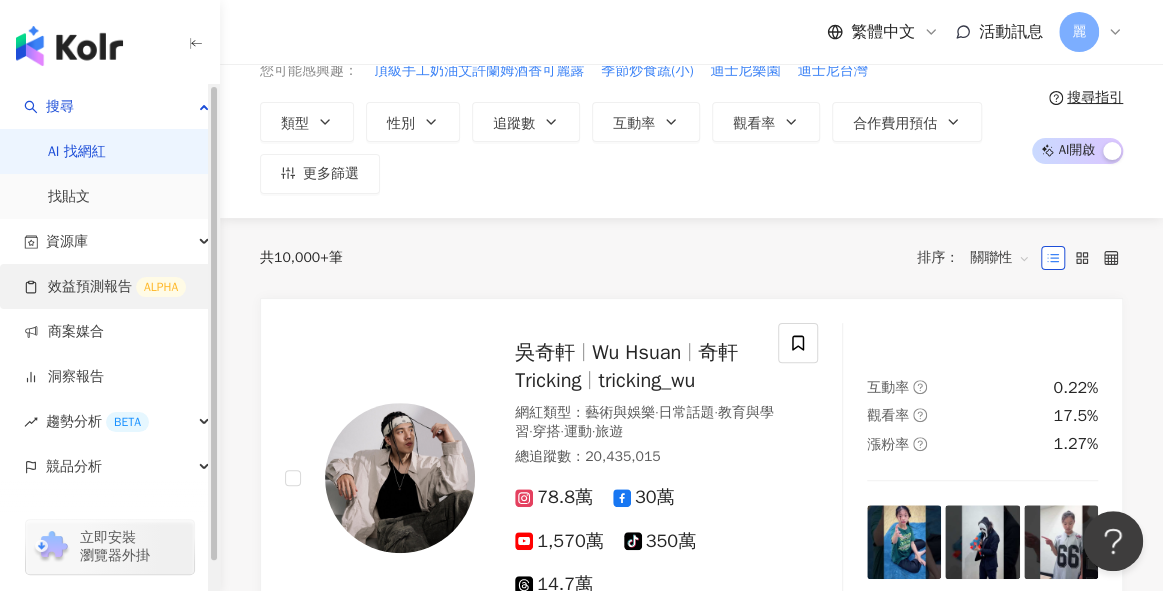 click on "效益預測報告 ALPHA" at bounding box center [105, 287] 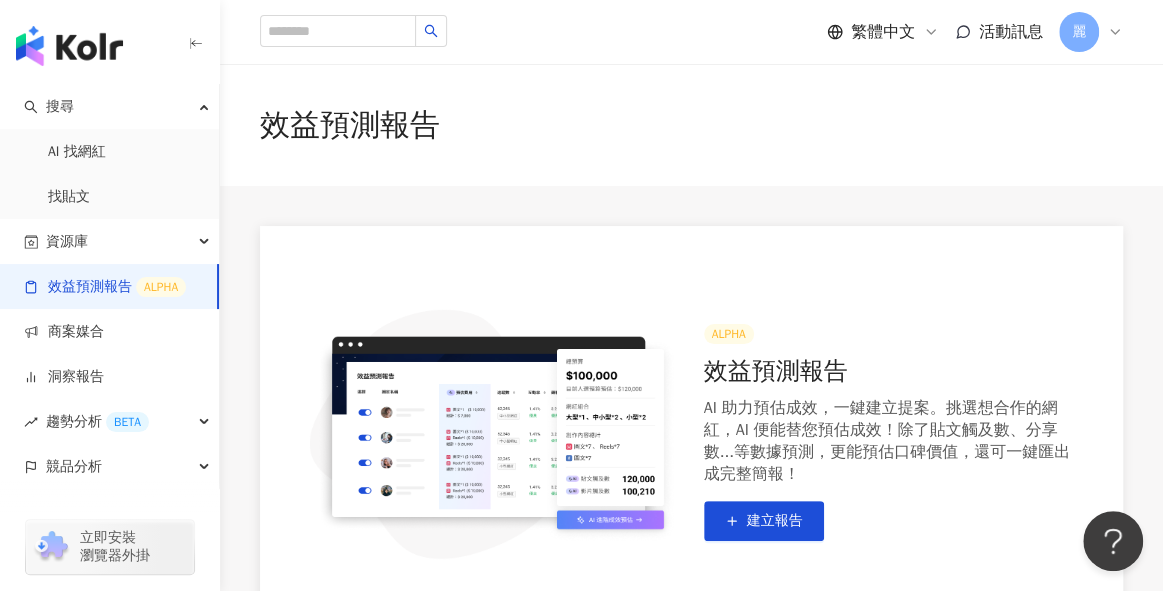 scroll, scrollTop: 200, scrollLeft: 0, axis: vertical 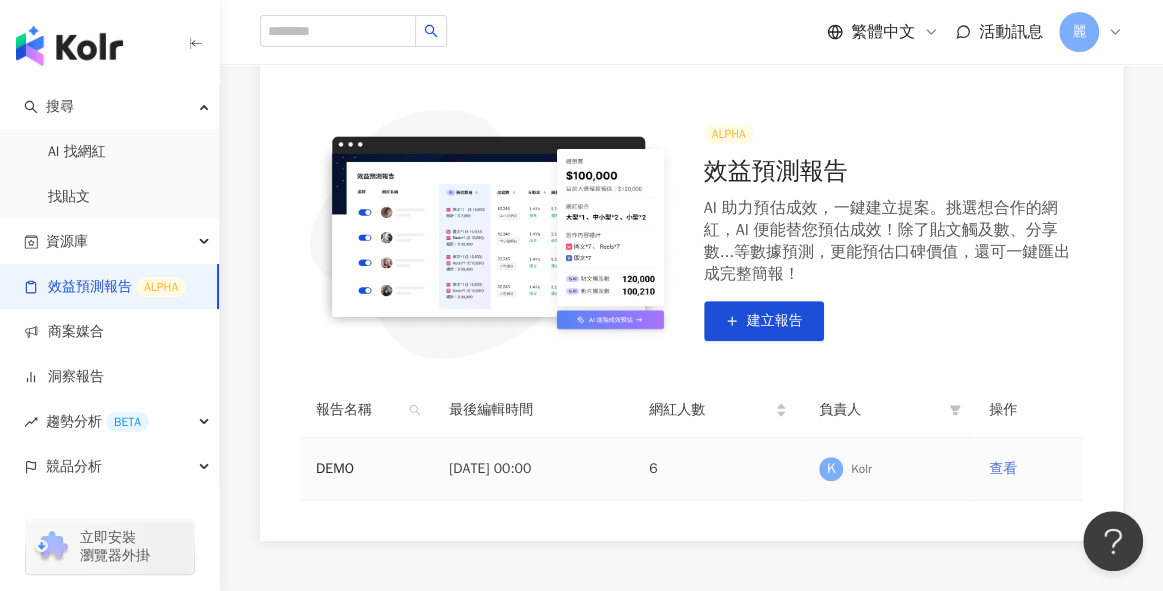 click on "查看" at bounding box center [1003, 468] 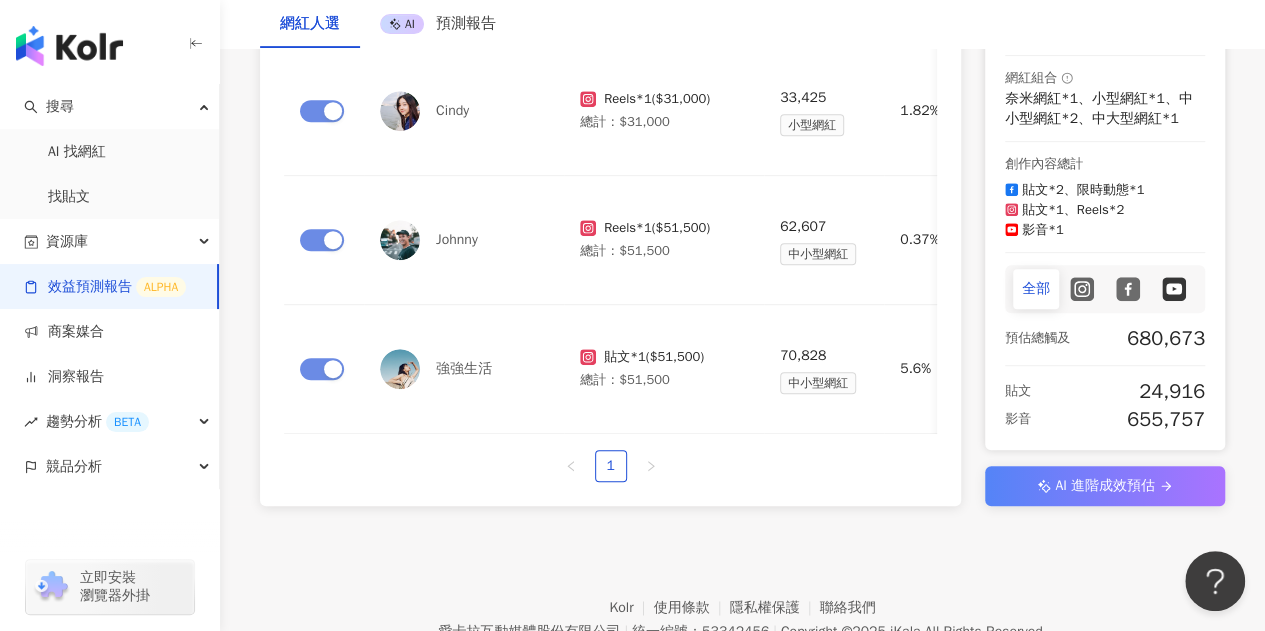 scroll, scrollTop: 300, scrollLeft: 0, axis: vertical 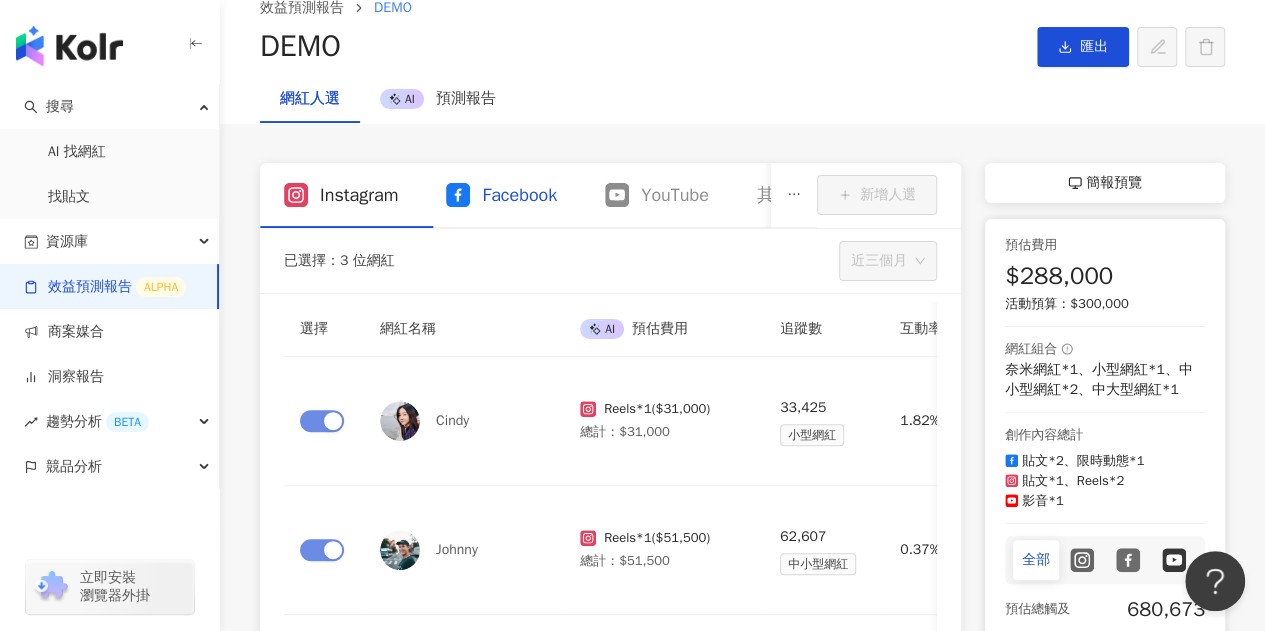 click on "Facebook" at bounding box center [519, 195] 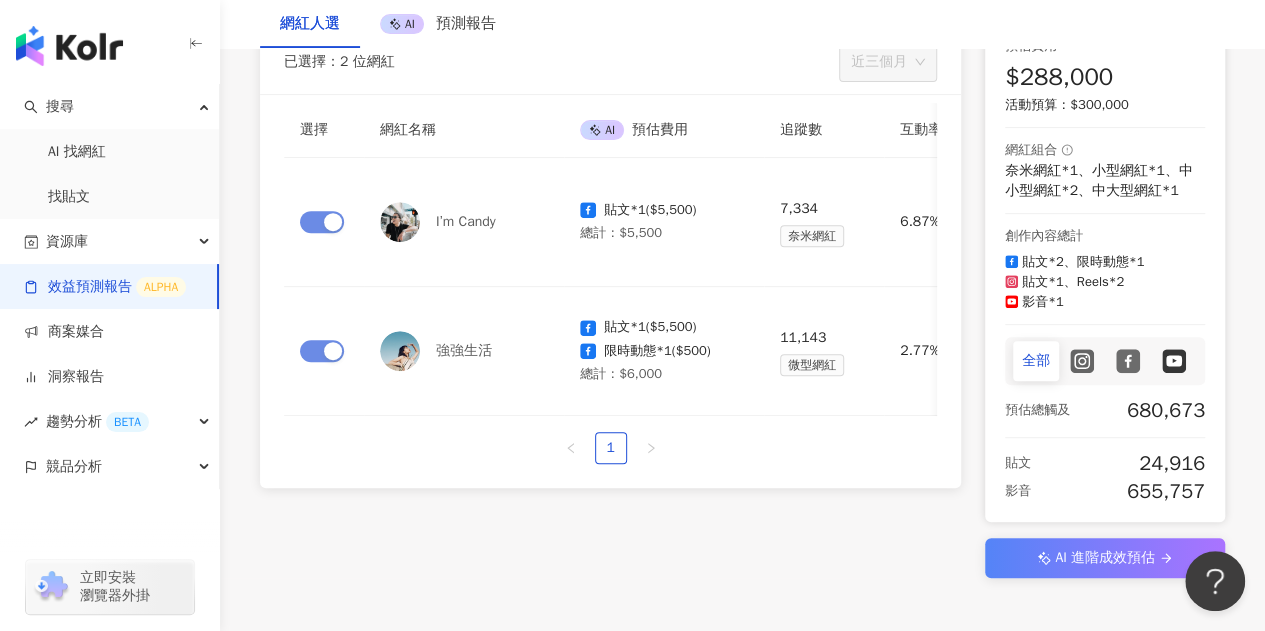 scroll, scrollTop: 300, scrollLeft: 0, axis: vertical 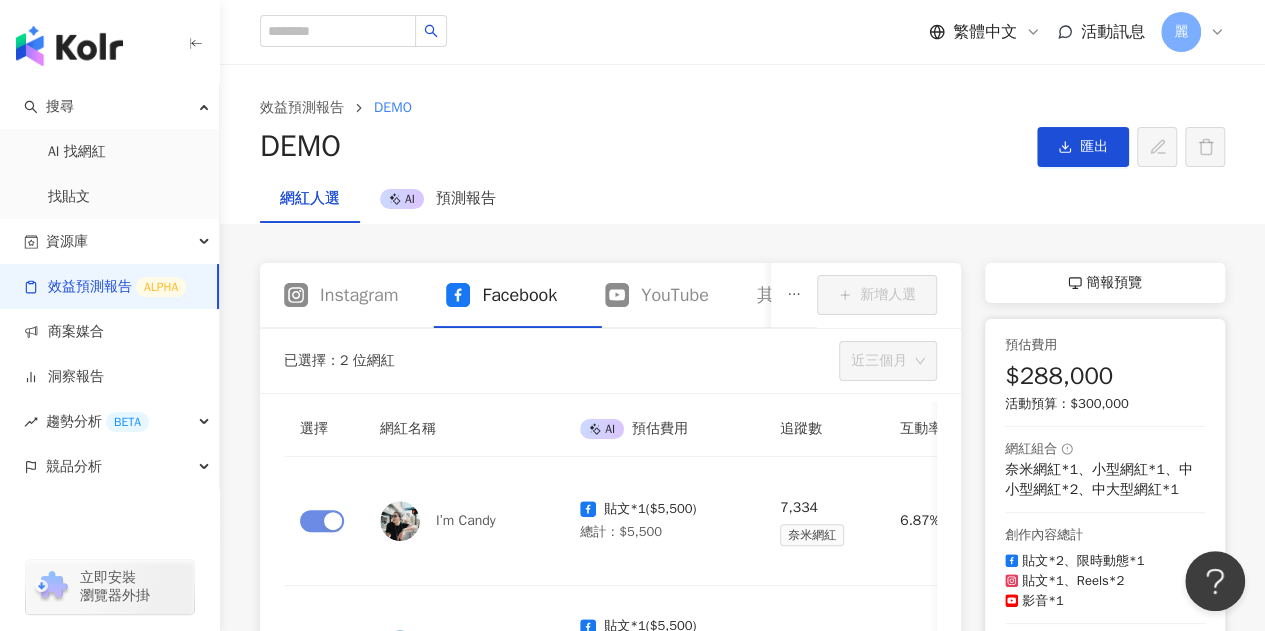 click on "選擇" at bounding box center [324, 429] 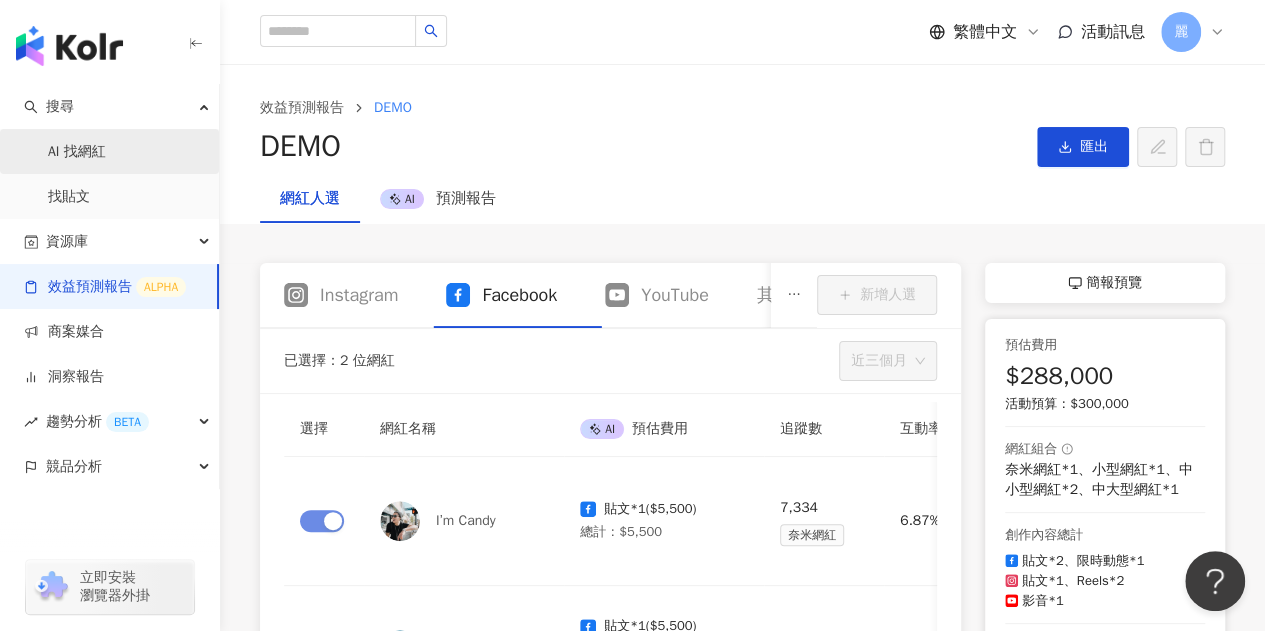 click on "AI 找網紅" at bounding box center (77, 152) 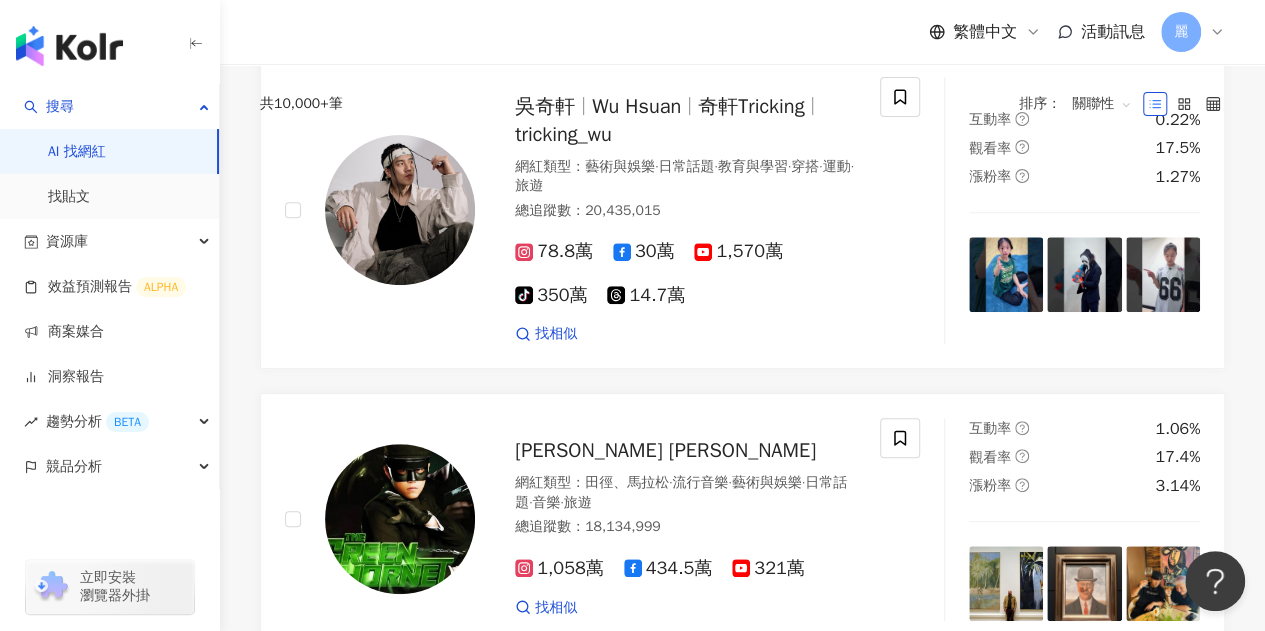 scroll, scrollTop: 0, scrollLeft: 0, axis: both 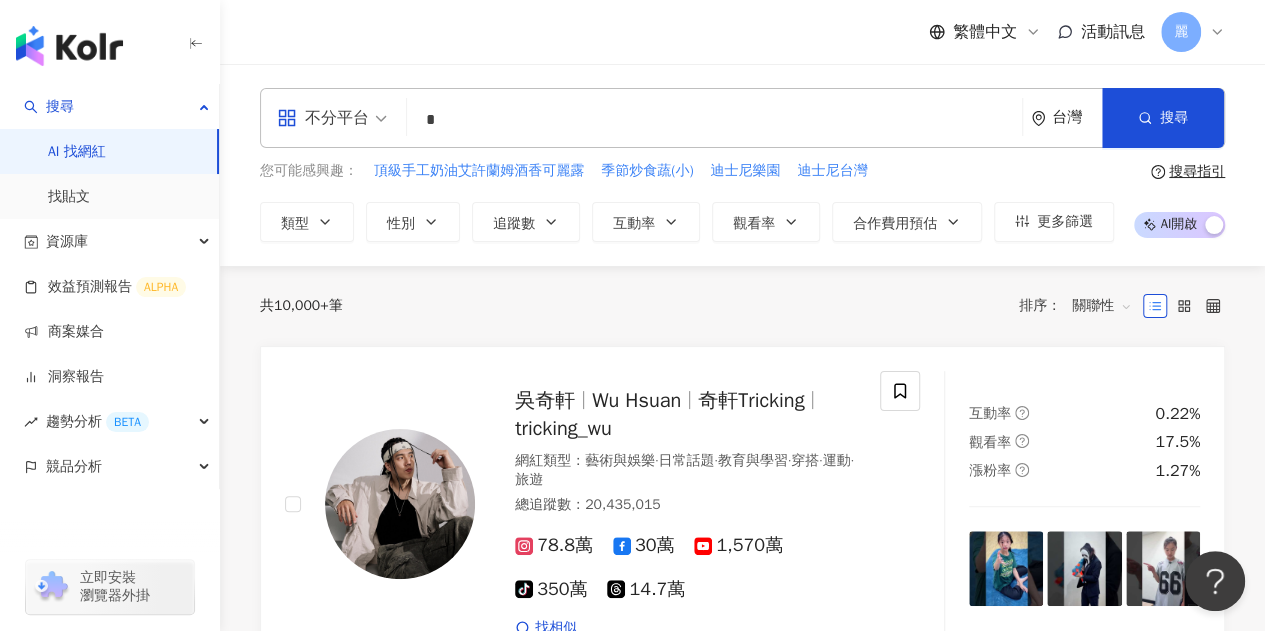 type on "*" 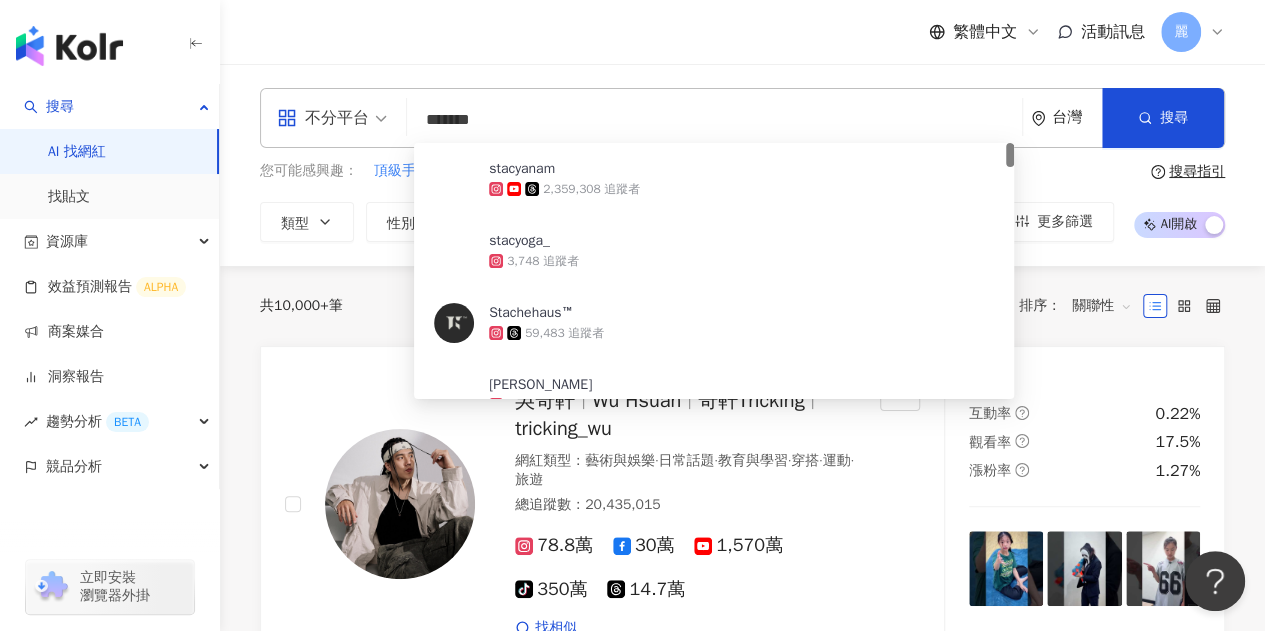 type on "********" 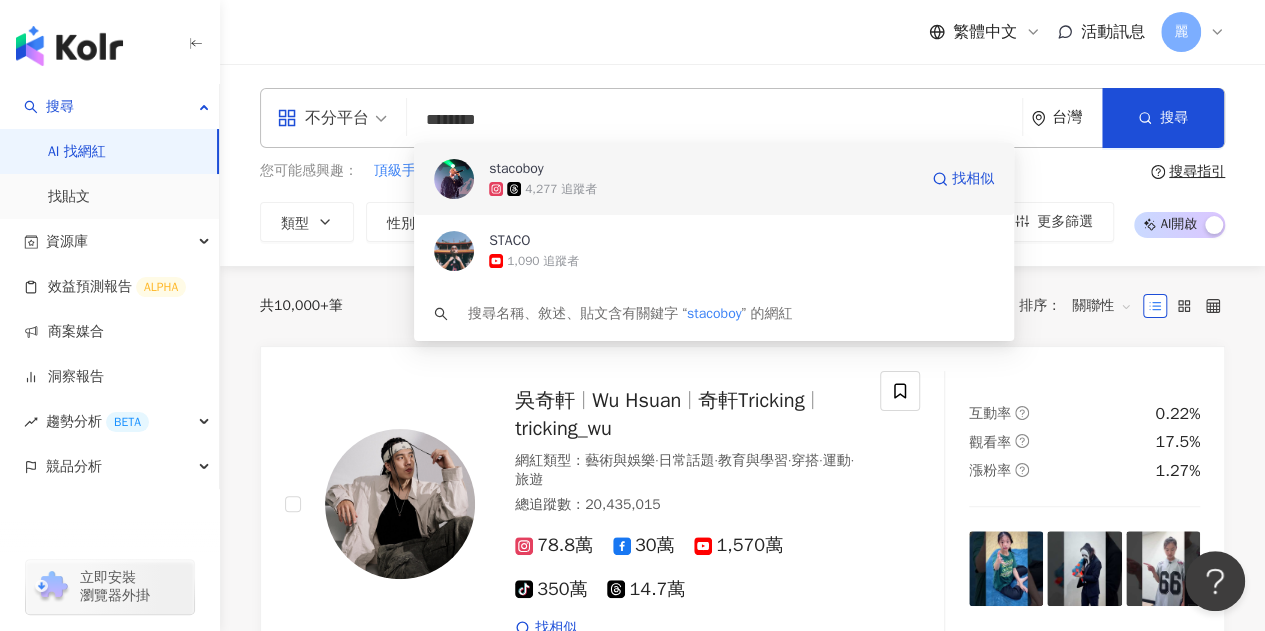click on "stacoboy" at bounding box center [516, 169] 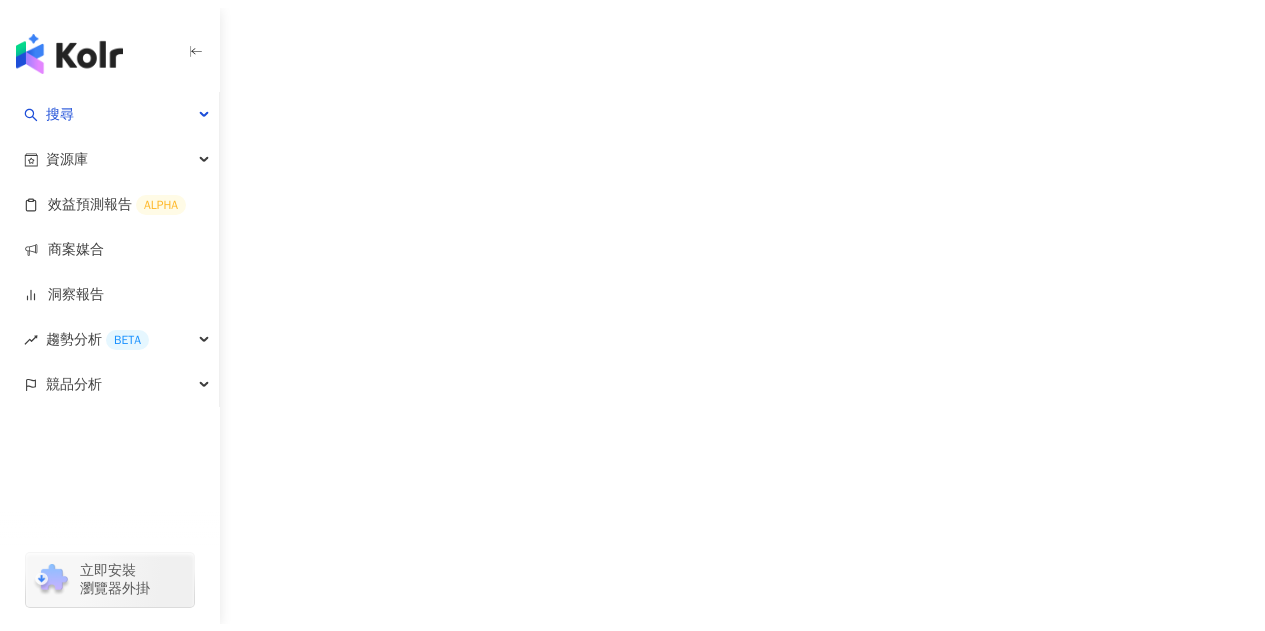 scroll, scrollTop: 0, scrollLeft: 0, axis: both 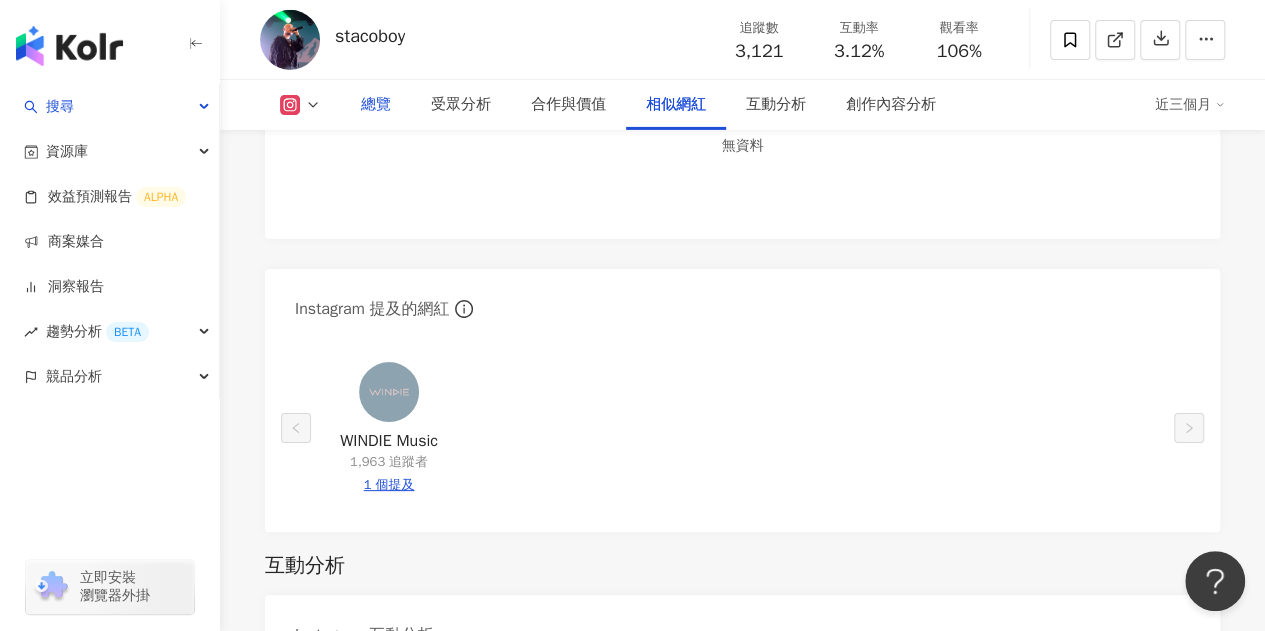 click on "總覽" at bounding box center (376, 105) 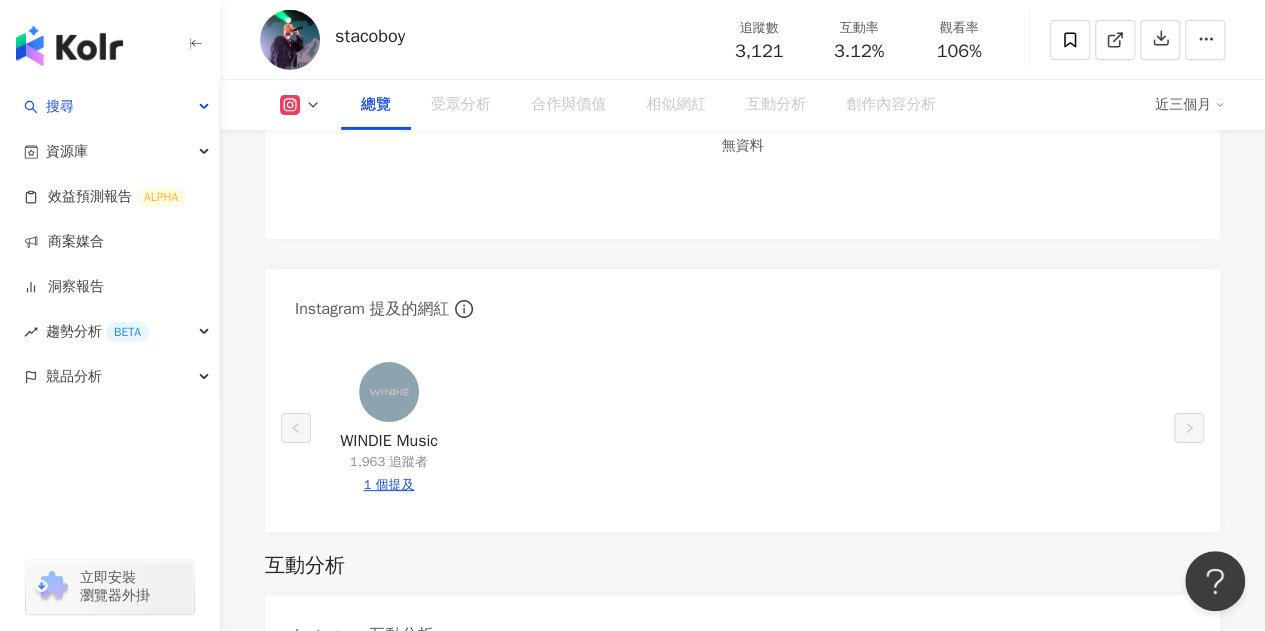 scroll, scrollTop: 122, scrollLeft: 0, axis: vertical 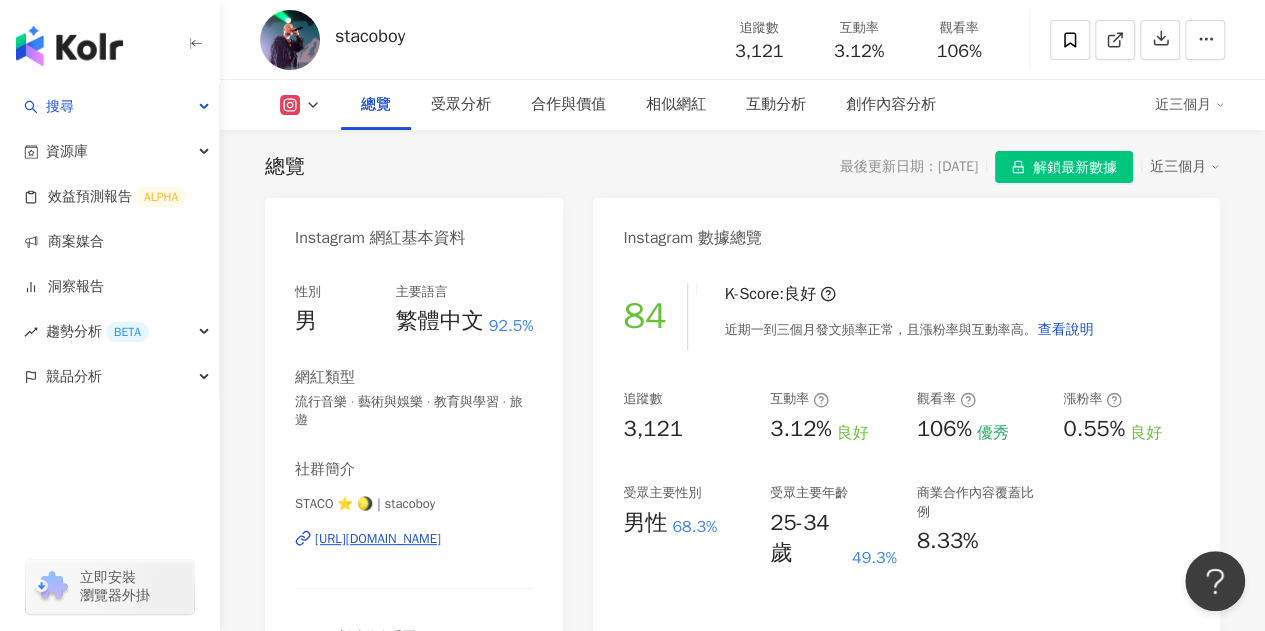 click on "總覽 最後更新日期：2025/7/23 解鎖最新數據 近三個月 Instagram 網紅基本資料 性別   男 主要語言   繁體中文 92.5% 網紅類型 流行音樂 · 藝術與娛樂 · 教育與學習 · 旅遊 社群簡介 STACO ⭐️ 🌖 | stacoboy https://www.instagram.com/stacoboy/ #YN2 #新時代進香團
溫系宜蘭欸饒舌
STACO 玩什麼 @stacotoy
📸 @lstudiotw
🫂 @lantown260 看更多 Instagram 數據總覽 84 K-Score :   良好 近期一到三個月發文頻率正常，且漲粉率與互動率高。 查看說明 追蹤數   3,121 互動率   3.12% 良好 觀看率   106% 優秀 漲粉率   0.55% 良好 受眾主要性別   男性 68.3% 受眾主要年齡   25-34 歲 49.3% 商業合作內容覆蓋比例   8.33% AI Instagram 成效等級三大指標 互動率 3.12% 良好 同等級網紅的互動率中位數為  1.5% 觀看率 106% 優秀 同等級網紅的觀看率中位數為  11.4% 漲粉率 0.55% 良好 同等級網紅的漲粉率中位數為  0.08% 成效等級 ： 優秀" at bounding box center [742, 895] 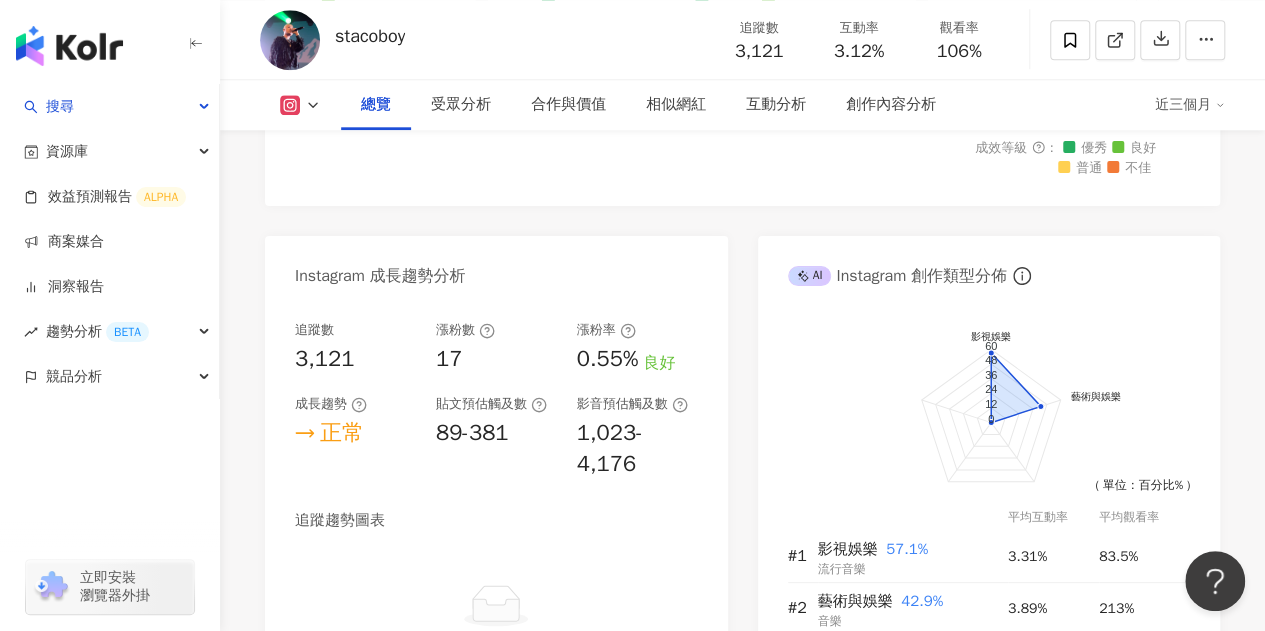 scroll, scrollTop: 1222, scrollLeft: 0, axis: vertical 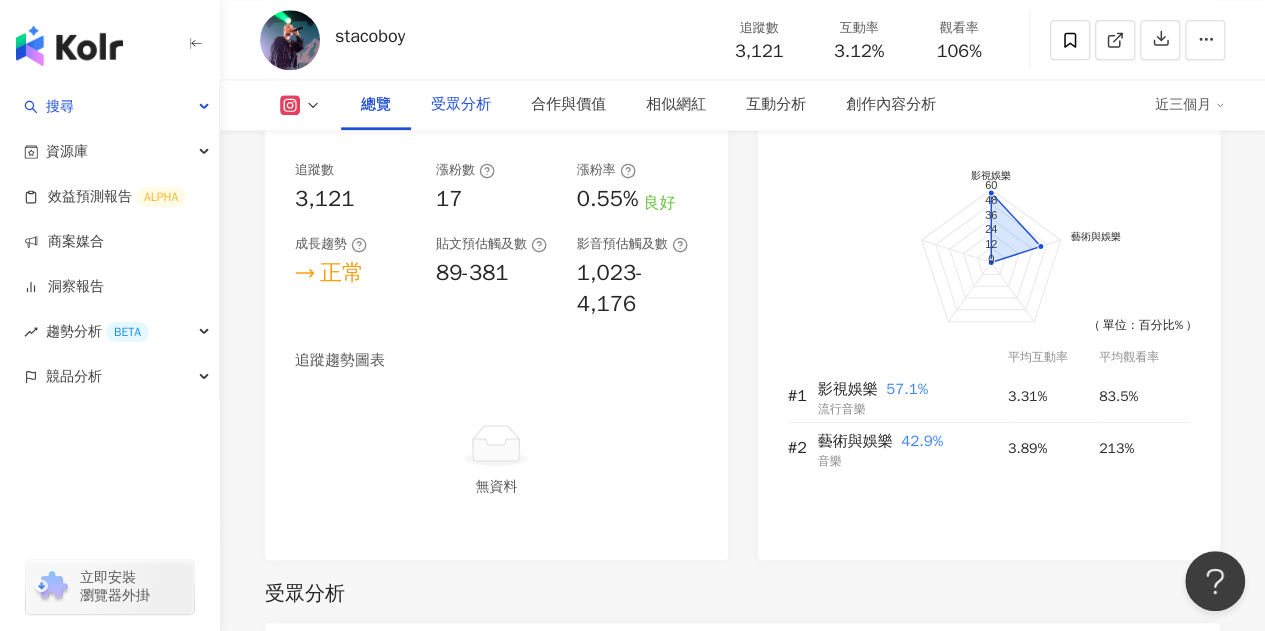 click on "受眾分析" at bounding box center (461, 105) 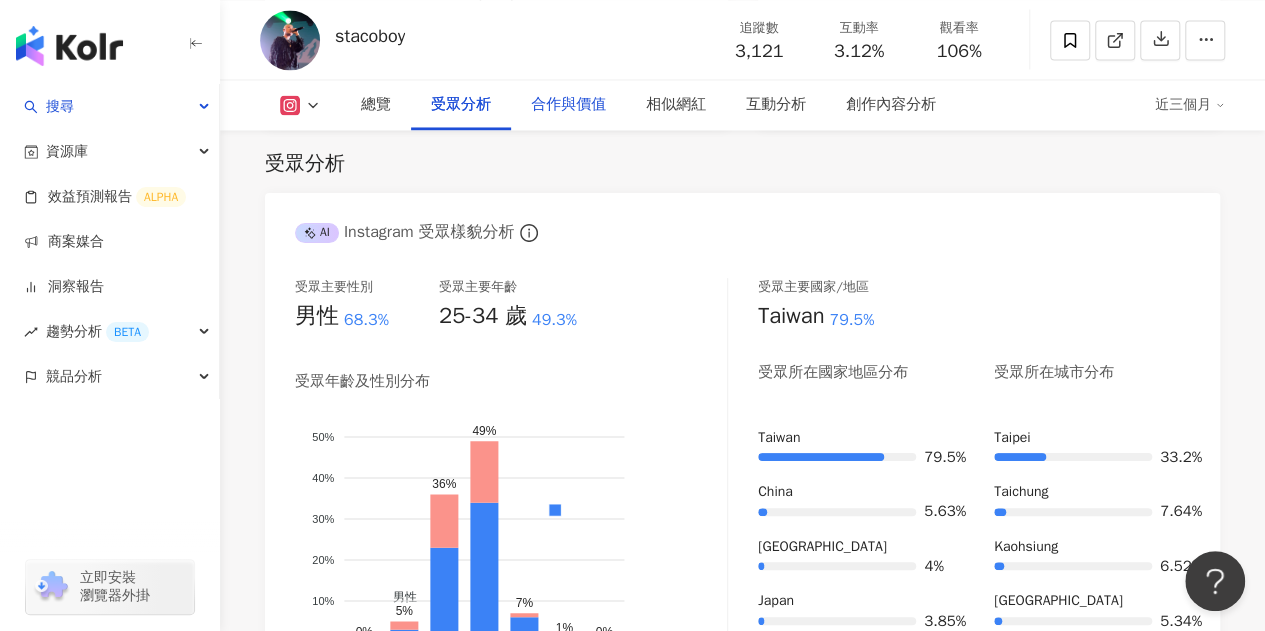 click on "合作與價值" at bounding box center [568, 105] 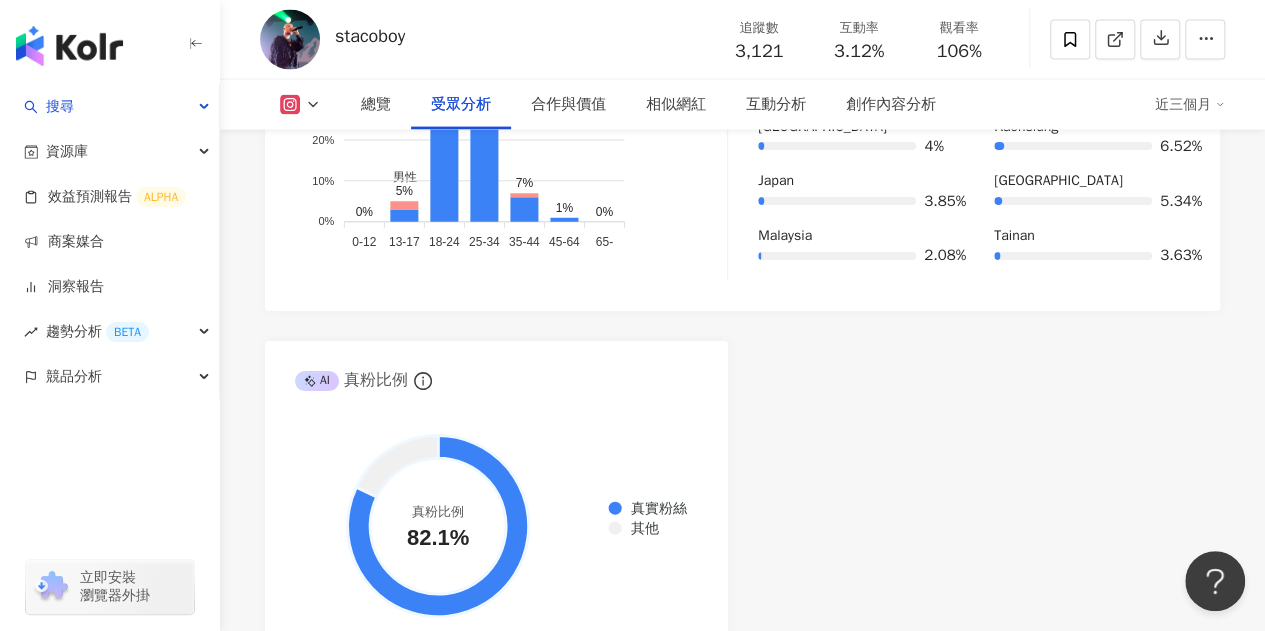 scroll, scrollTop: 2000, scrollLeft: 0, axis: vertical 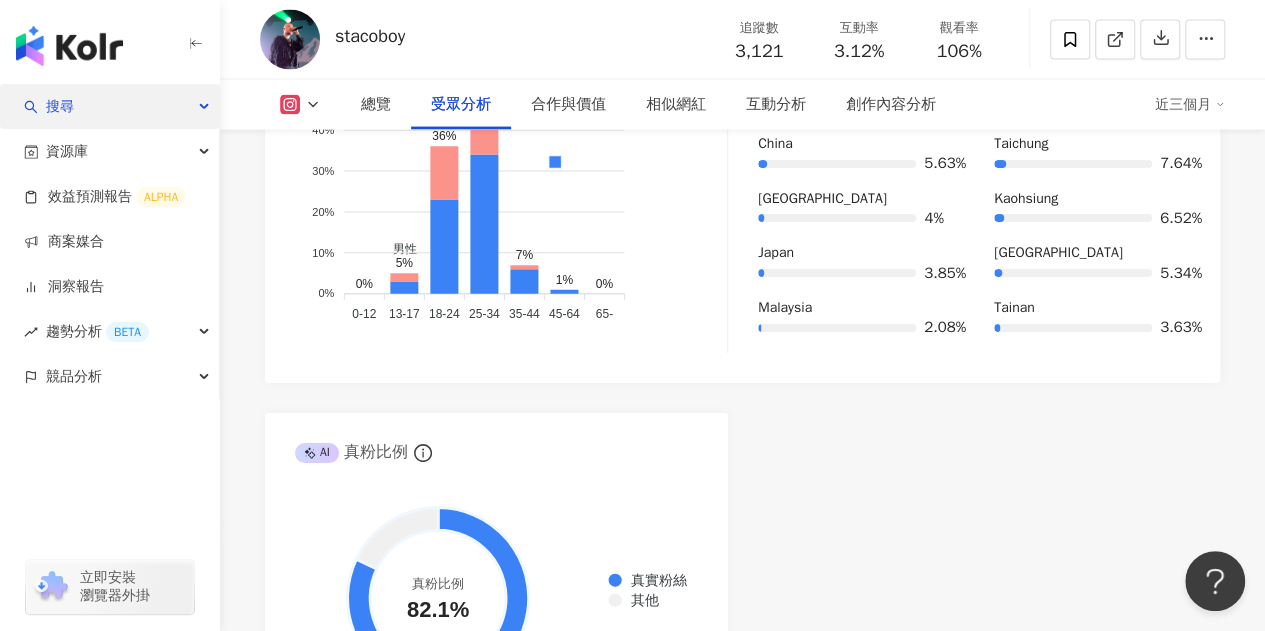 click on "搜尋" at bounding box center [60, 106] 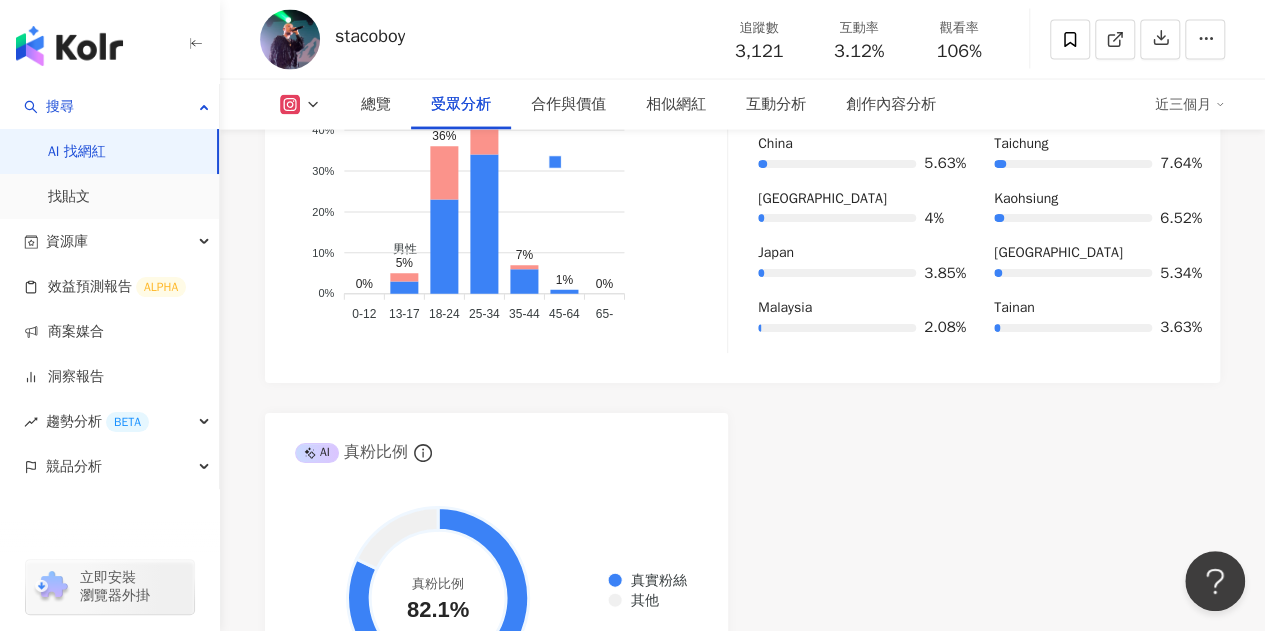 click on "AI 找網紅" at bounding box center [77, 152] 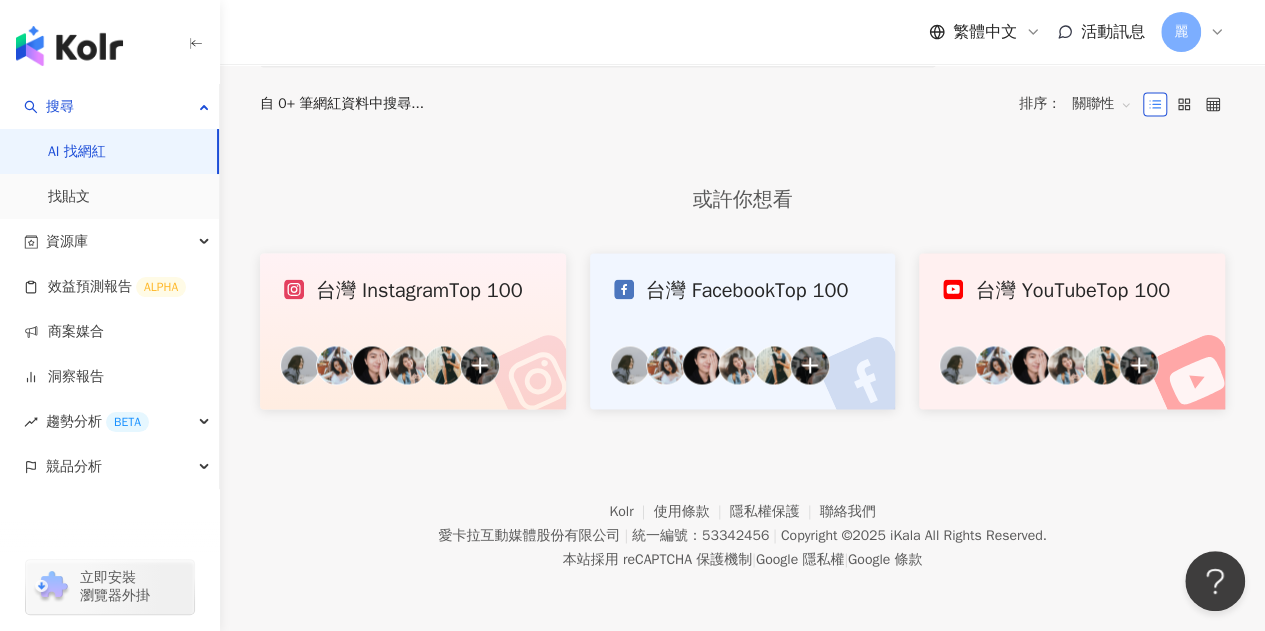scroll, scrollTop: 0, scrollLeft: 0, axis: both 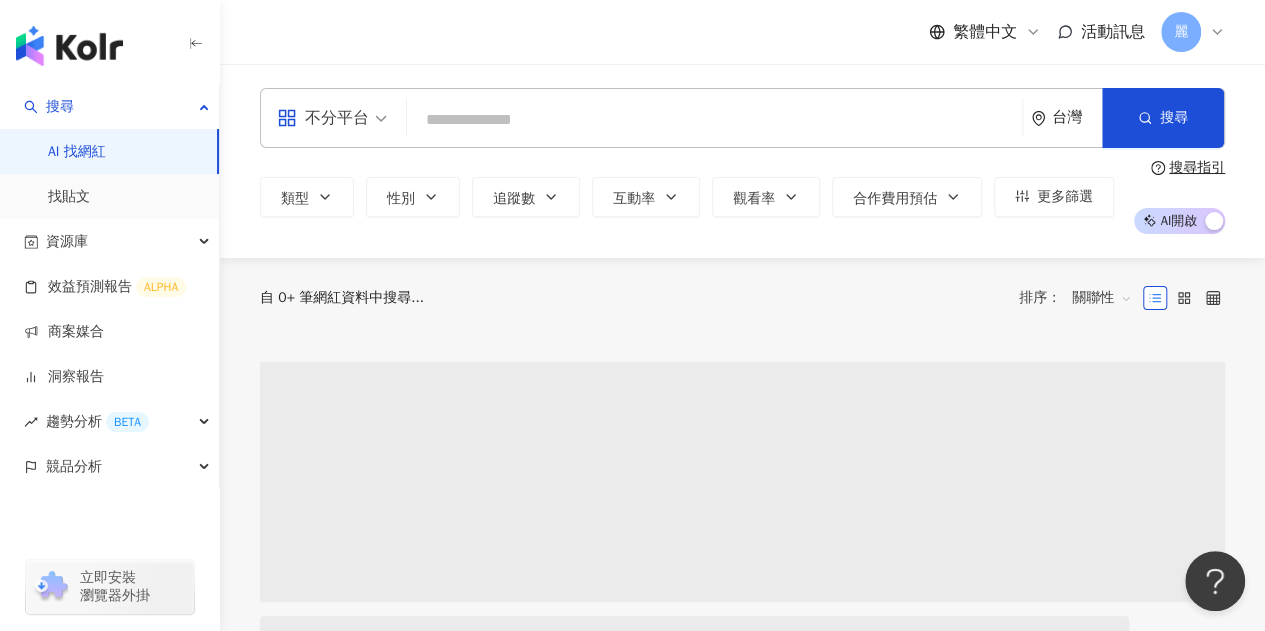 click at bounding box center [714, 120] 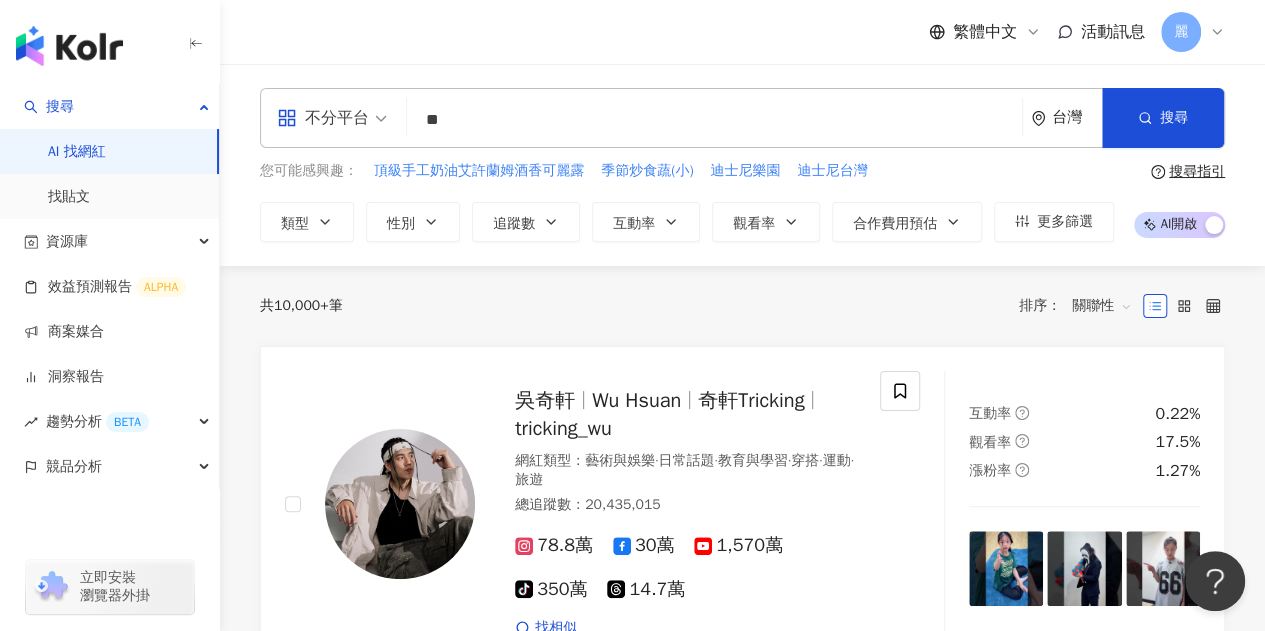 type on "*" 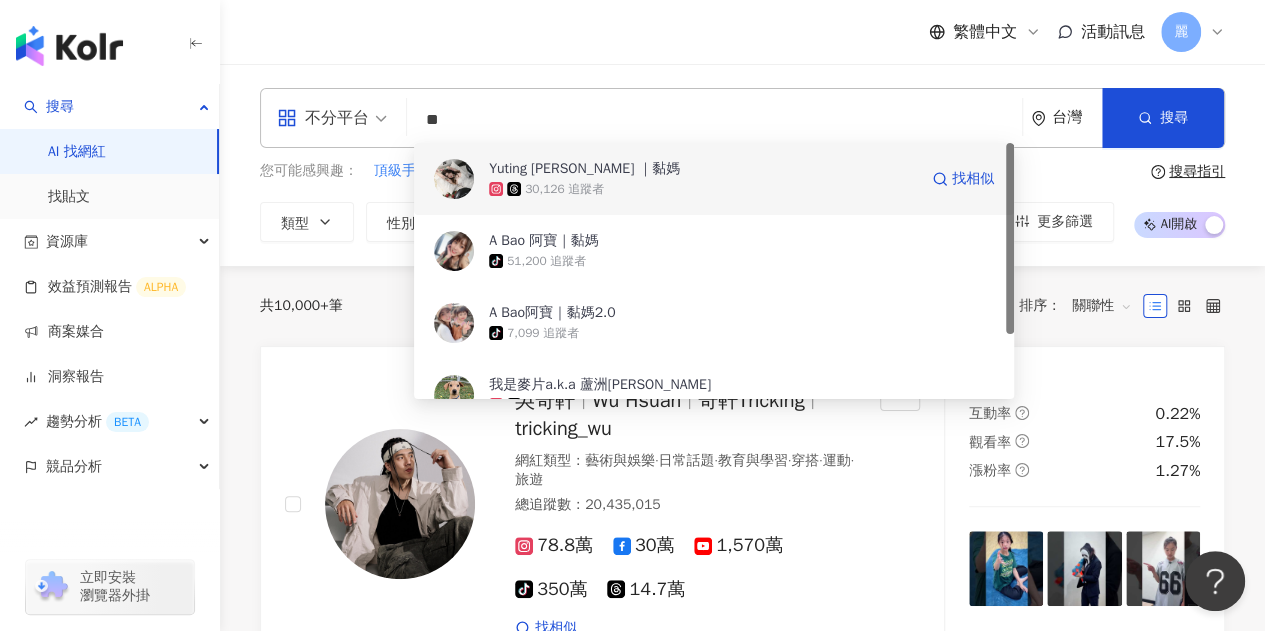 click on "Yuting Lin ｜黏媽" at bounding box center (703, 169) 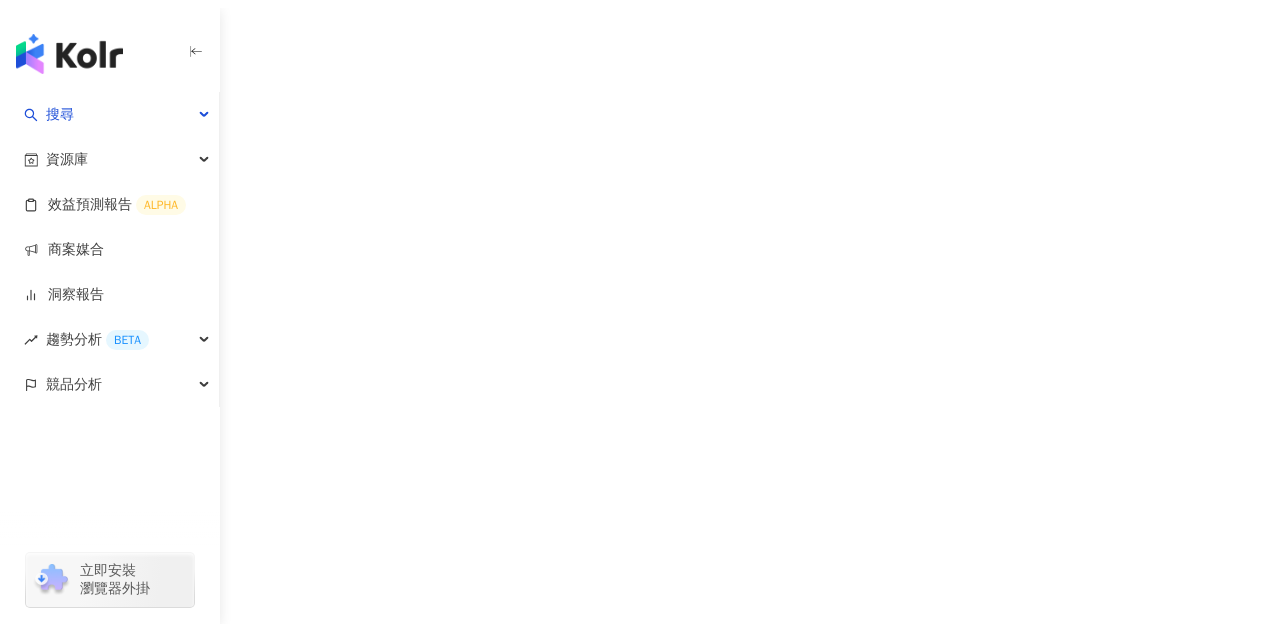 scroll, scrollTop: 0, scrollLeft: 0, axis: both 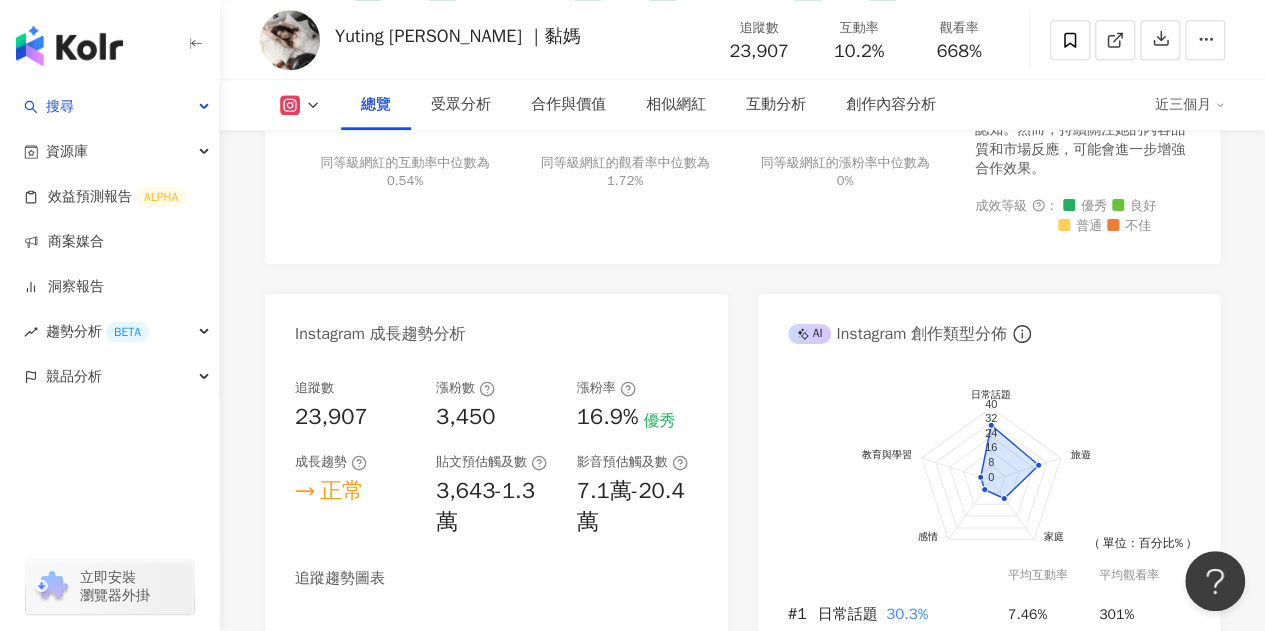 click on "Instagram 網紅基本資料 性別   女 主要語言   繁體中文 95.8% 網紅類型 親子 · 日常話題 · 教育與學習 · 家庭 · 命理占卜 · 旅遊 社群簡介 Yuting [PERSON_NAME] ｜黏媽 | bao.__555555 [URL][DOMAIN_NAME] ✧ NNBTEAM 百萬團隊長
❝需要匯款代訂直接私訊
❝下方連結：快電商、Holy乳液、開團傳送門
❝商品/事業/合作諮詢請到官方Line@
✧官方@line：@baobao_5
@booom___55555 備用帳號在這✨ 看更多 Instagram 數據總覽 84 K-Score :   良好 近期一到三個月發文頻率正常，且漲粉率與互動率高。 查看說明 追蹤數   23,907 互動率   10.2% 優秀 觀看率   668% 優秀 漲粉率   16.9% 優秀 受眾主要性別   女性 74.4% 受眾主要年齡   25-34 歲 66.7% 商業合作內容覆蓋比例   9.09% AI Instagram 成效等級三大指標 互動率 10.2% 優秀 同等級網紅的互動率中位數為  0.54% 觀看率 668% 優秀 同等級網紅的觀看率中位數為  1.72% 漲粉率 16.9%" at bounding box center [742, 120] 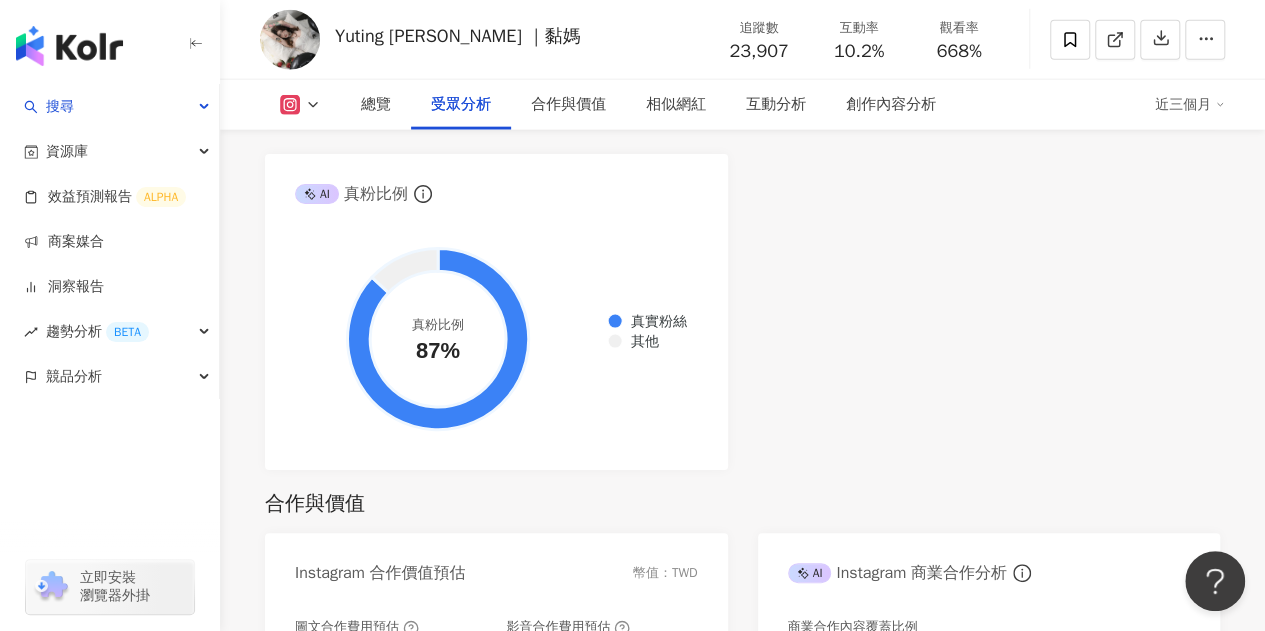 scroll, scrollTop: 2420, scrollLeft: 0, axis: vertical 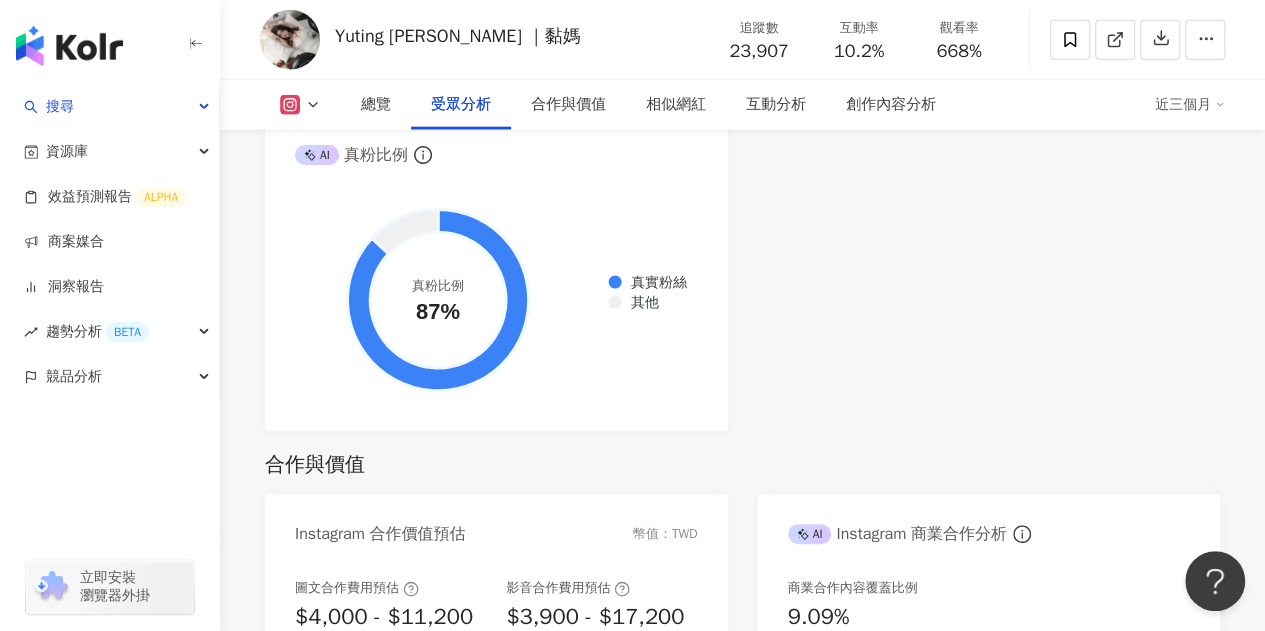 click on "AI Instagram 受眾樣貌分析 受眾主要性別   女性 74.4% 受眾主要年齡   25-34 歲 66.7% 受眾年齡及性別分布 男性 女性 70% 70% 60% 60% 50% 50% 40% 40% 30% 30% 20% 20% 10% 10% 0% 0% 0% 5% 15% 67% 13% 0% 0% 0-12 0-12 13-17 13-17 18-24 18-24 25-34 25-34 35-44 35-44 45-64 45-64 65- 65- 受眾主要國家/地區   無資料 受眾所在國家地區分布 受眾所在城市分布 無資料 無資料 AI 真粉比例 真實粉絲 其他 真粉比例 87%" at bounding box center [742, -1] 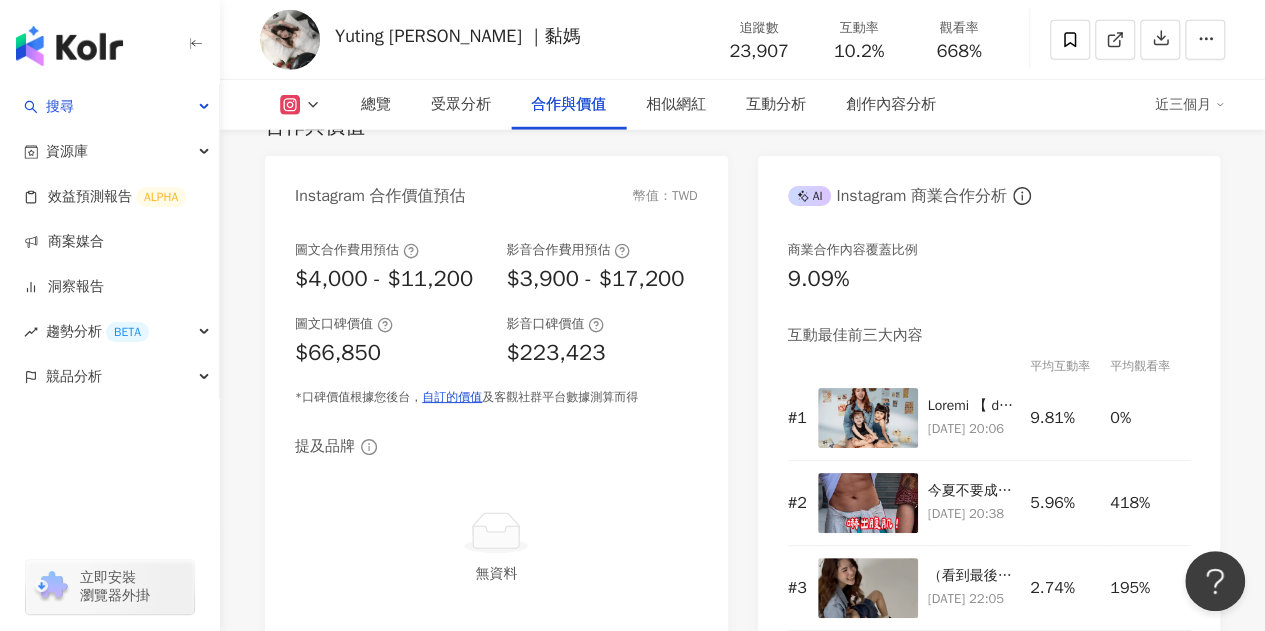 scroll, scrollTop: 2660, scrollLeft: 0, axis: vertical 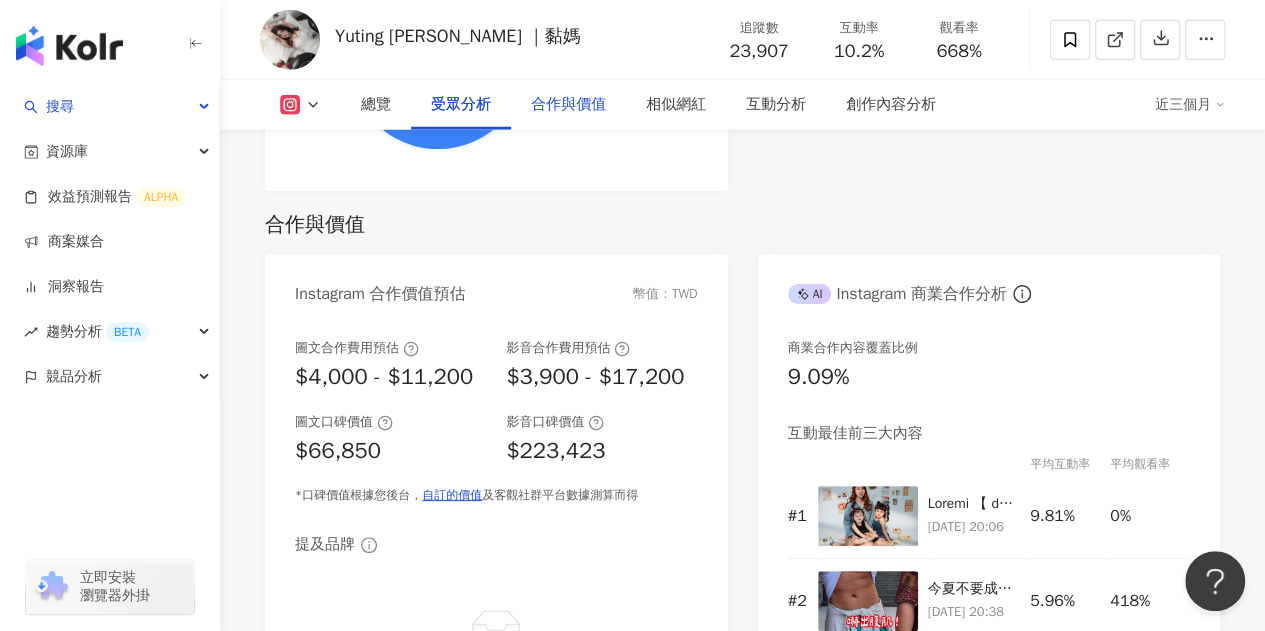 click on "合作與價值" at bounding box center [568, 105] 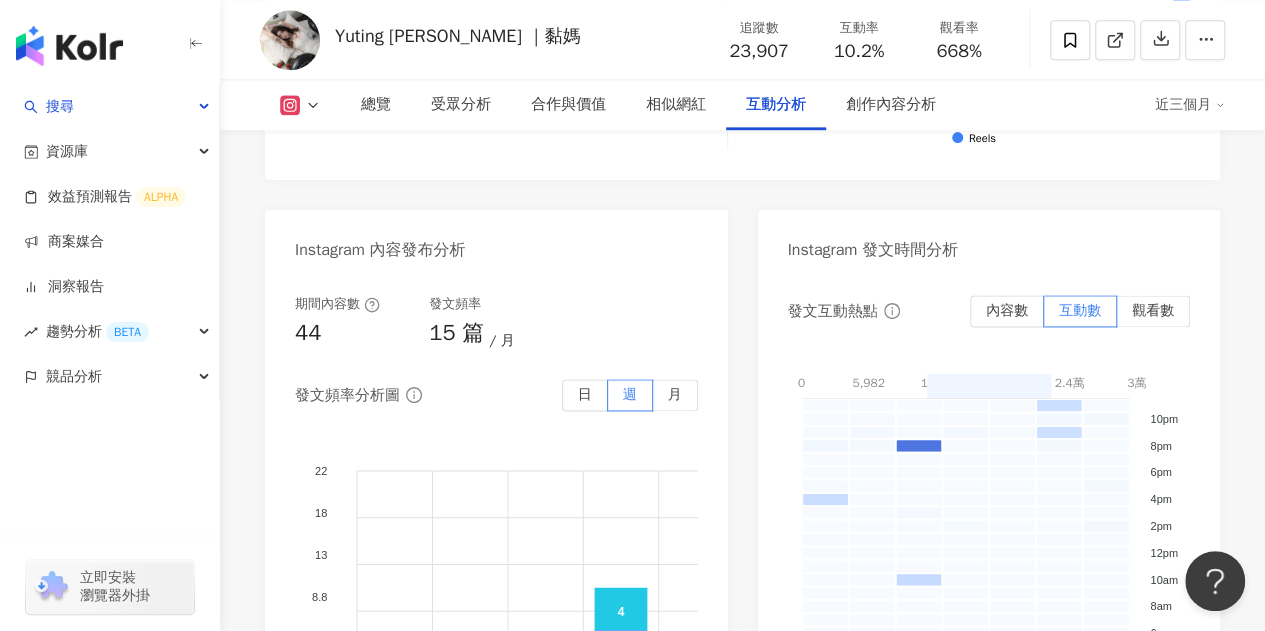 scroll, scrollTop: 5122, scrollLeft: 0, axis: vertical 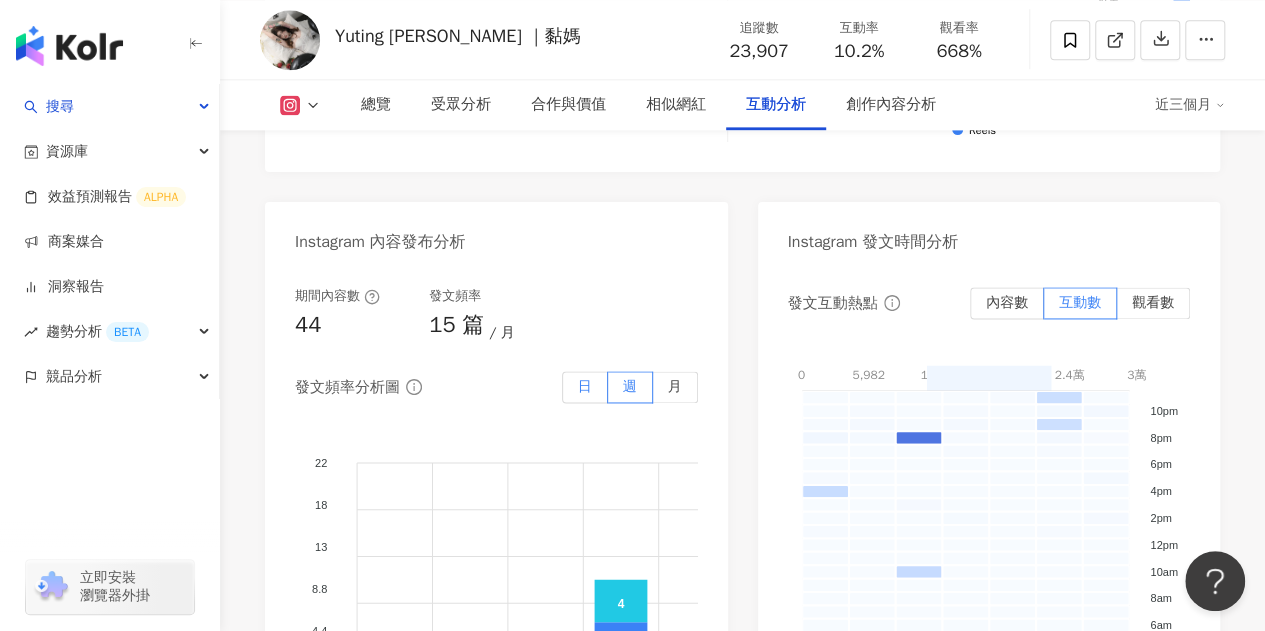 click on "日" at bounding box center [585, 386] 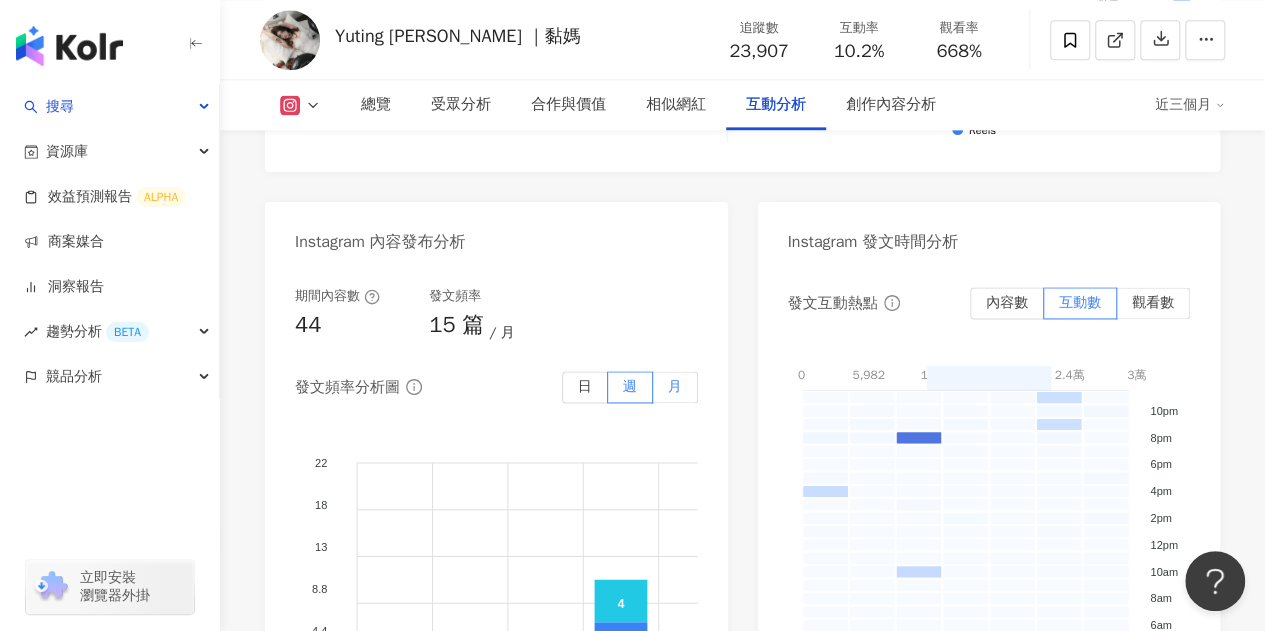 click on "日" at bounding box center [585, 386] 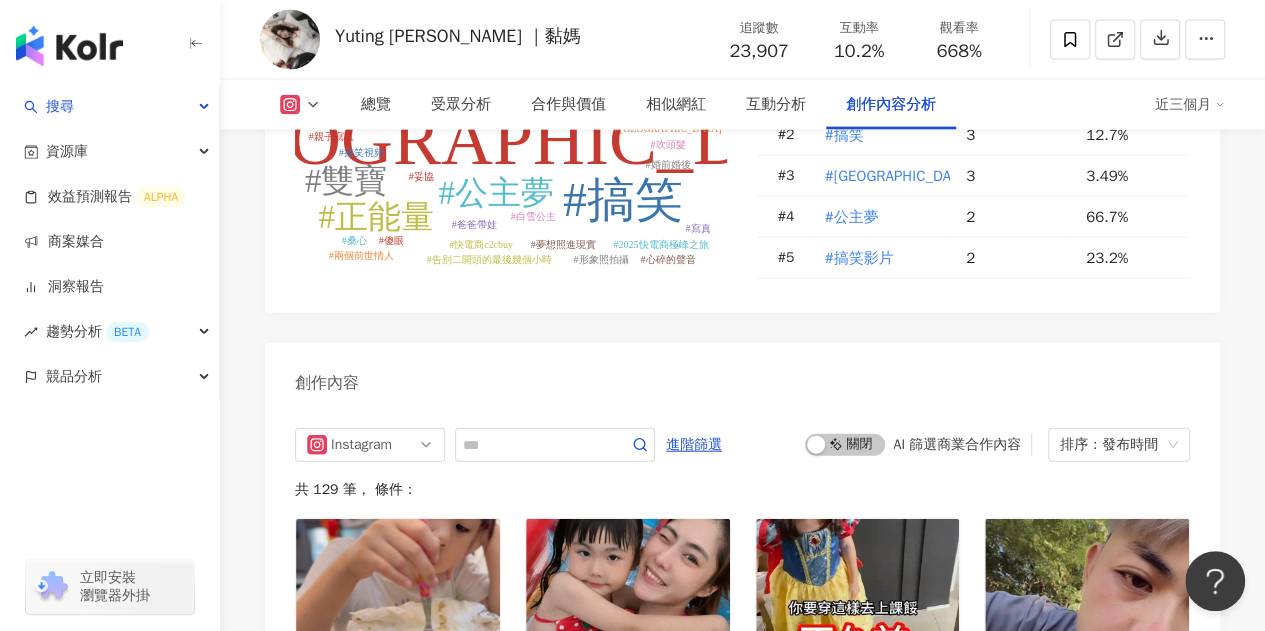 scroll, scrollTop: 6122, scrollLeft: 0, axis: vertical 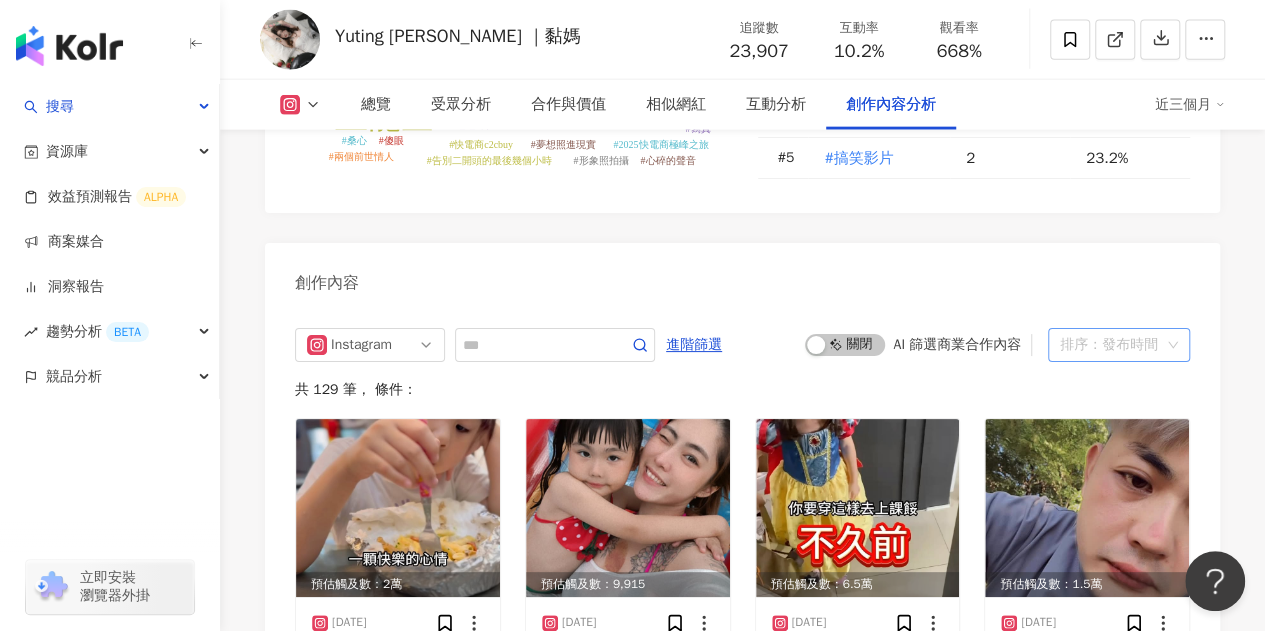 click on "排序：發布時間" at bounding box center (1110, 345) 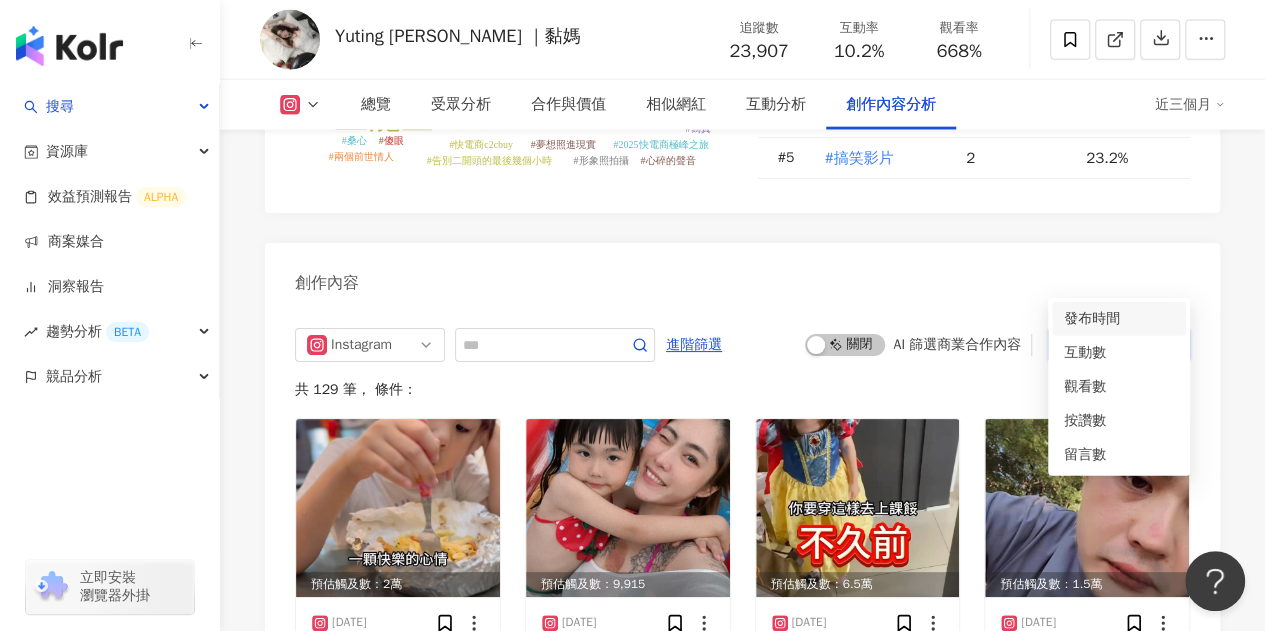 click on "發布時間" at bounding box center (1119, 319) 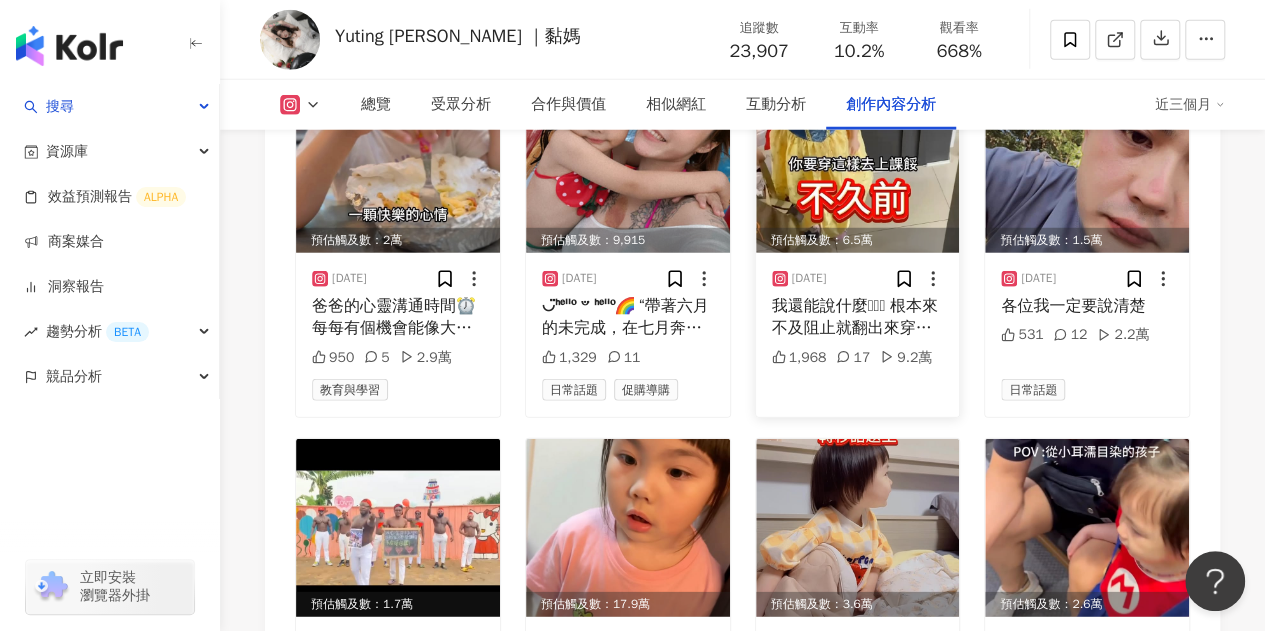 scroll, scrollTop: 6266, scrollLeft: 0, axis: vertical 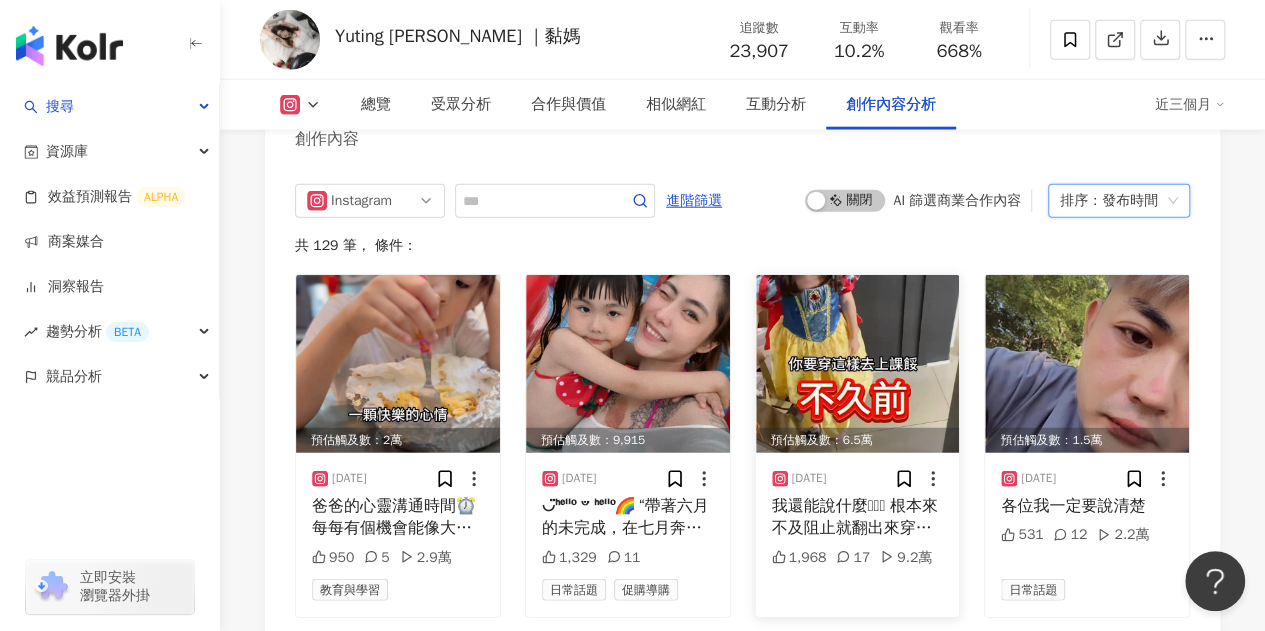 click at bounding box center (858, 364) 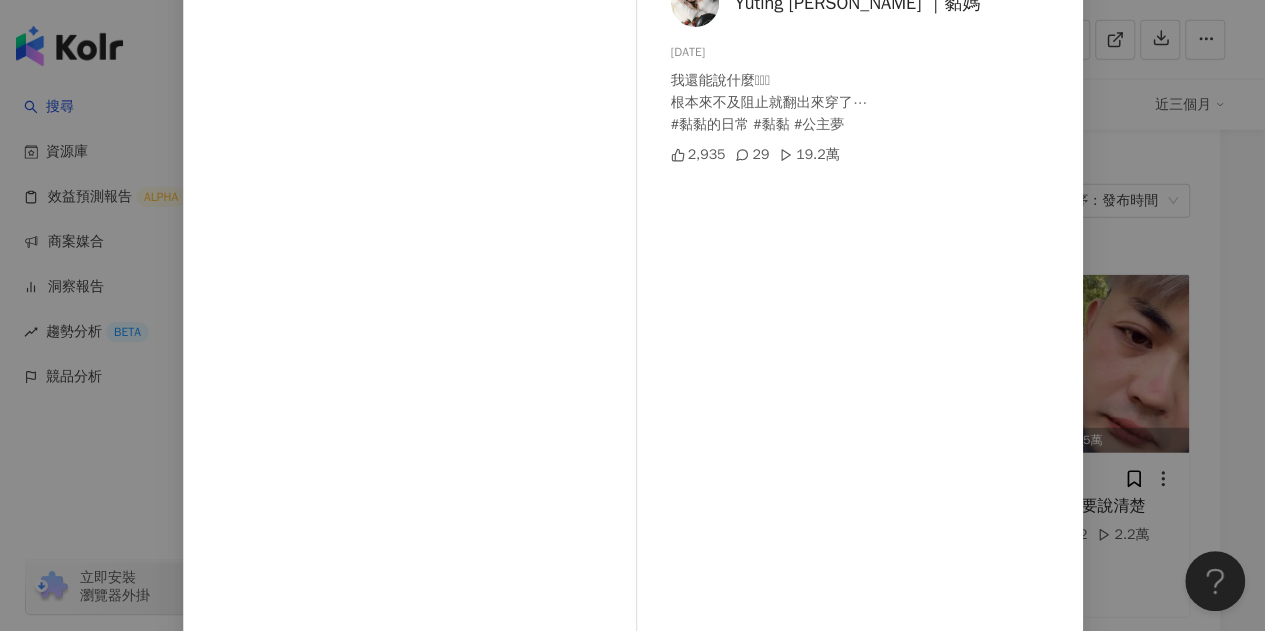 scroll, scrollTop: 0, scrollLeft: 0, axis: both 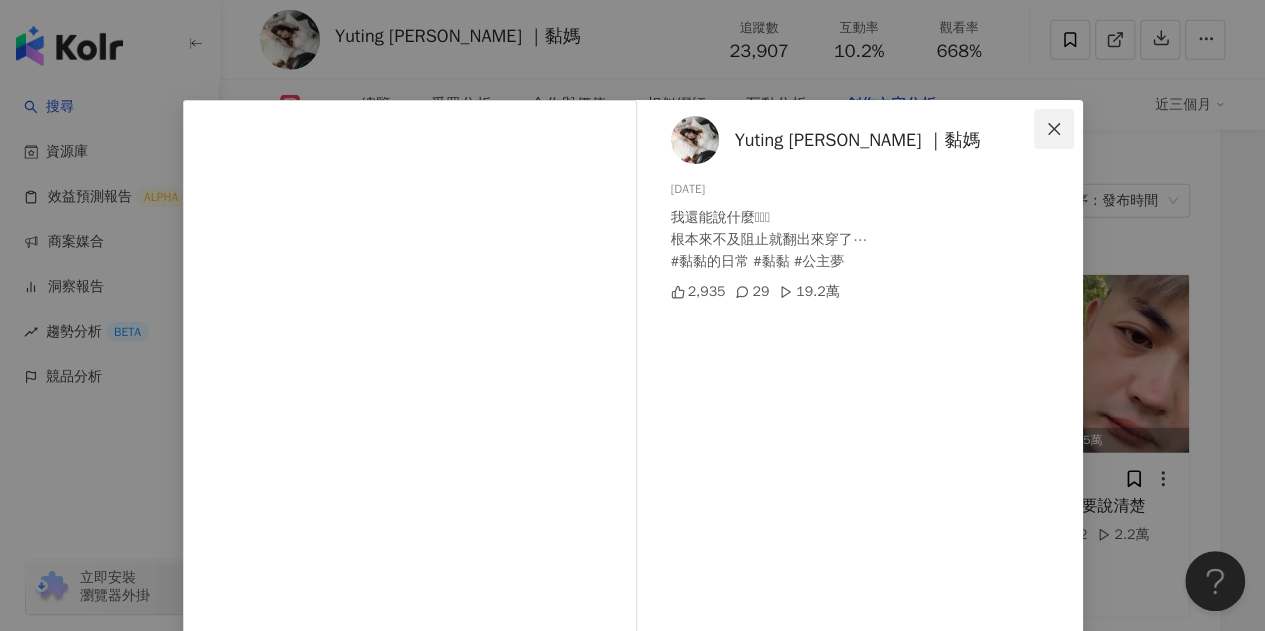 click 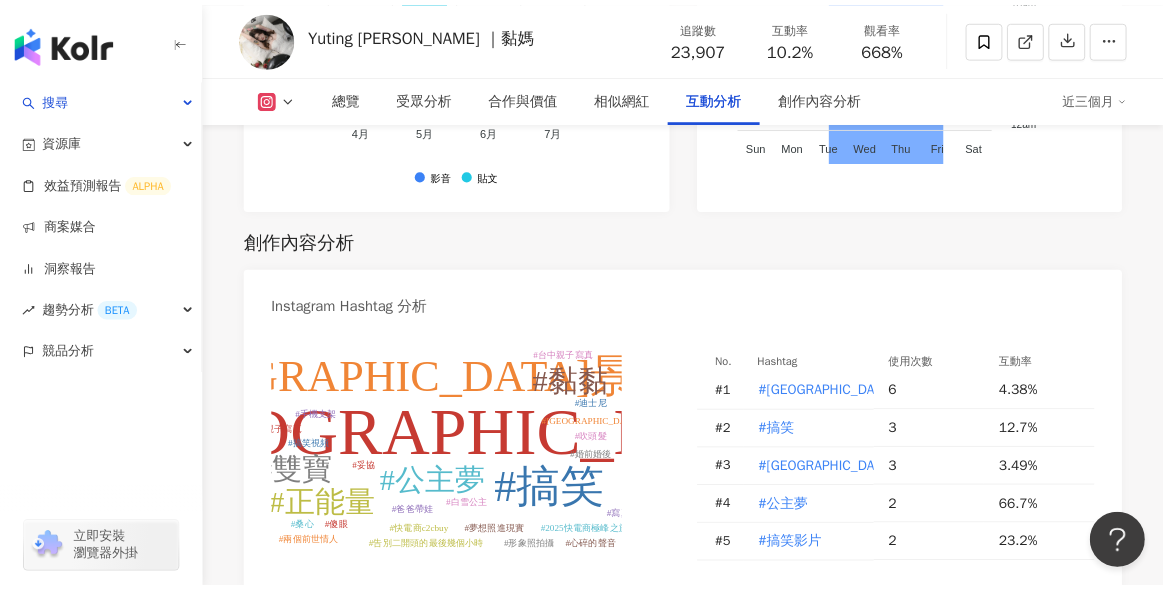 scroll, scrollTop: 5666, scrollLeft: 0, axis: vertical 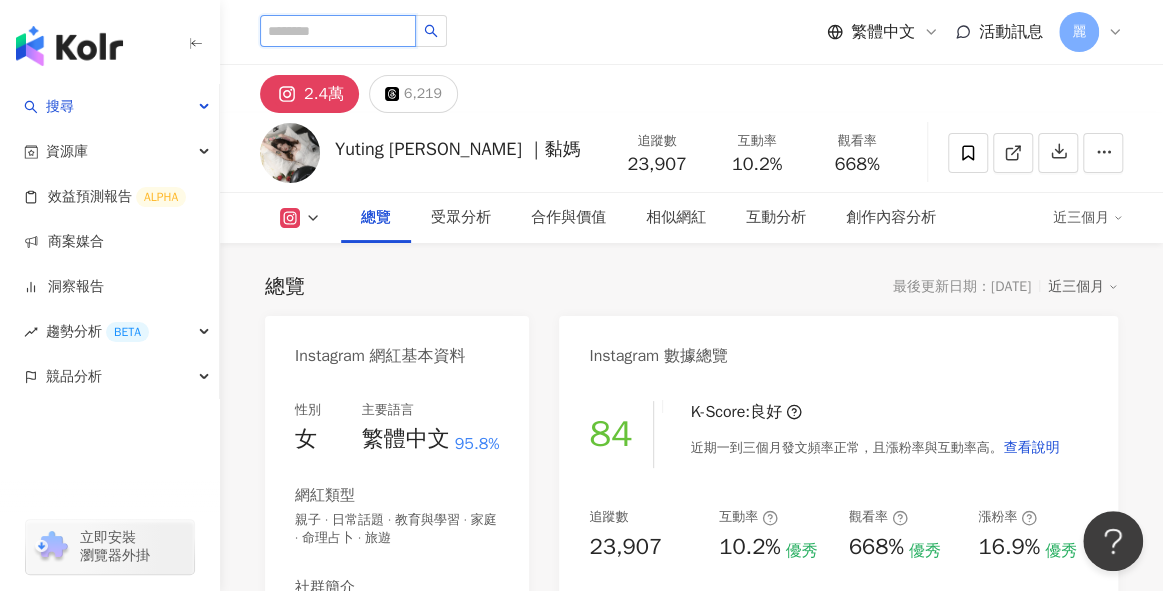click at bounding box center (338, 31) 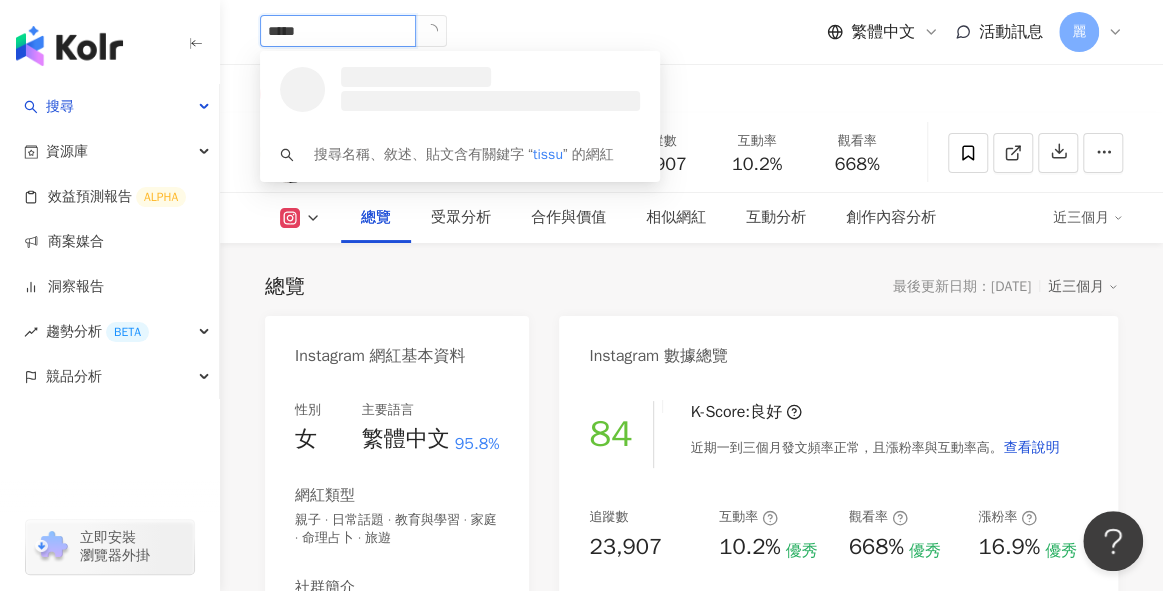 type on "******" 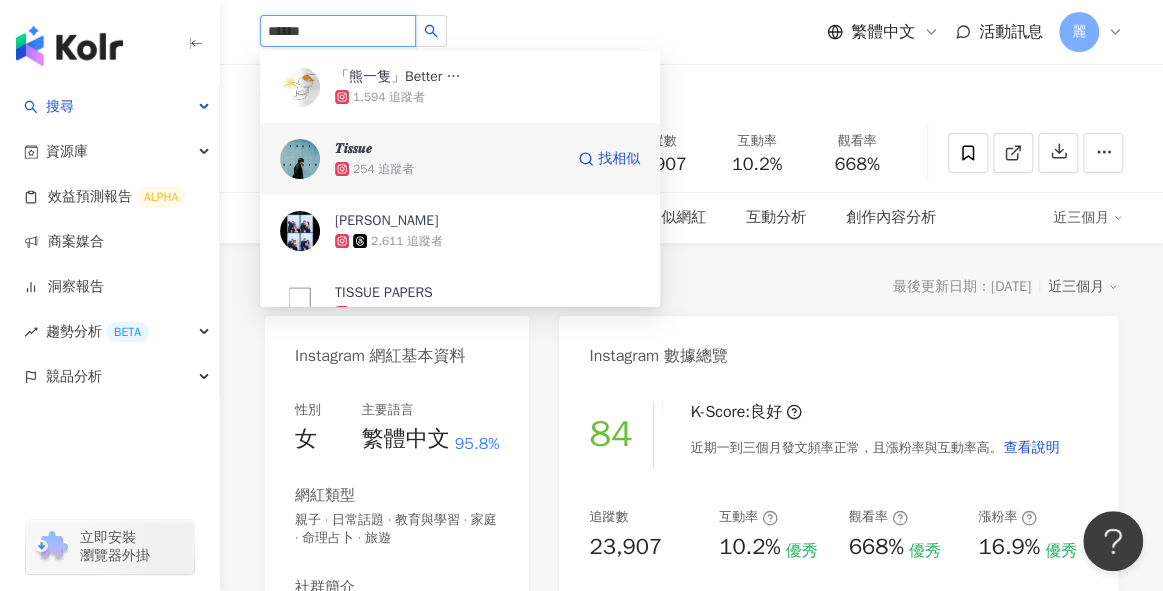 click on "𝑻𝒊𝒔𝒔𝒖𝒆" at bounding box center [353, 149] 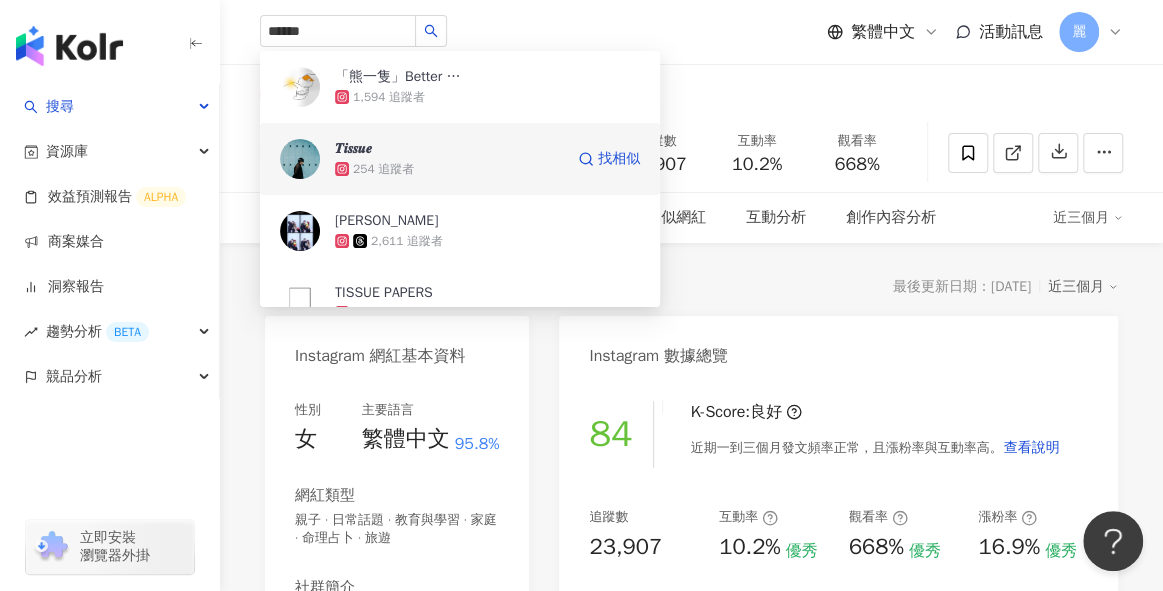 type 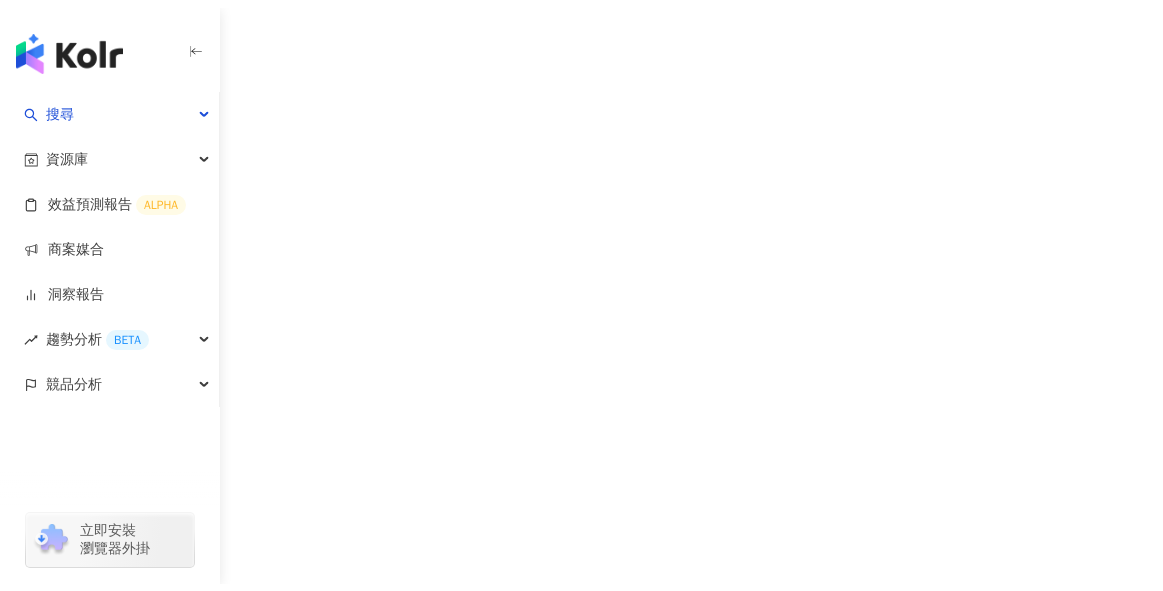 scroll, scrollTop: 0, scrollLeft: 0, axis: both 